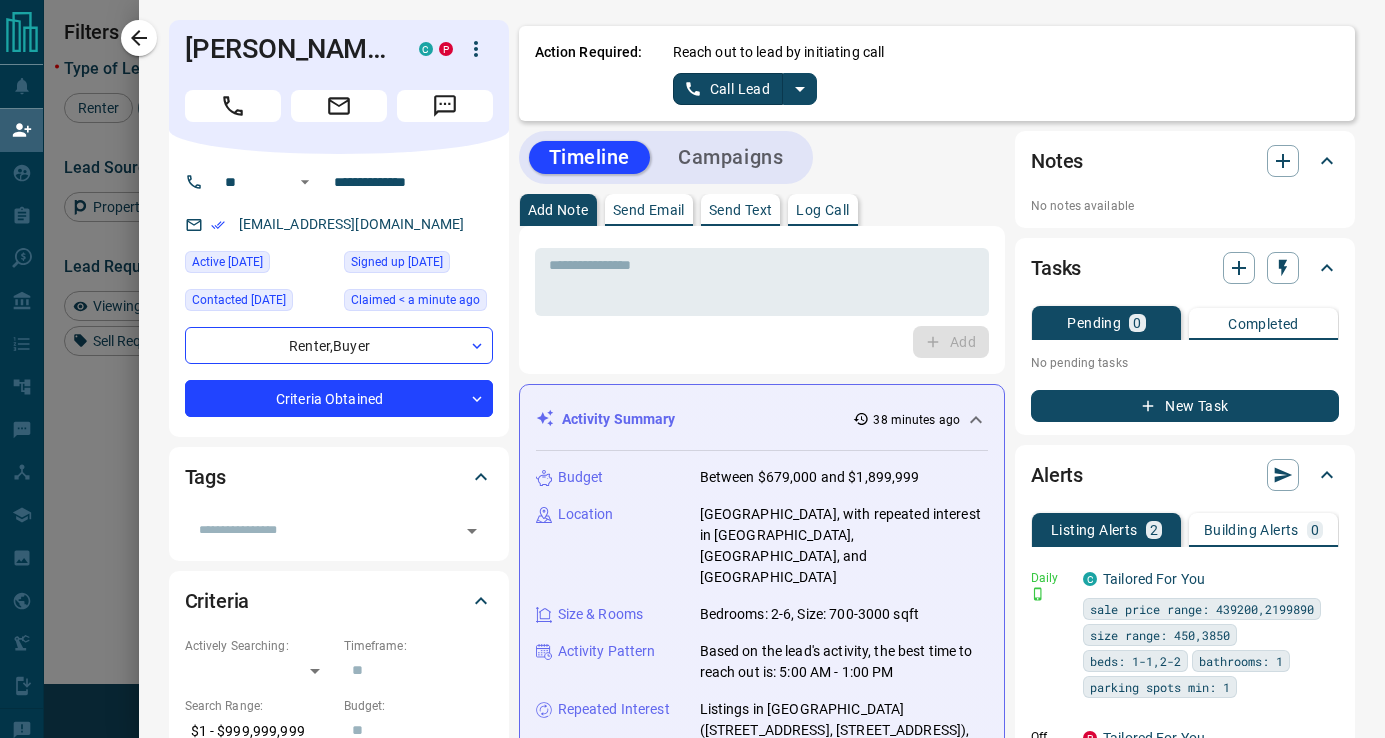 scroll, scrollTop: 0, scrollLeft: 0, axis: both 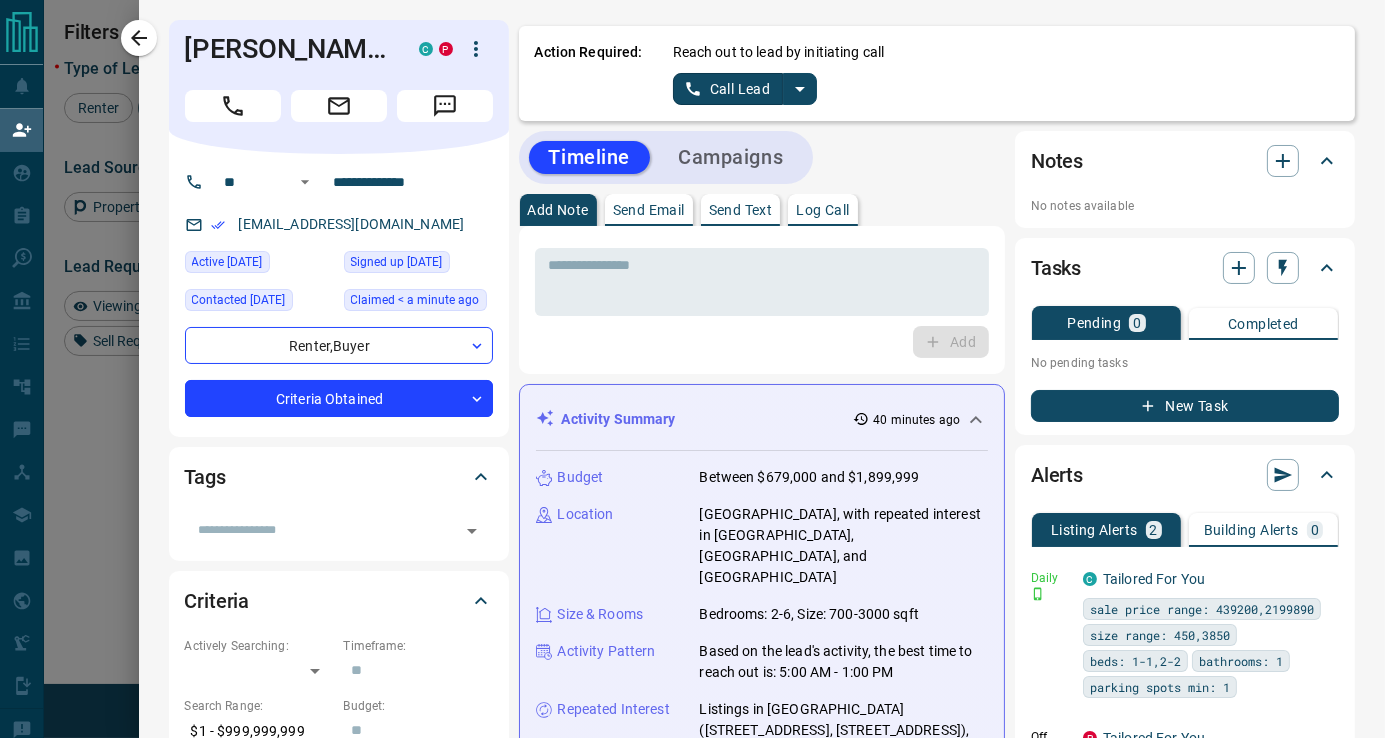 click on "Timeline Campaigns Add Note Send Email Send Text Log Call * ​ Add Activity Summary 40 minutes ago Budget Between $679,000 and $1,899,999 Location [GEOGRAPHIC_DATA], with repeated interest in [GEOGRAPHIC_DATA], [GEOGRAPHIC_DATA], and [GEOGRAPHIC_DATA] Size & Rooms Bedrooms: 2-6, Size: 700-3000 sqft Activity Pattern Based on the lead's activity, the best time to reach out is:  5:00 AM - 1:00 PM Repeated Interest Listings in [GEOGRAPHIC_DATA] ([STREET_ADDRESS]), [GEOGRAPHIC_DATA] ([STREET_ADDRESS][GEOGRAPHIC_DATA][PERSON_NAME] ([STREET_ADDRESS]) have been viewed multiple times. Regenerate All ​ 12:56 pm [DATE] Lead Claimed [PERSON_NAME] Group claimed [PERSON_NAME] from the lead pool   1:05 pm [DATE] Viewed a Listing P [STREET_ADDRESS][PERSON_NAME] 4 3 2500 - 3000  sqft $1,349,900 X8066908 1:00 pm [DATE] Login [PERSON_NAME] logged into [DOMAIN_NAME] 5:00 am [DATE] Lead Reassigned System reassigned [PERSON_NAME] from [DOMAIN_NAME] Sales Team to   1:10 pm [DATE] Lead Reassigned [PERSON_NAME] reassigned [PERSON_NAME] from -n/a- to   [DOMAIN_NAME] Sales Team 1:10 pm" at bounding box center [937, 1399] 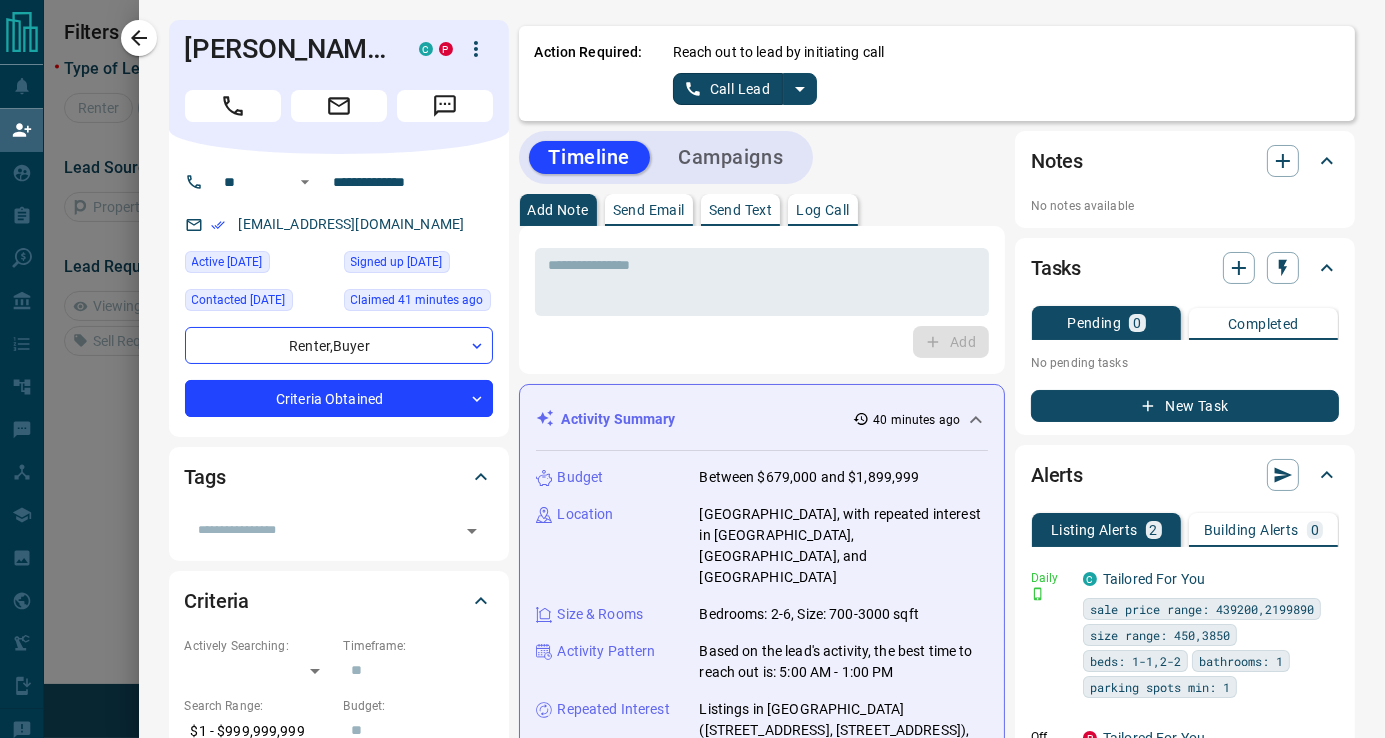 scroll, scrollTop: 16, scrollLeft: 16, axis: both 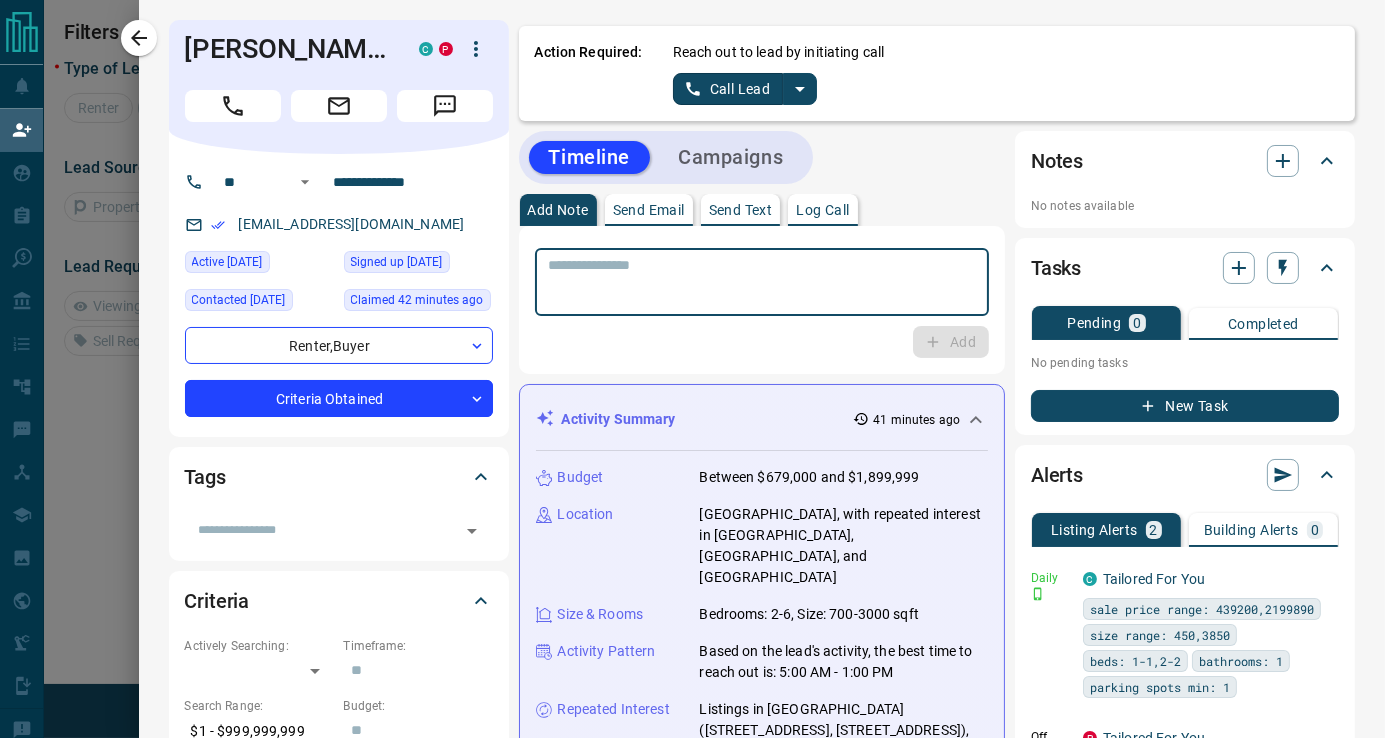 click at bounding box center [762, 282] 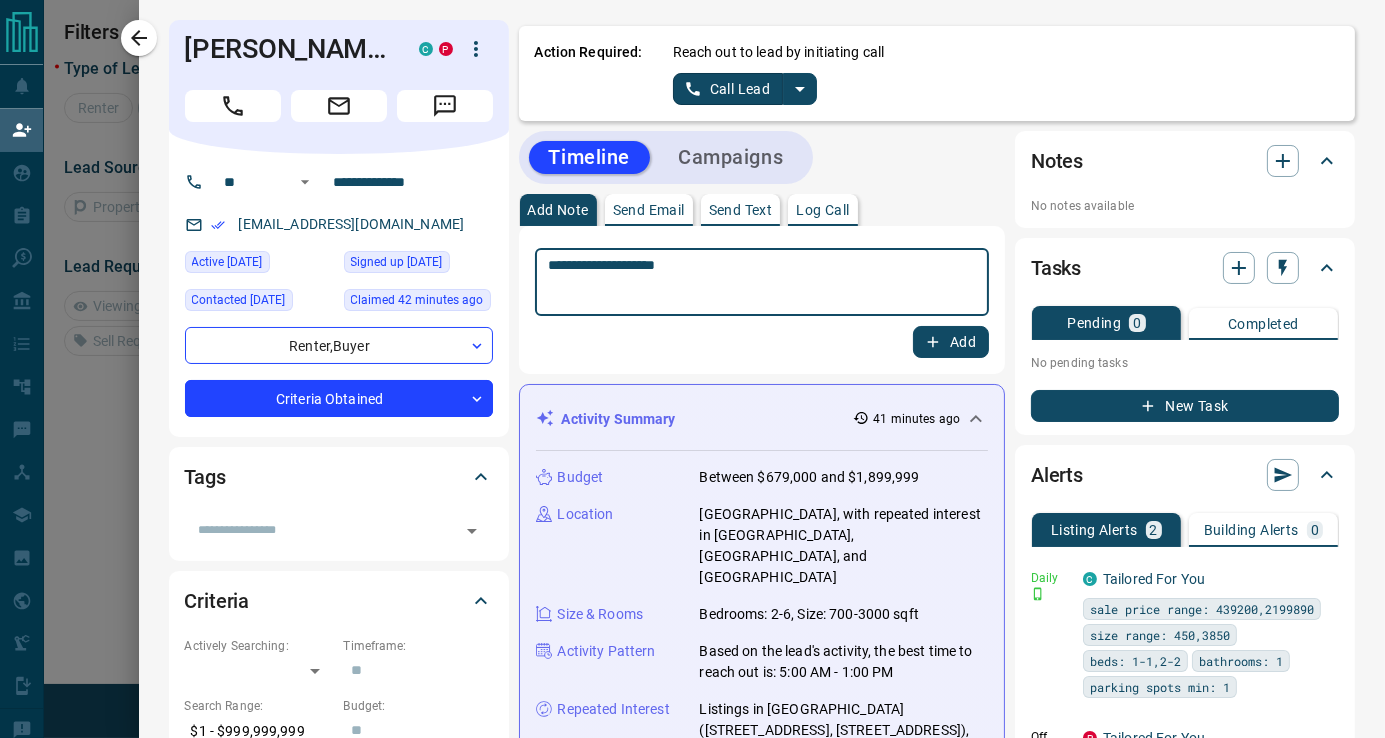 type on "**********" 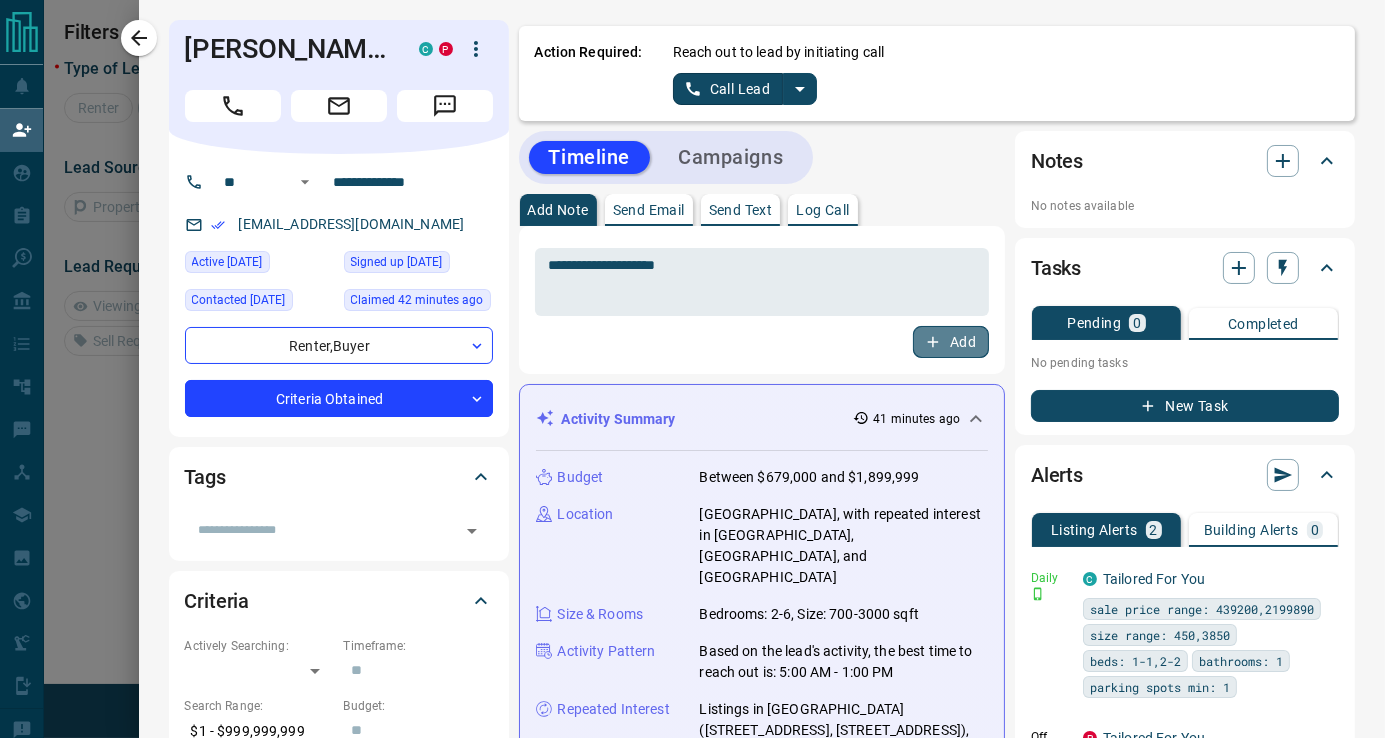 click on "Add" at bounding box center (951, 342) 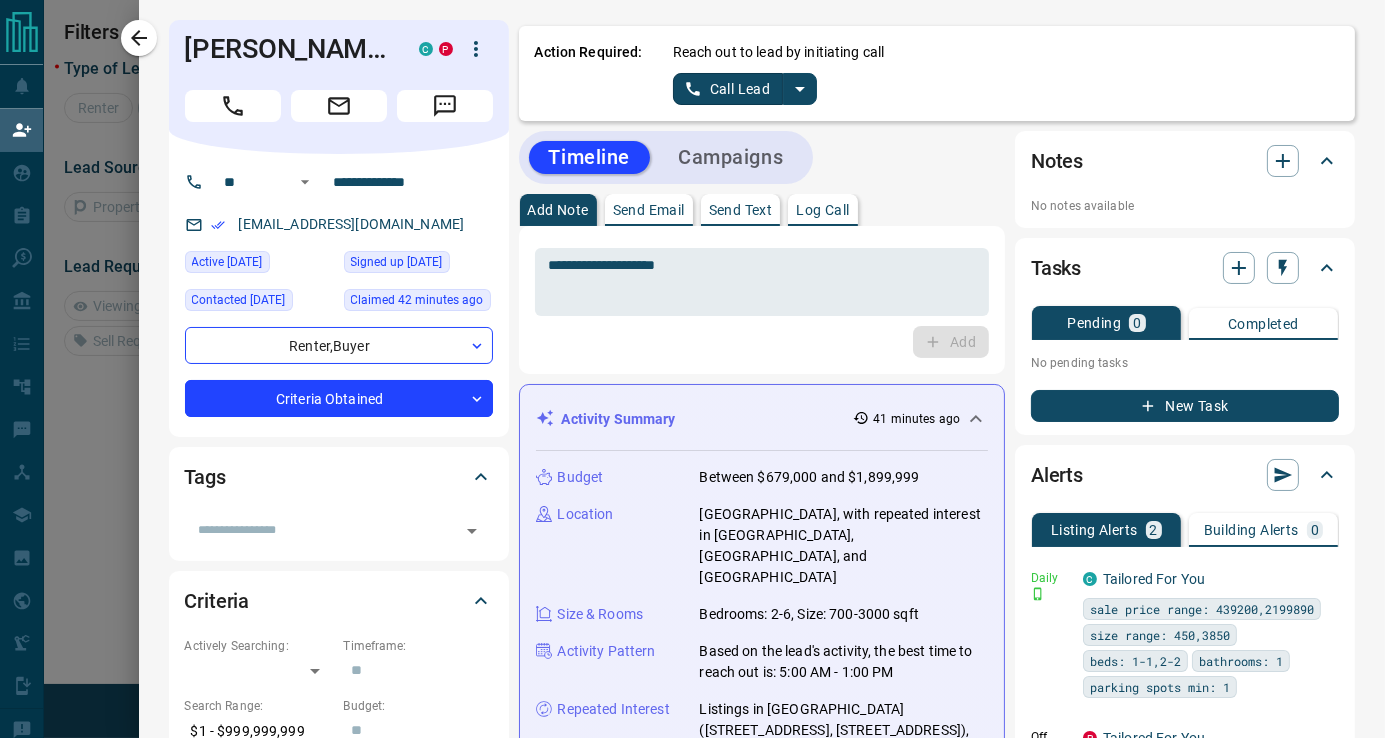 click 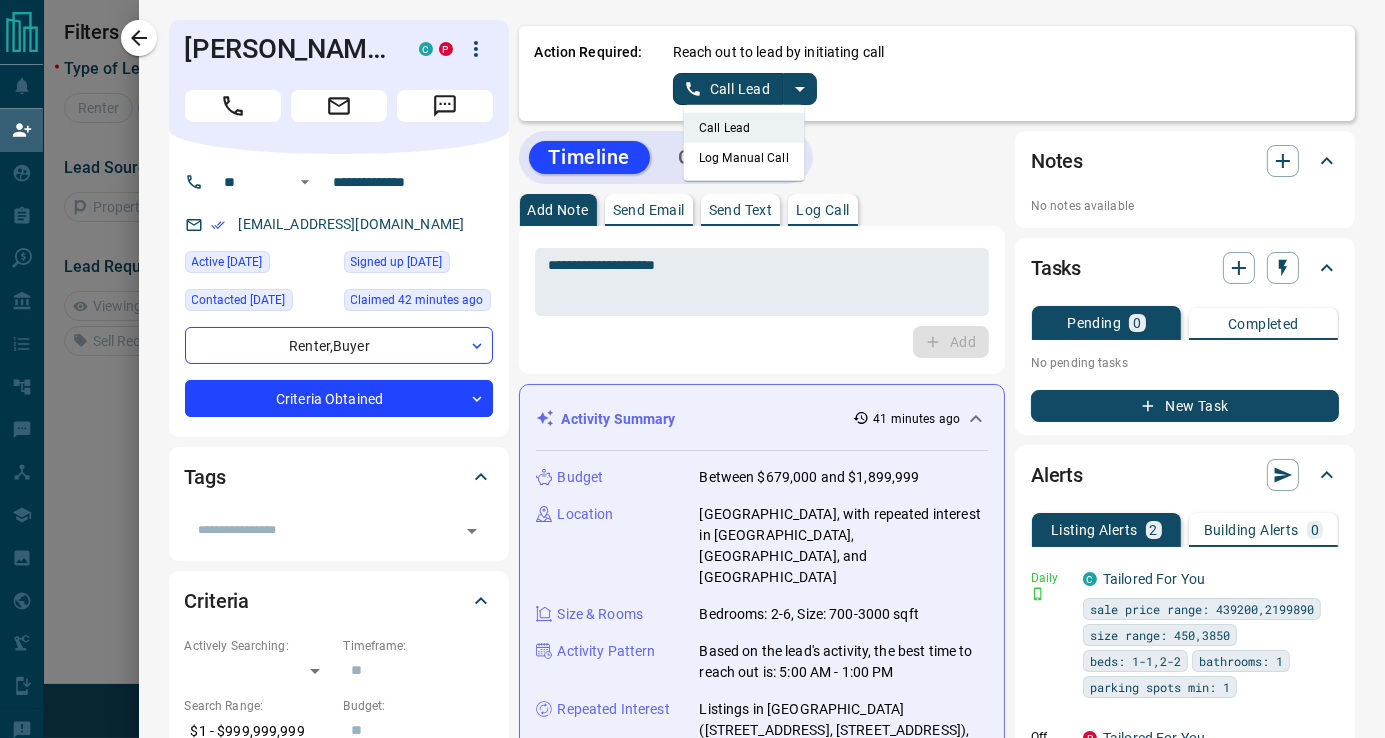 click on "Log Manual Call" at bounding box center (744, 158) 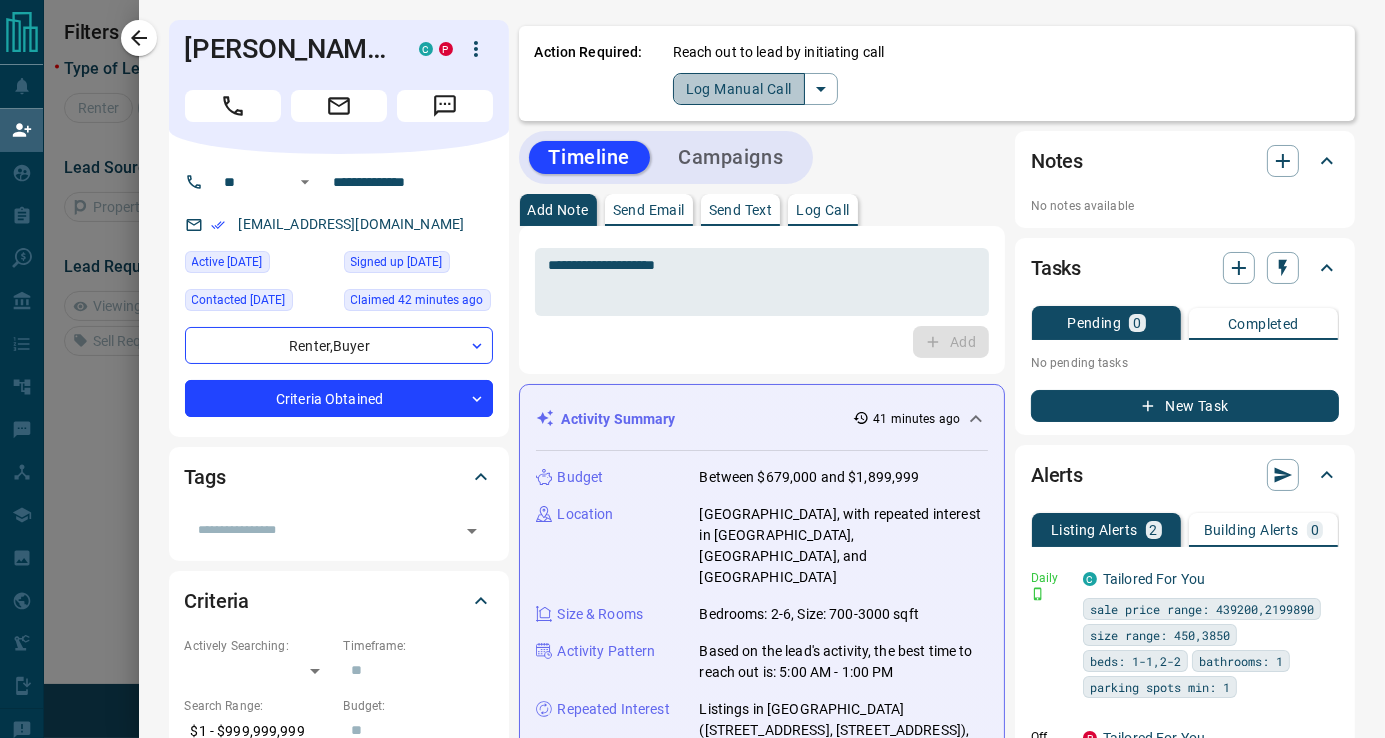 click on "Log Manual Call" at bounding box center [739, 89] 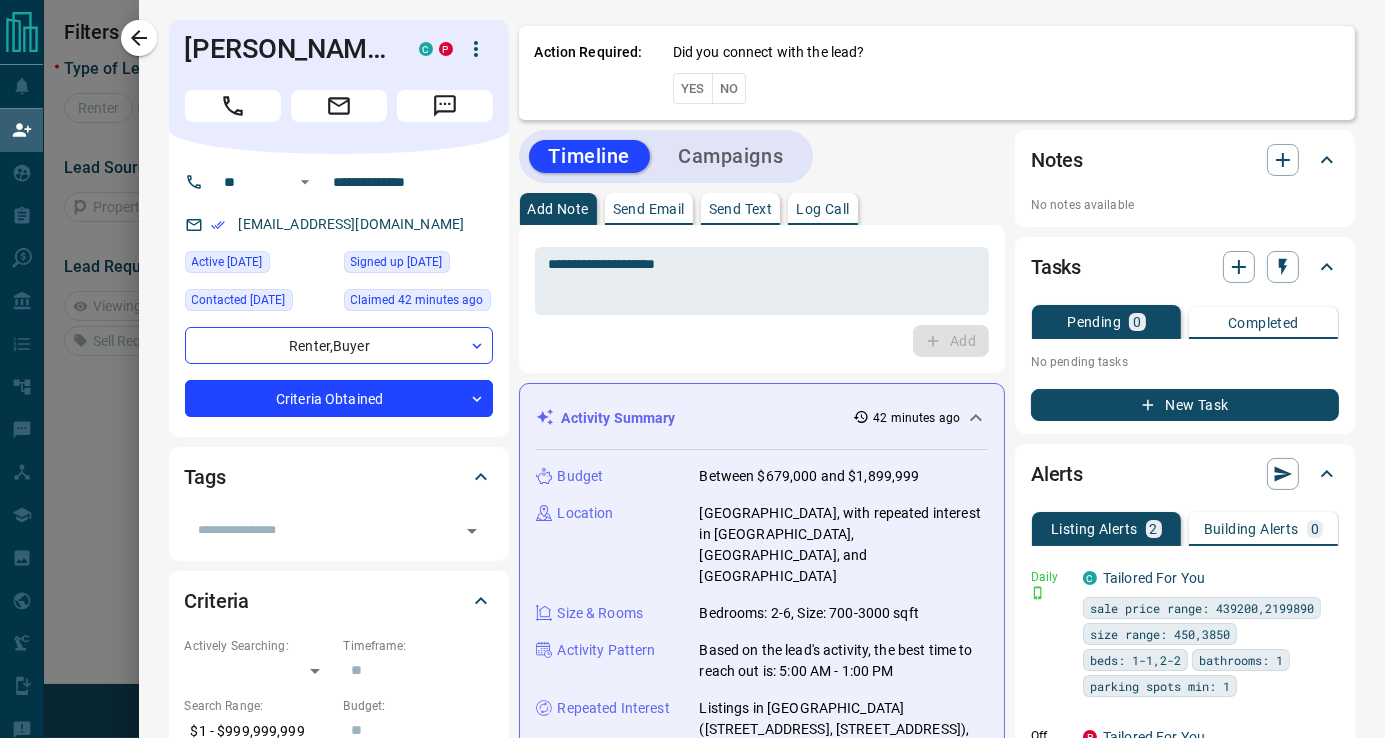 click on "No" at bounding box center (729, 88) 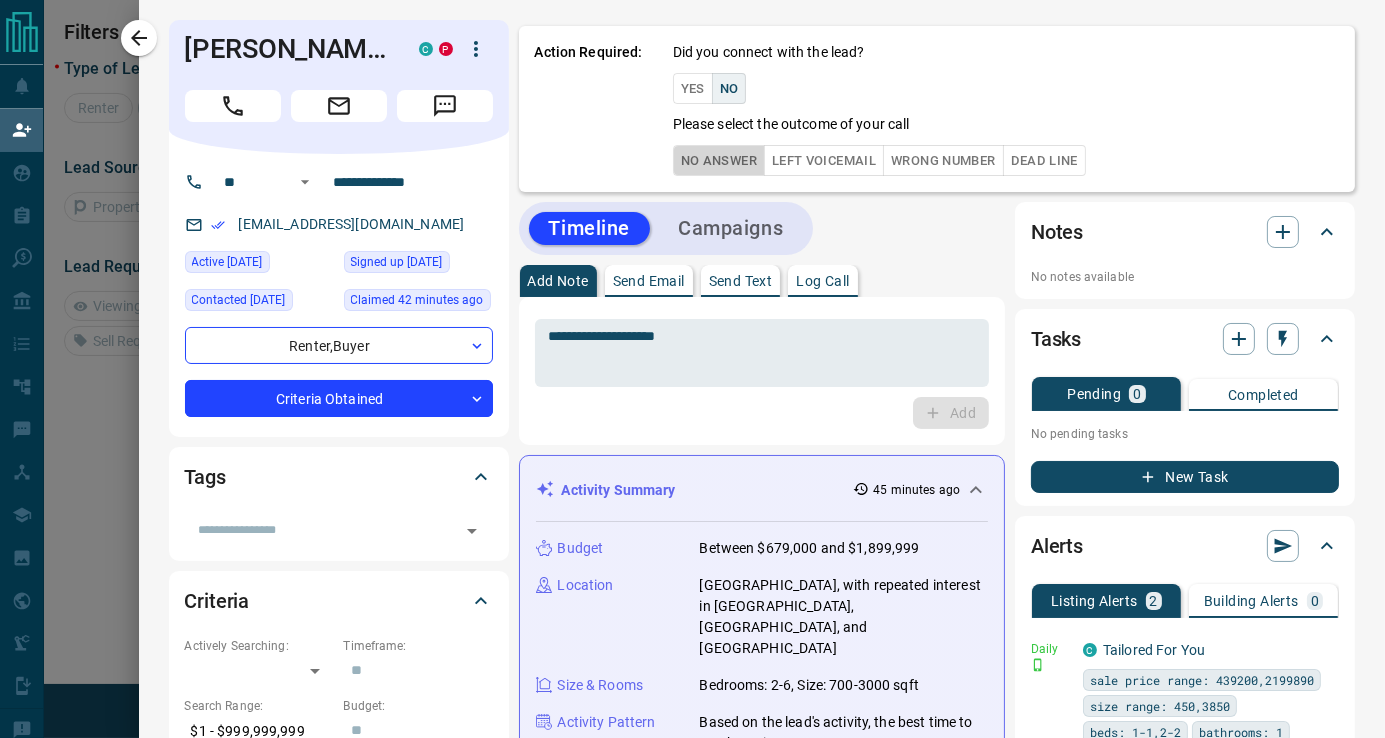 click on "No Answer" at bounding box center (719, 160) 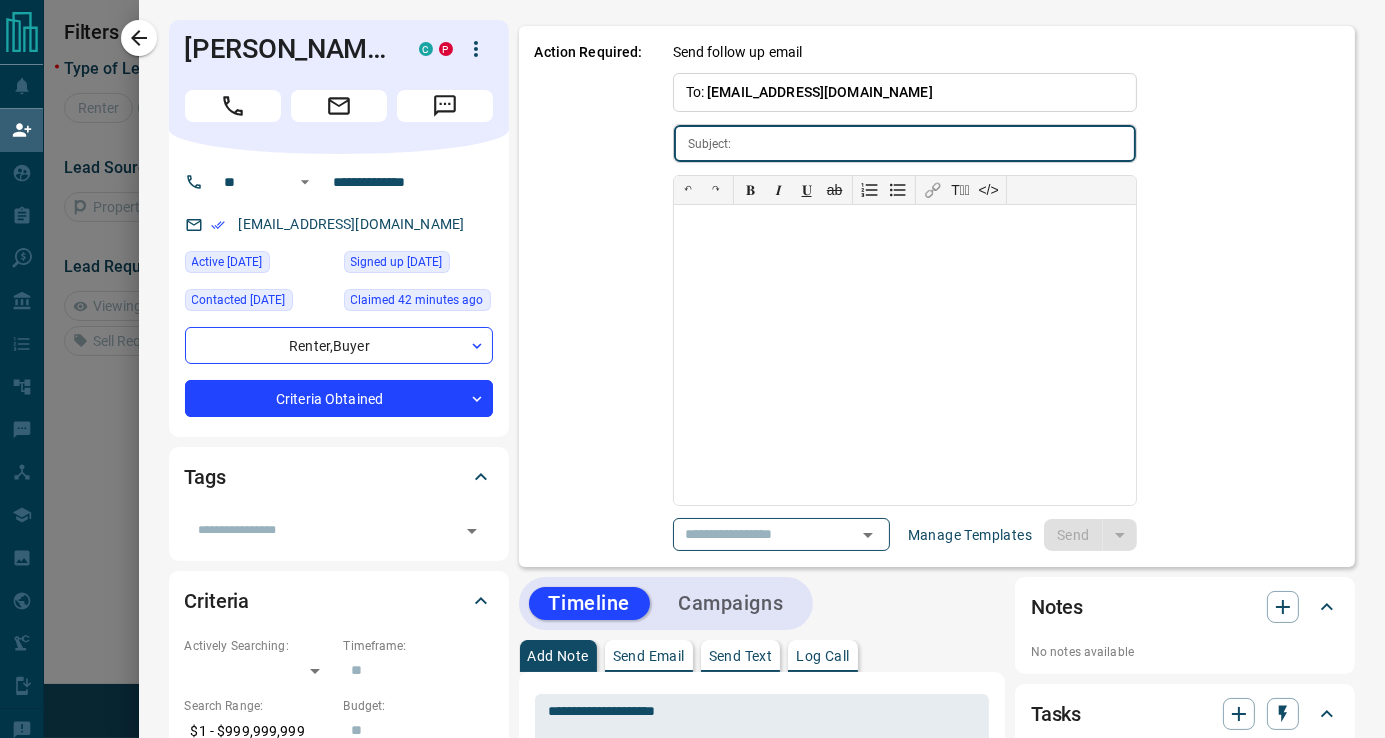 type on "**********" 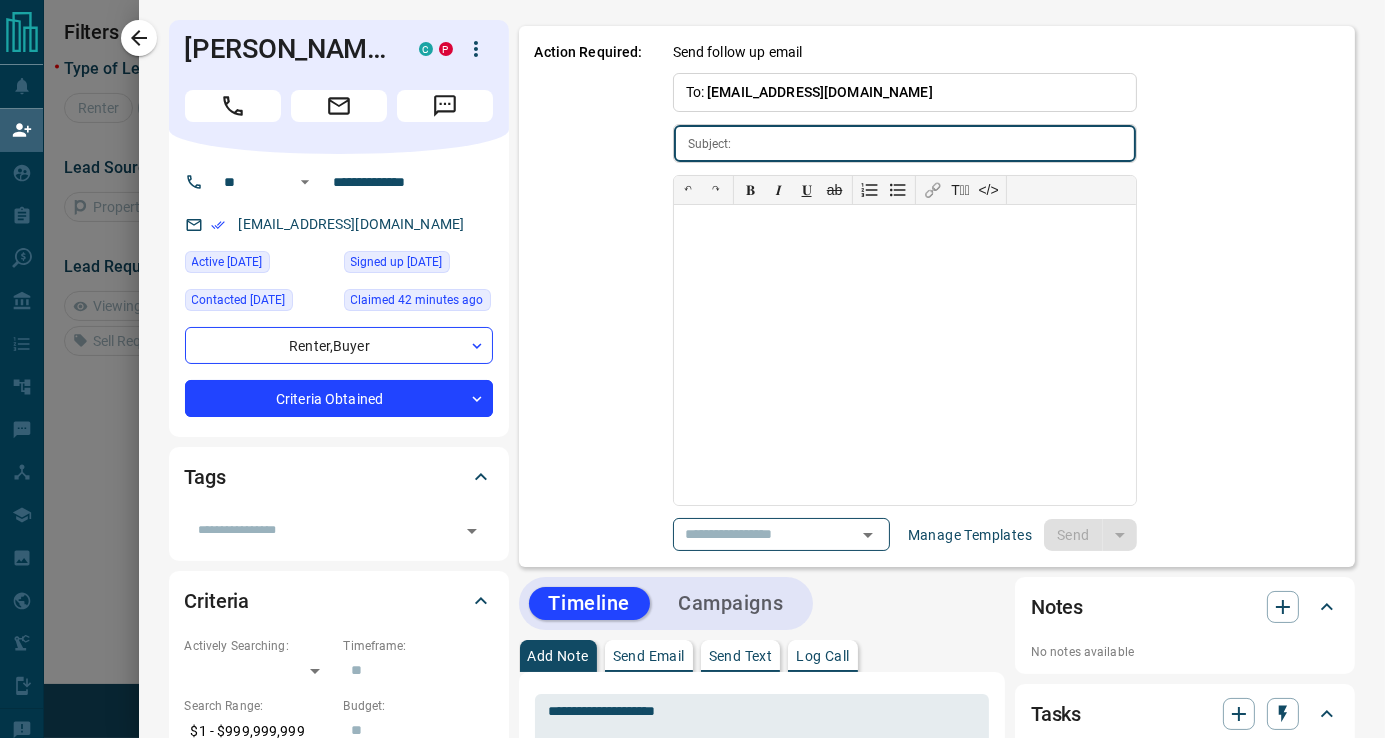 type on "**********" 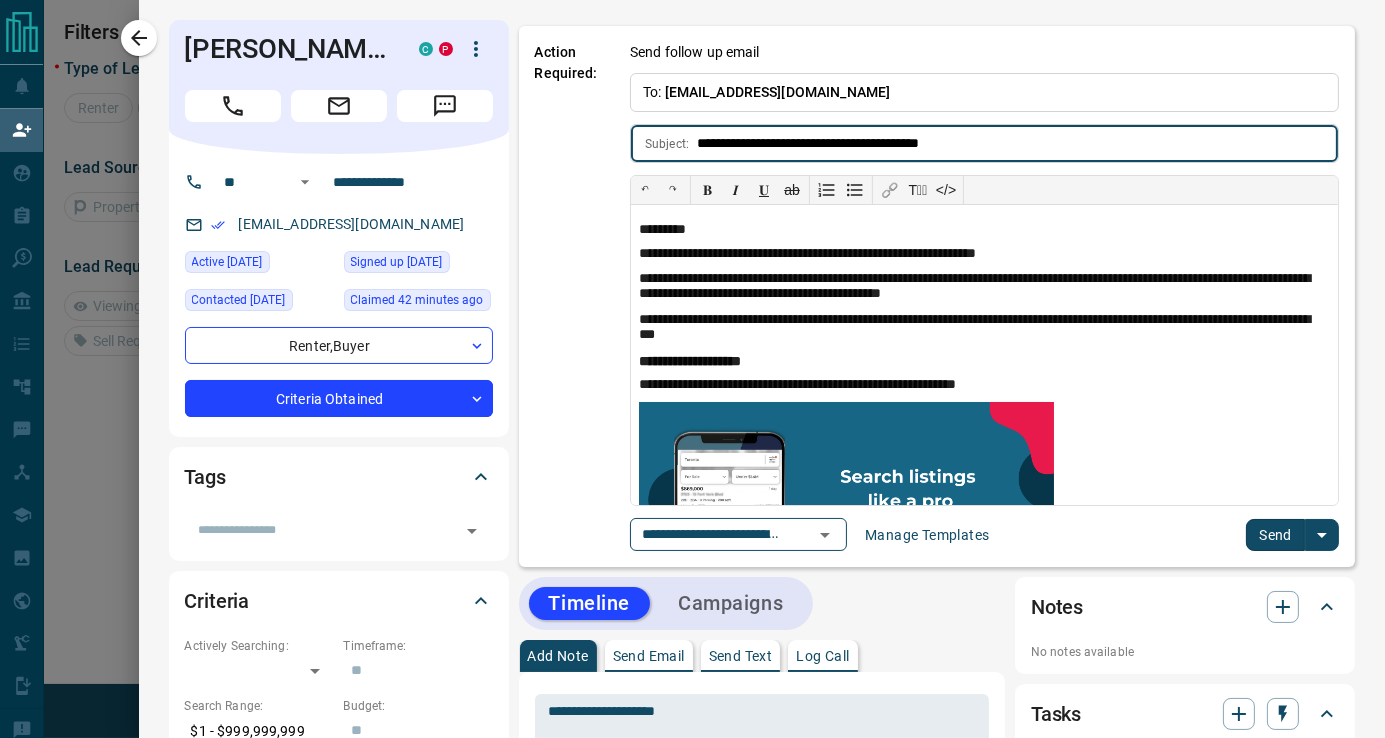 click on "Send" at bounding box center (1275, 535) 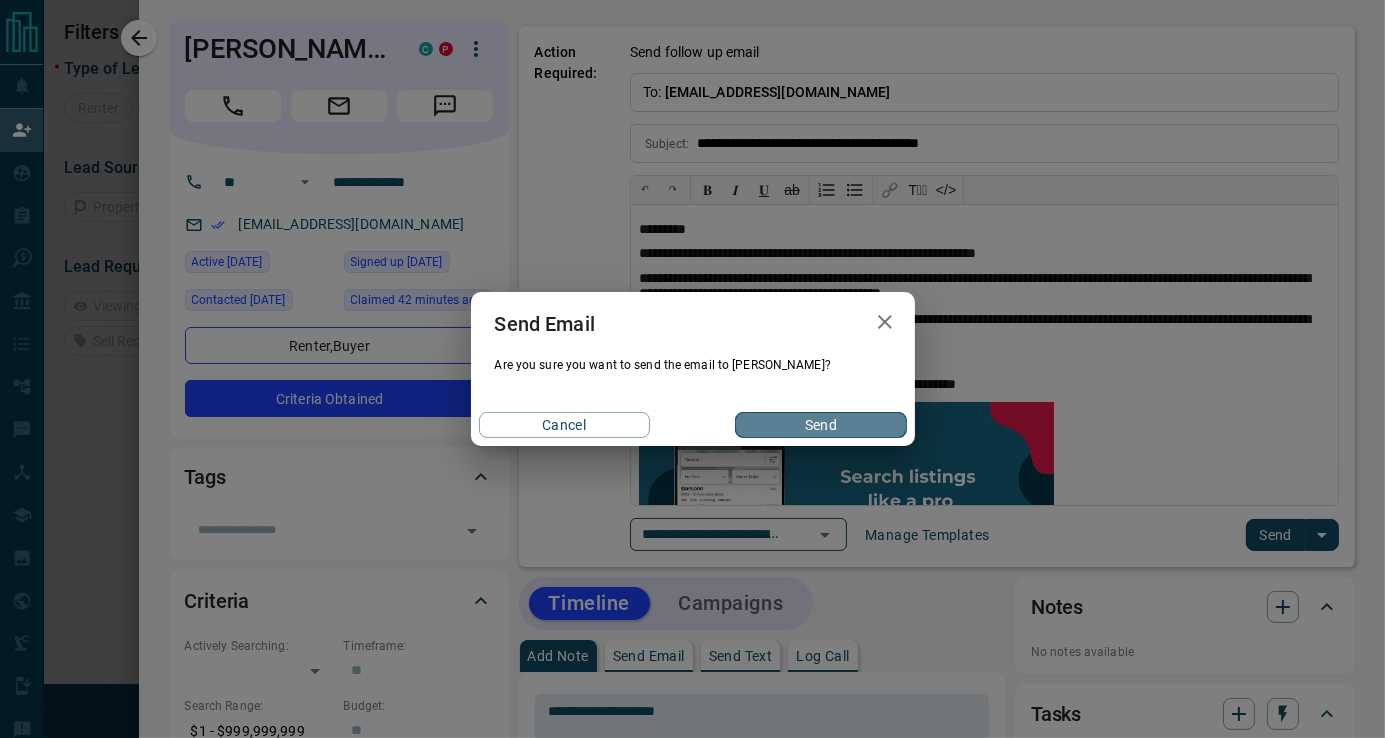 click on "Send" at bounding box center (820, 425) 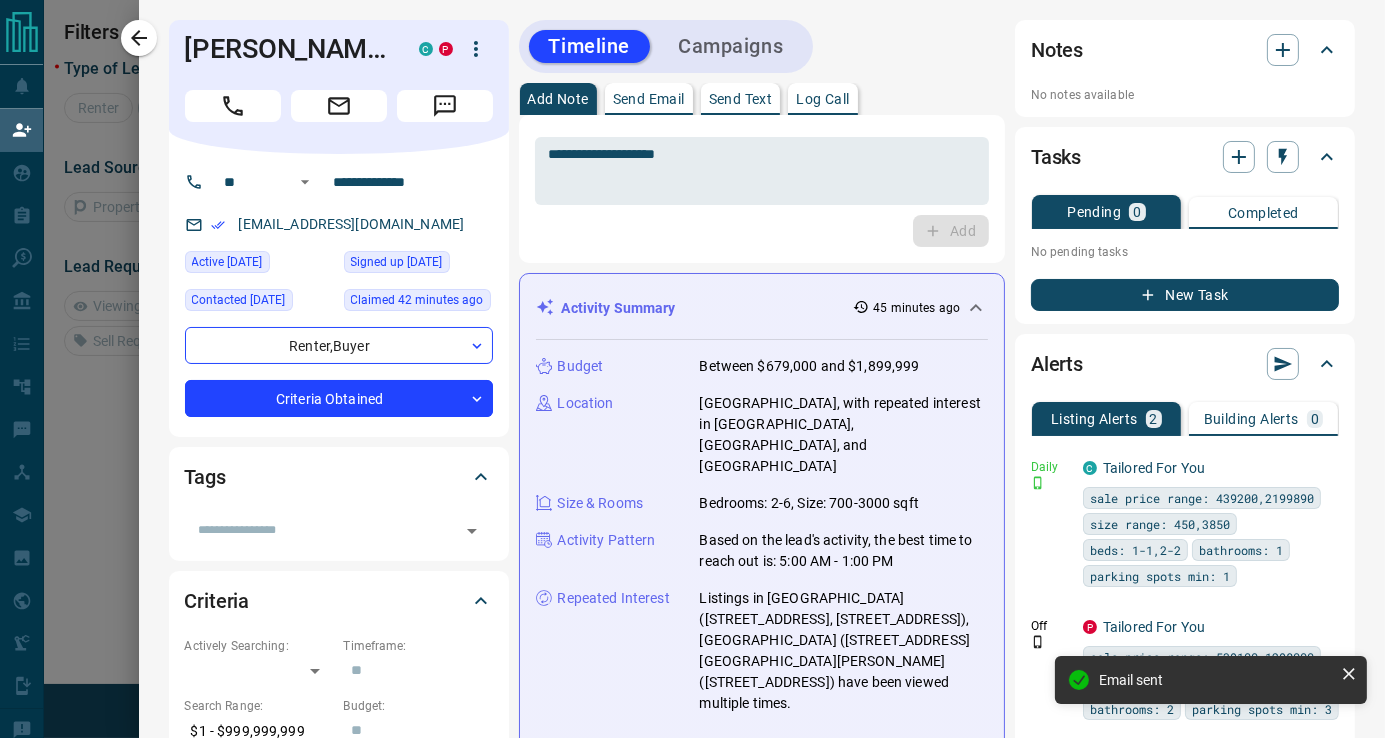 click on "**********" at bounding box center [937, 1288] 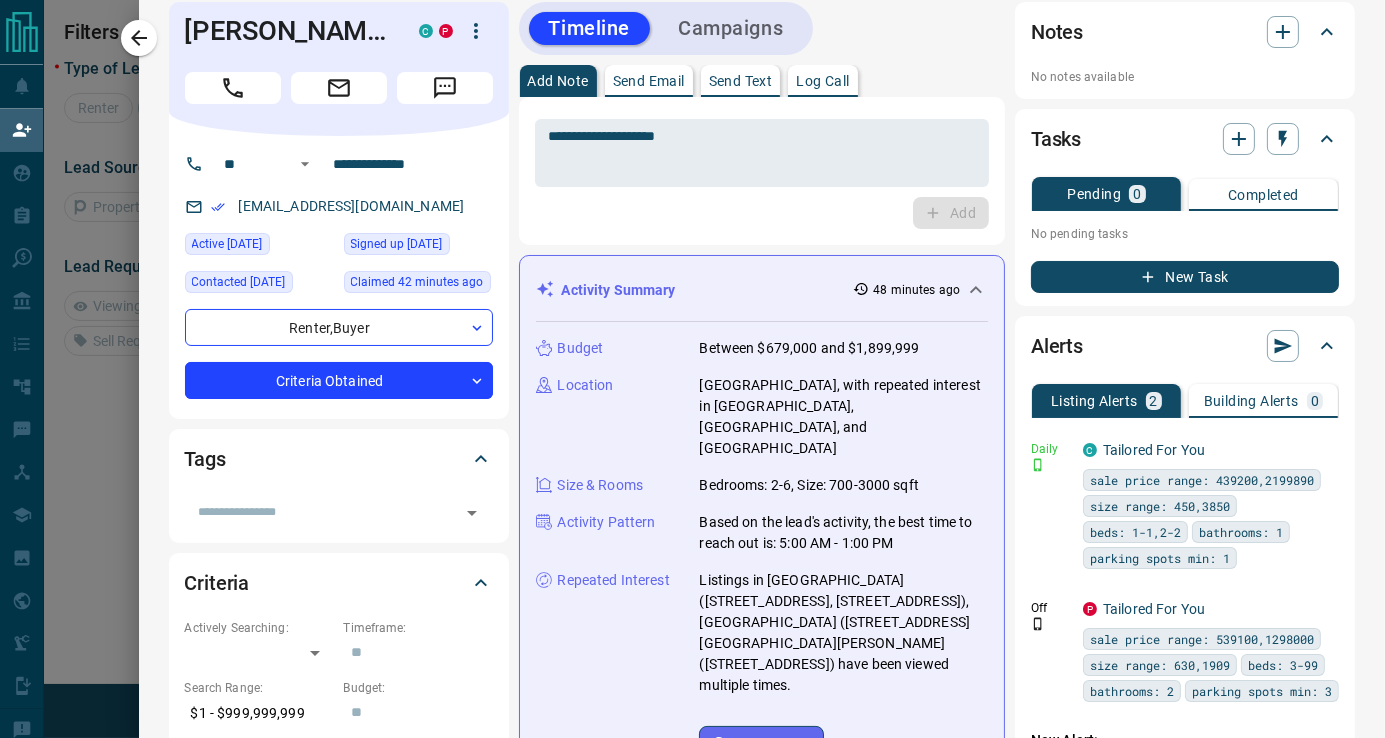 scroll, scrollTop: 0, scrollLeft: 0, axis: both 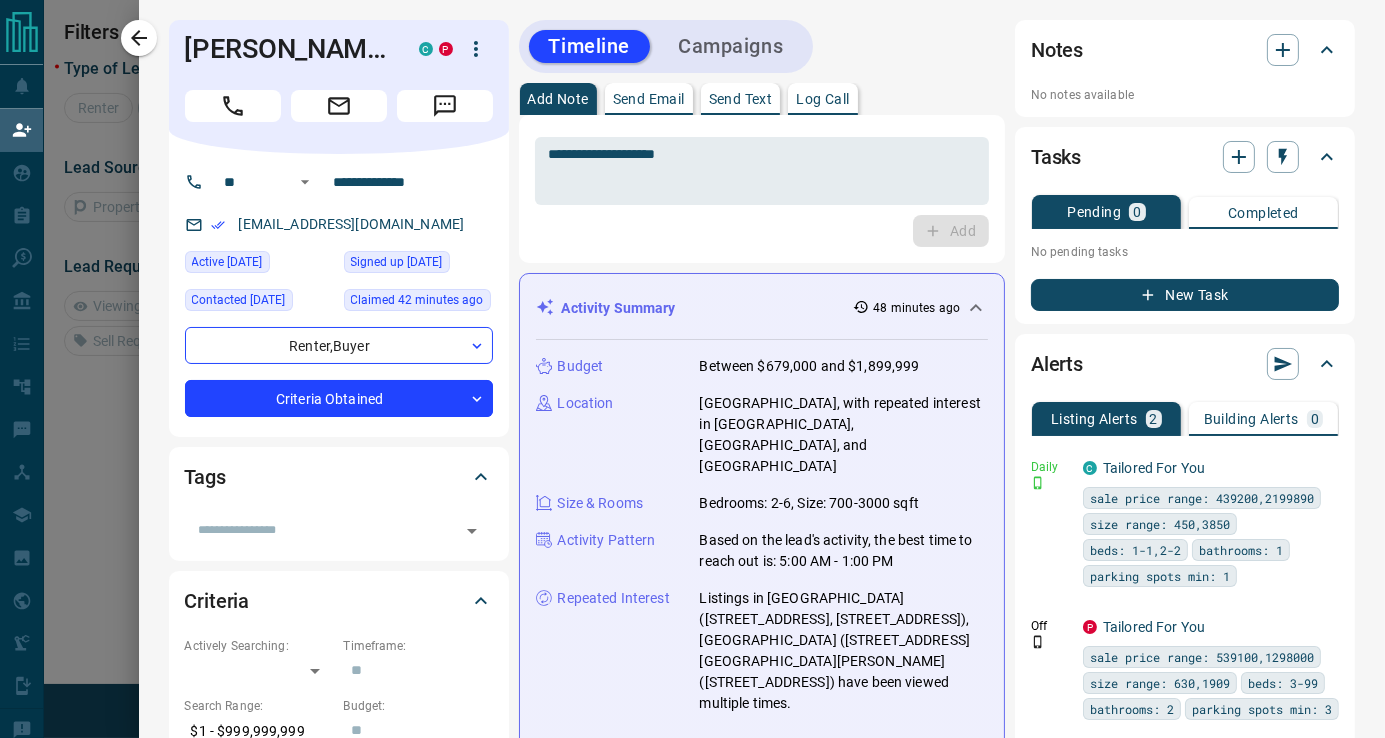 click on "Campaigns" at bounding box center (730, 46) 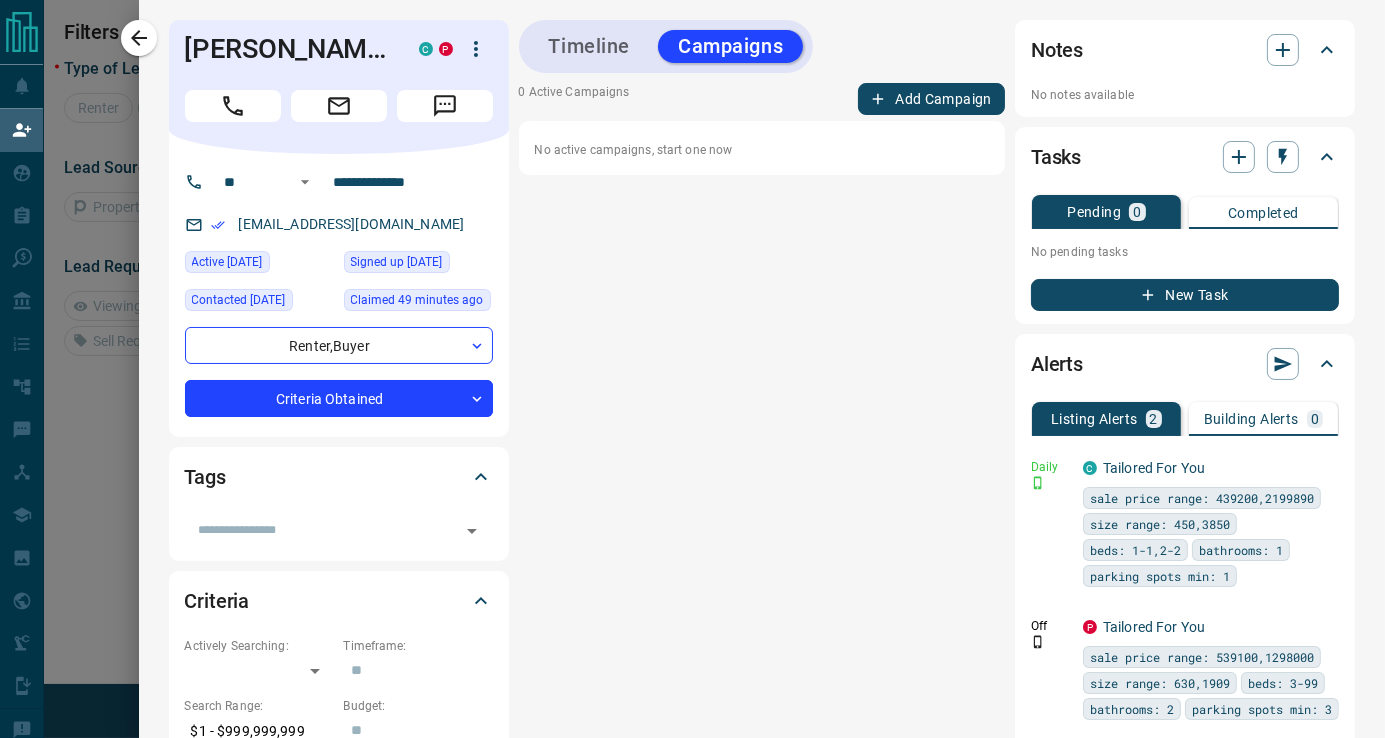 click on "0 Active Campaigns Add Campaign No active campaigns, start one now" at bounding box center [762, 129] 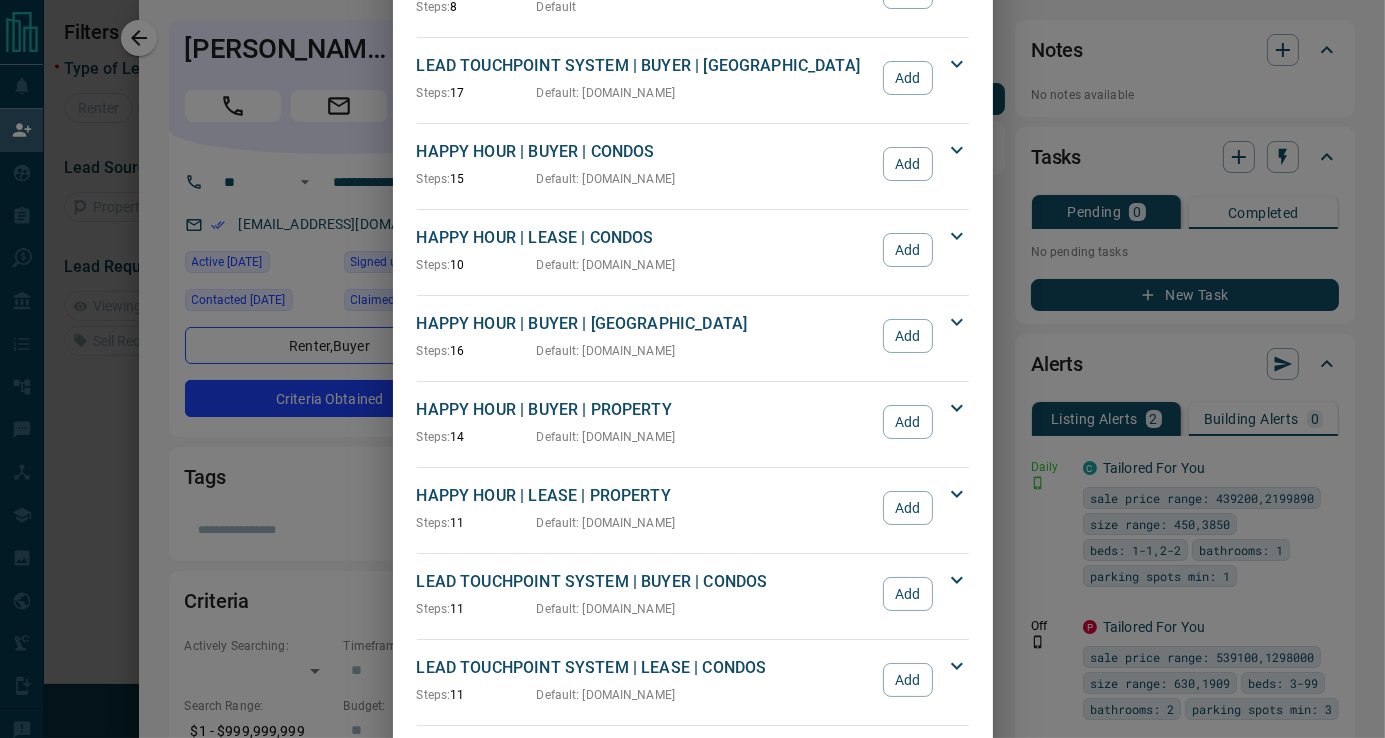 scroll, scrollTop: 166, scrollLeft: 0, axis: vertical 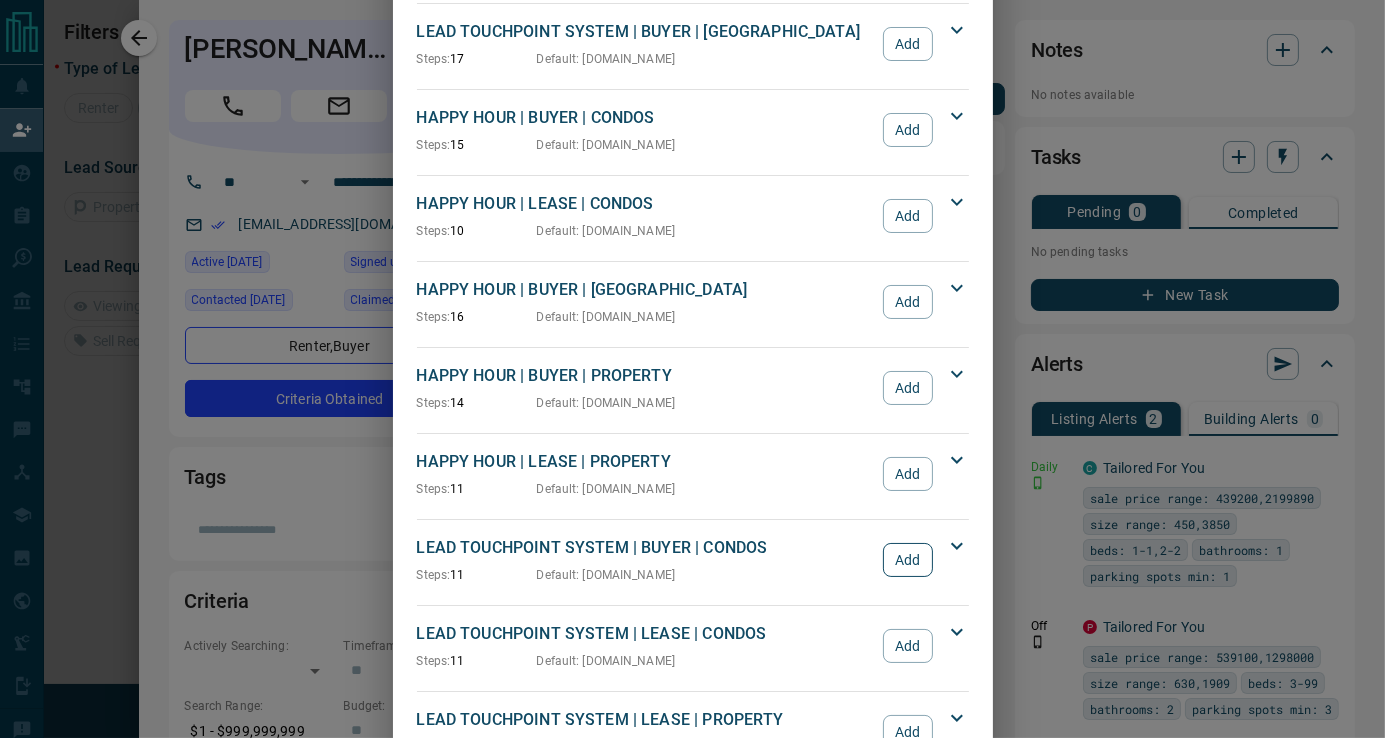 click on "Add" at bounding box center [907, 560] 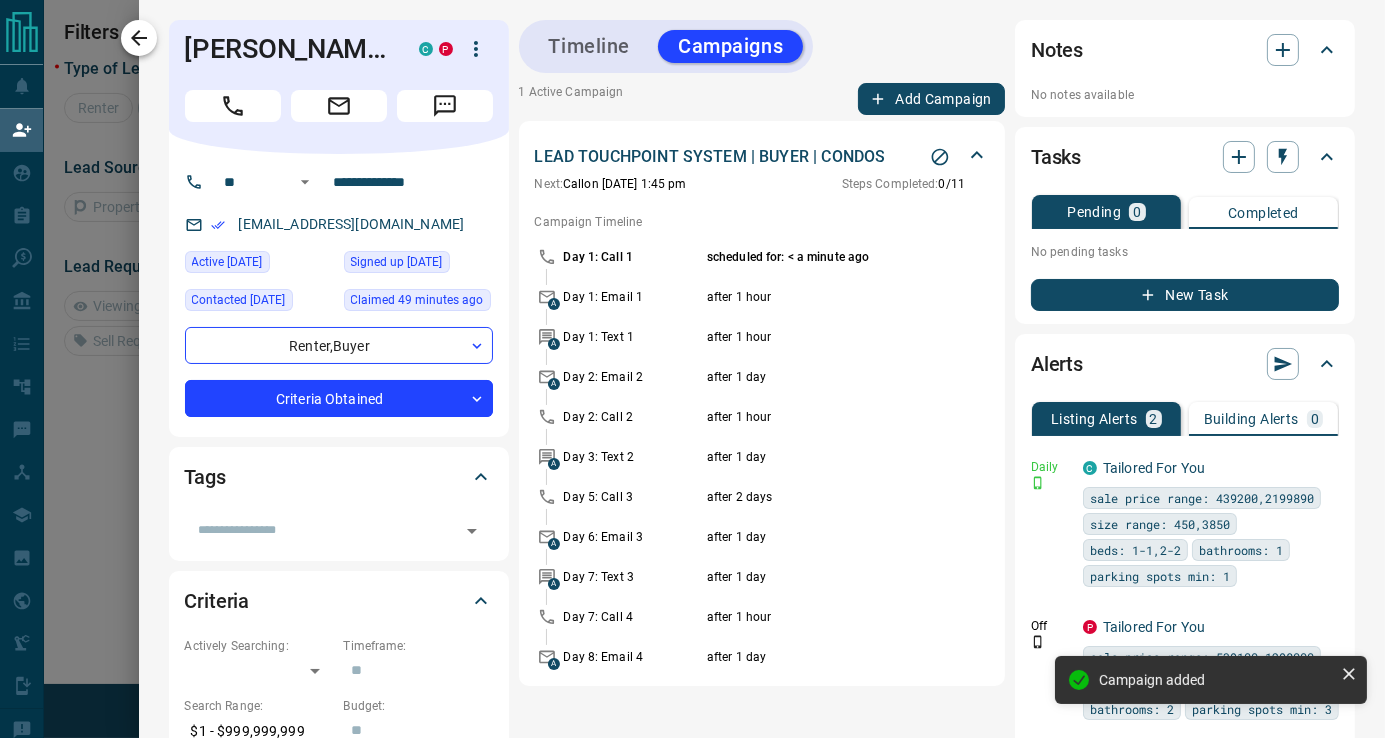 click 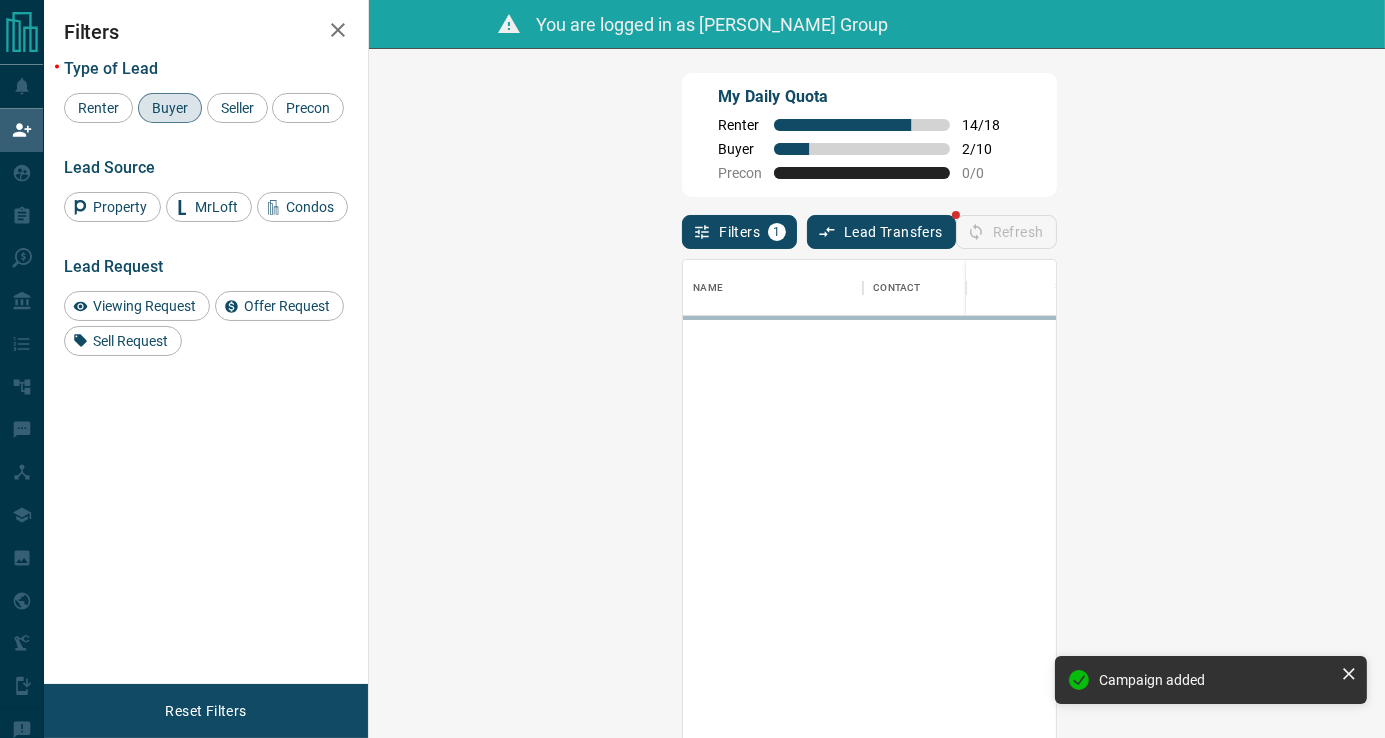 scroll, scrollTop: 15, scrollLeft: 16, axis: both 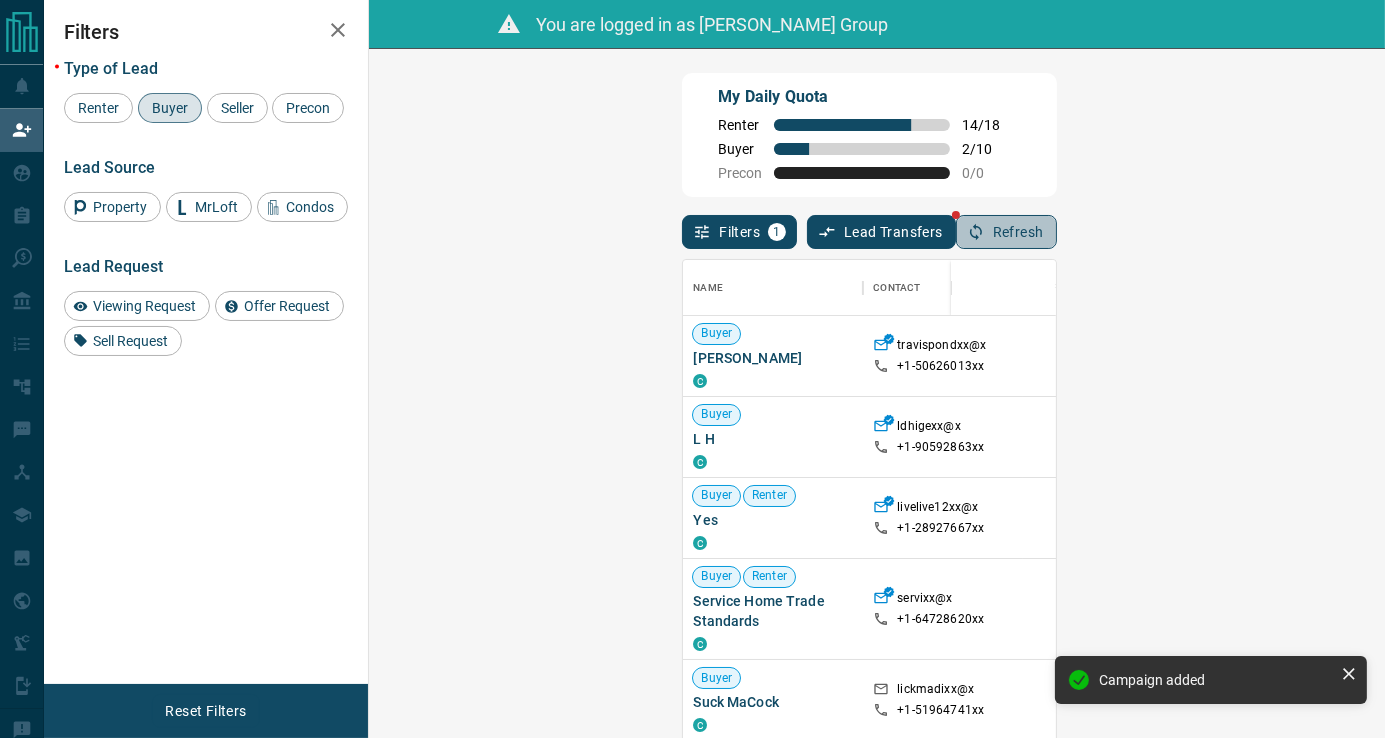 click 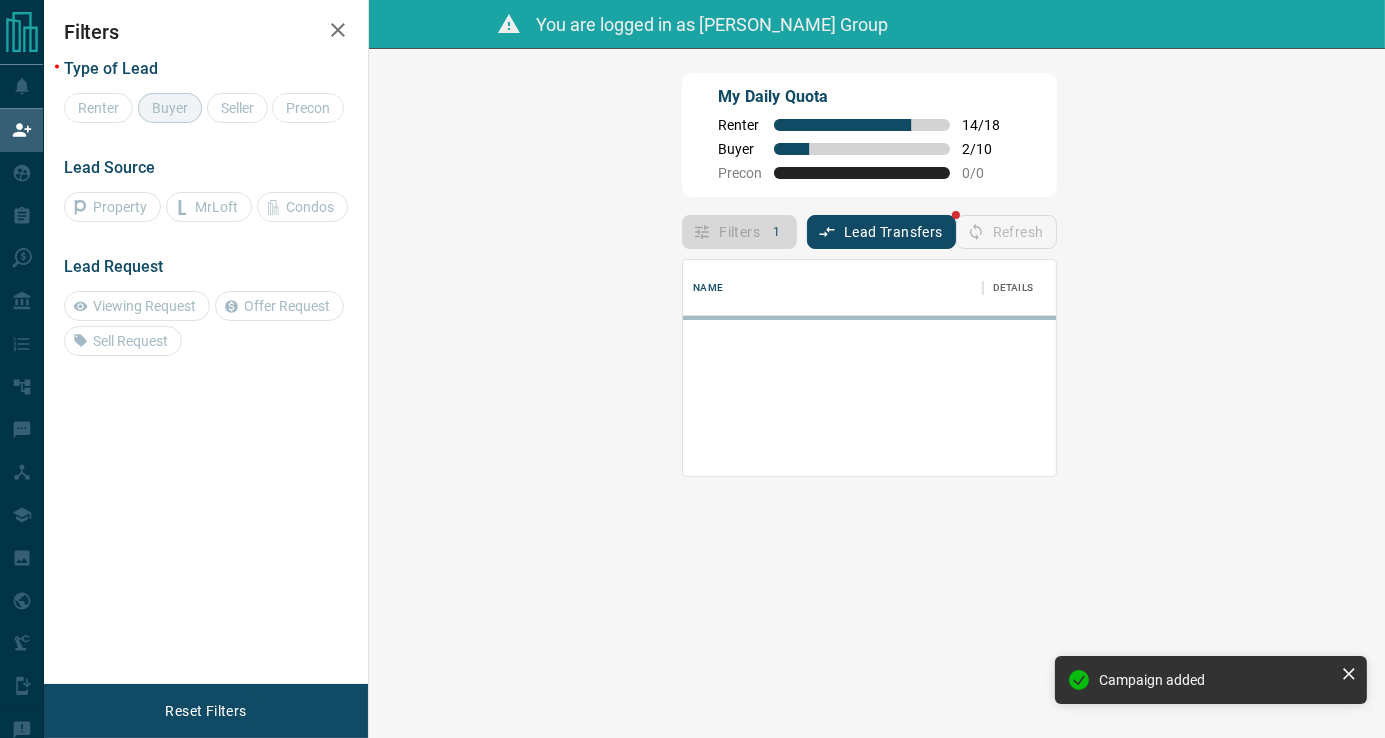 scroll, scrollTop: 0, scrollLeft: 0, axis: both 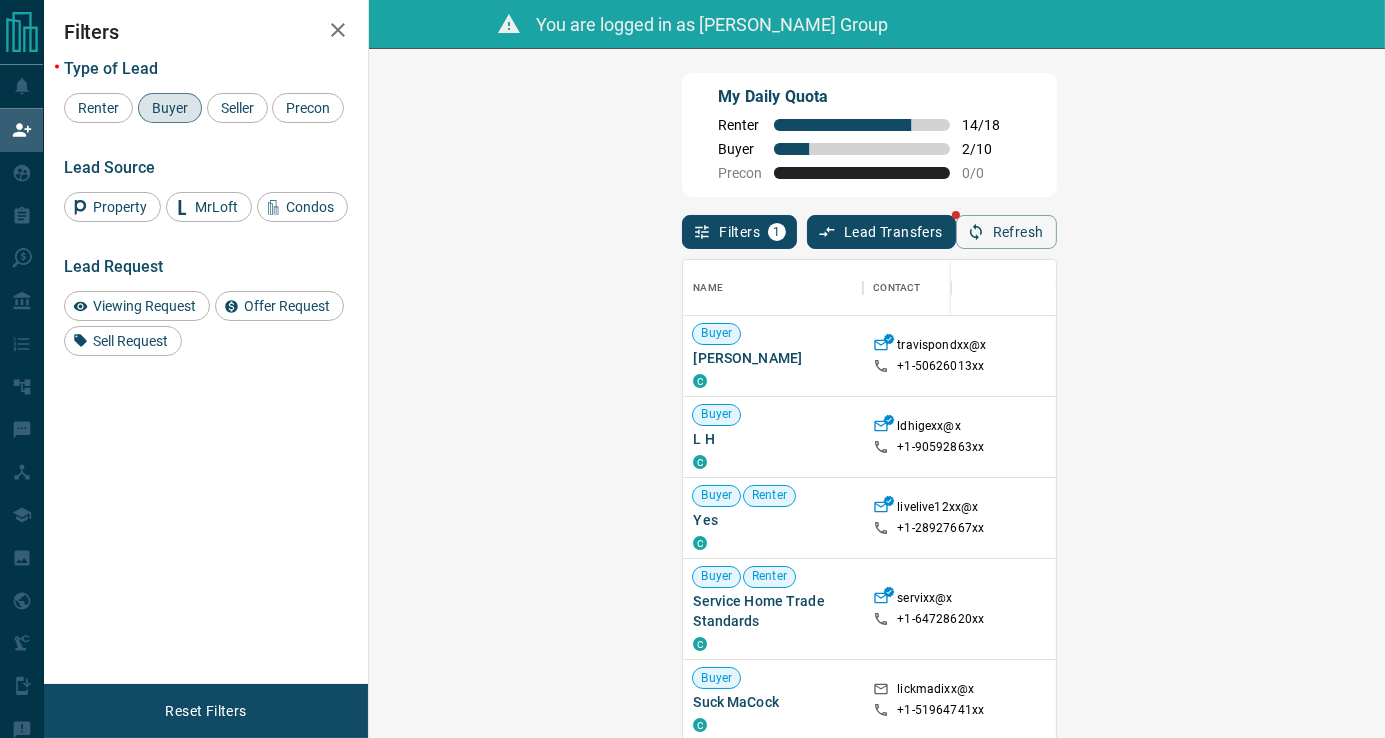 click on "Claim" at bounding box center (1612, 356) 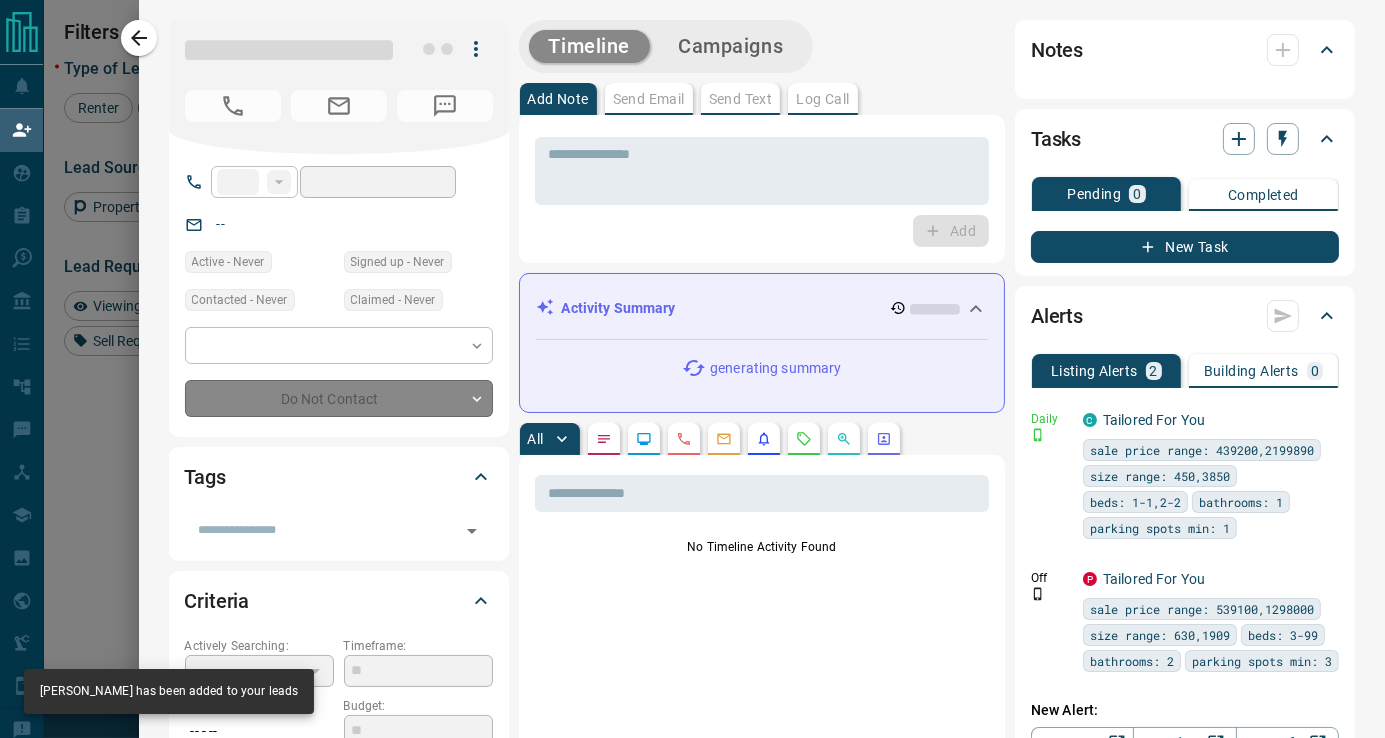 type on "**" 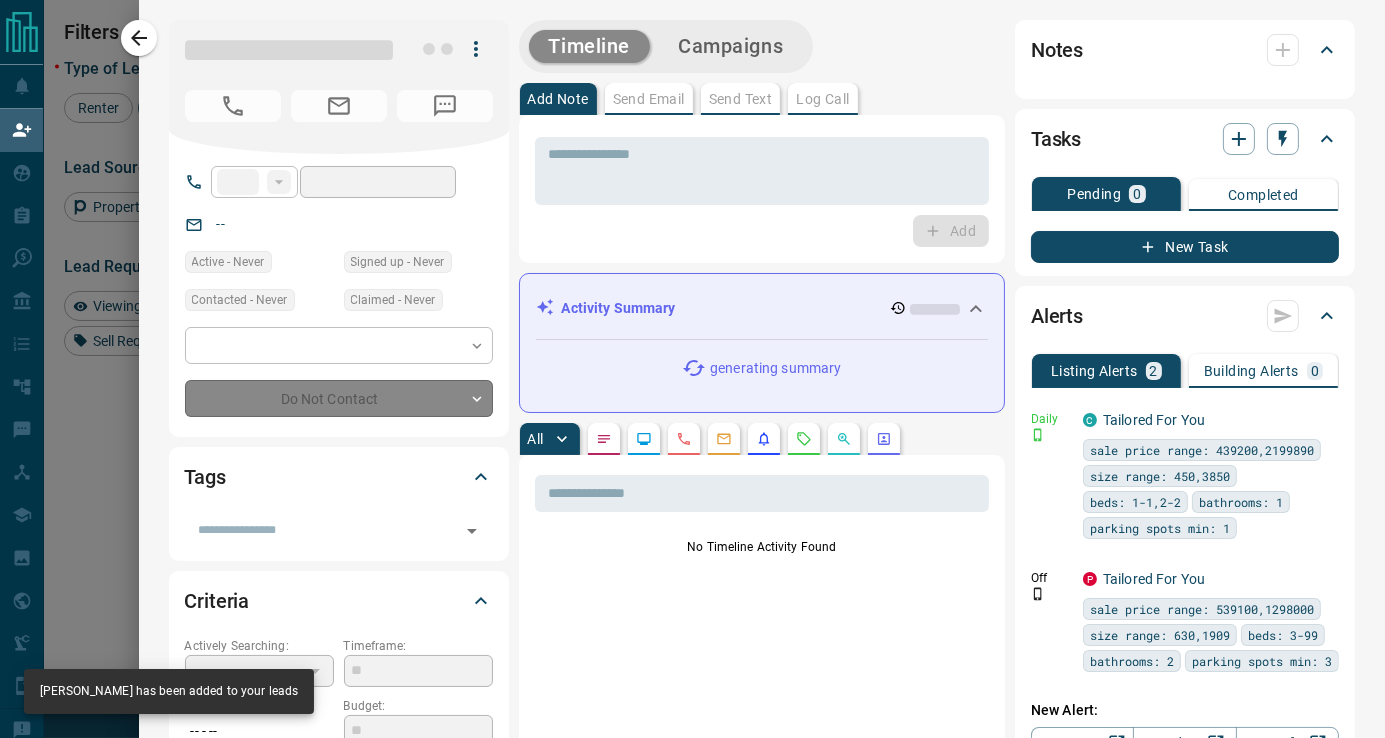 type on "**********" 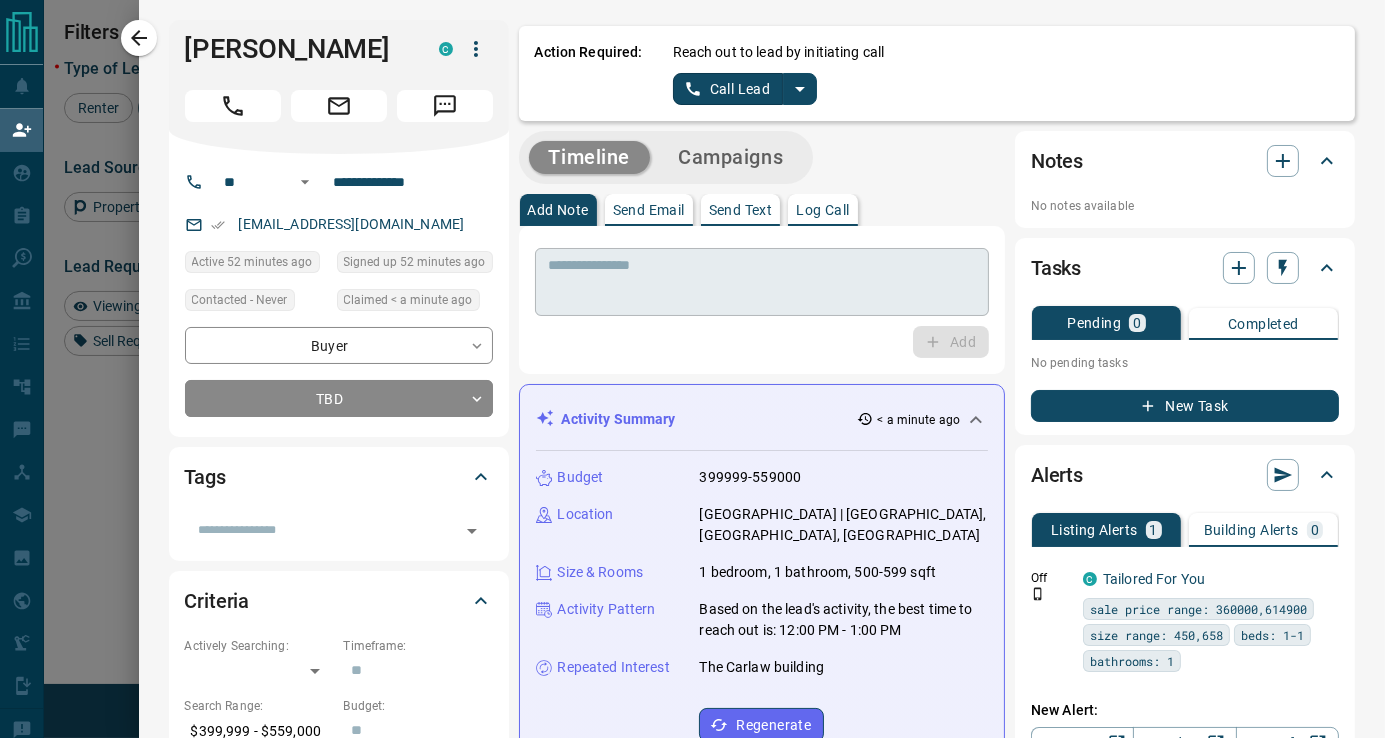 click at bounding box center [762, 282] 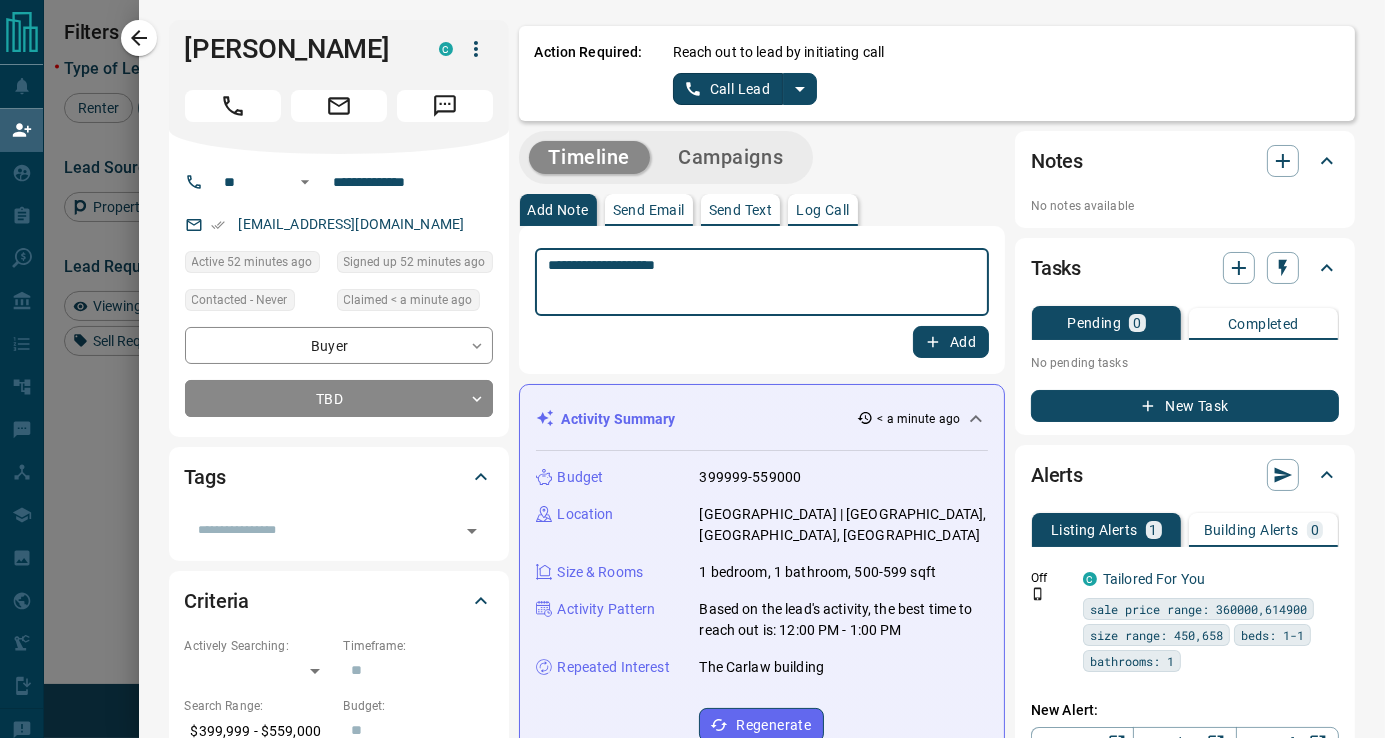 type on "**********" 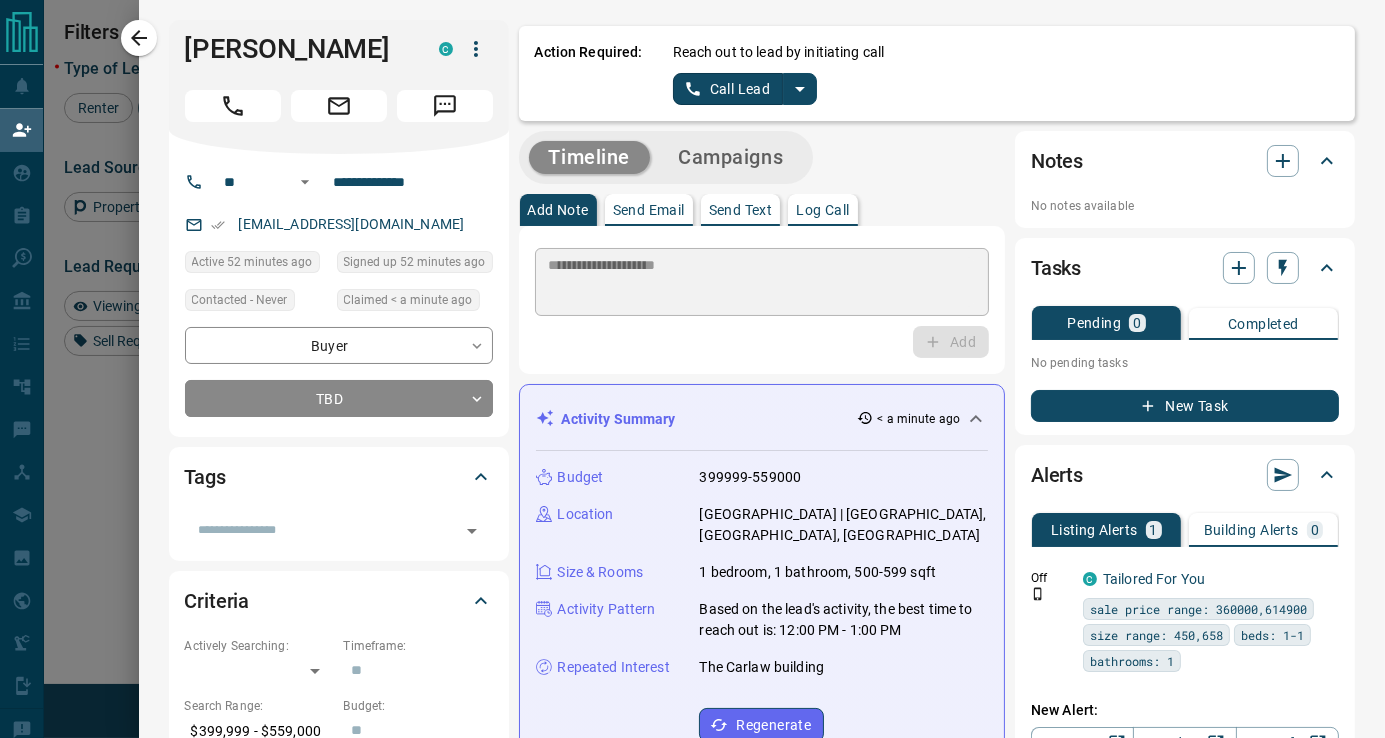 type 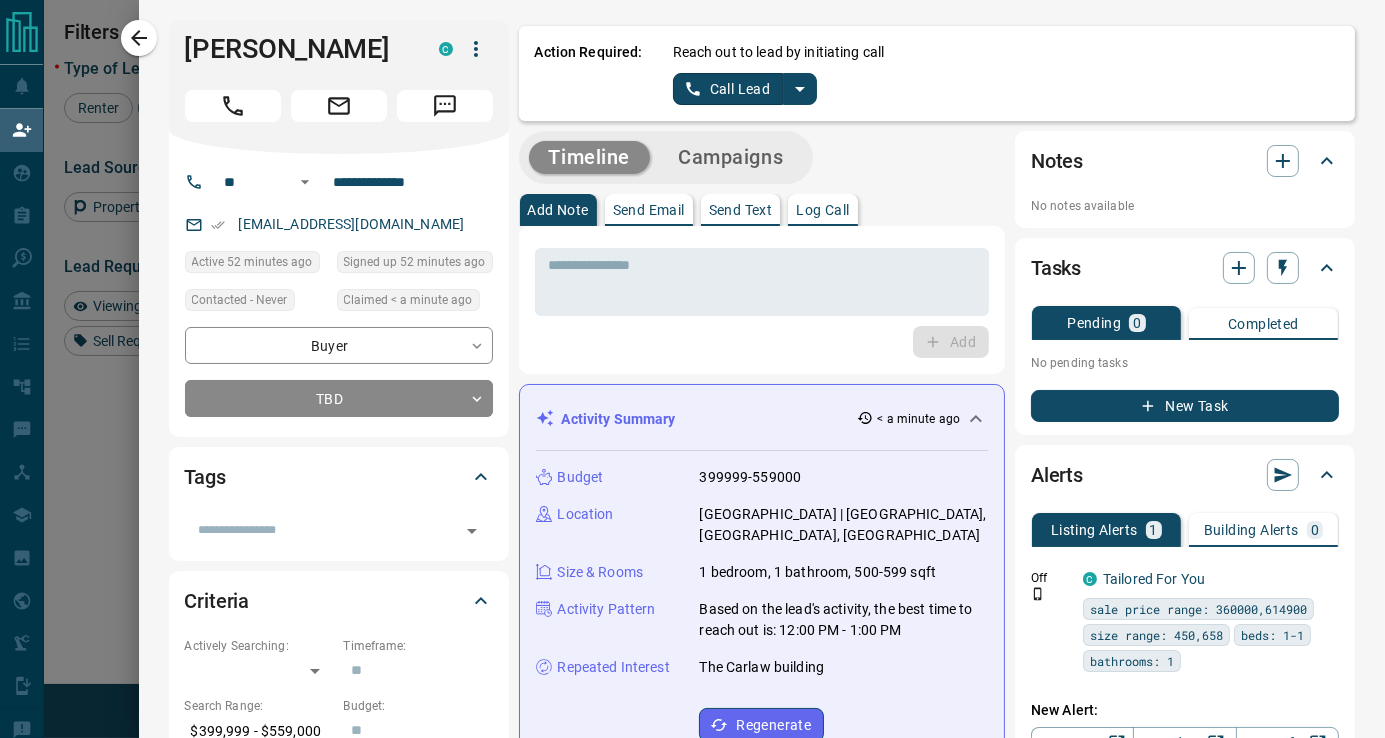 click 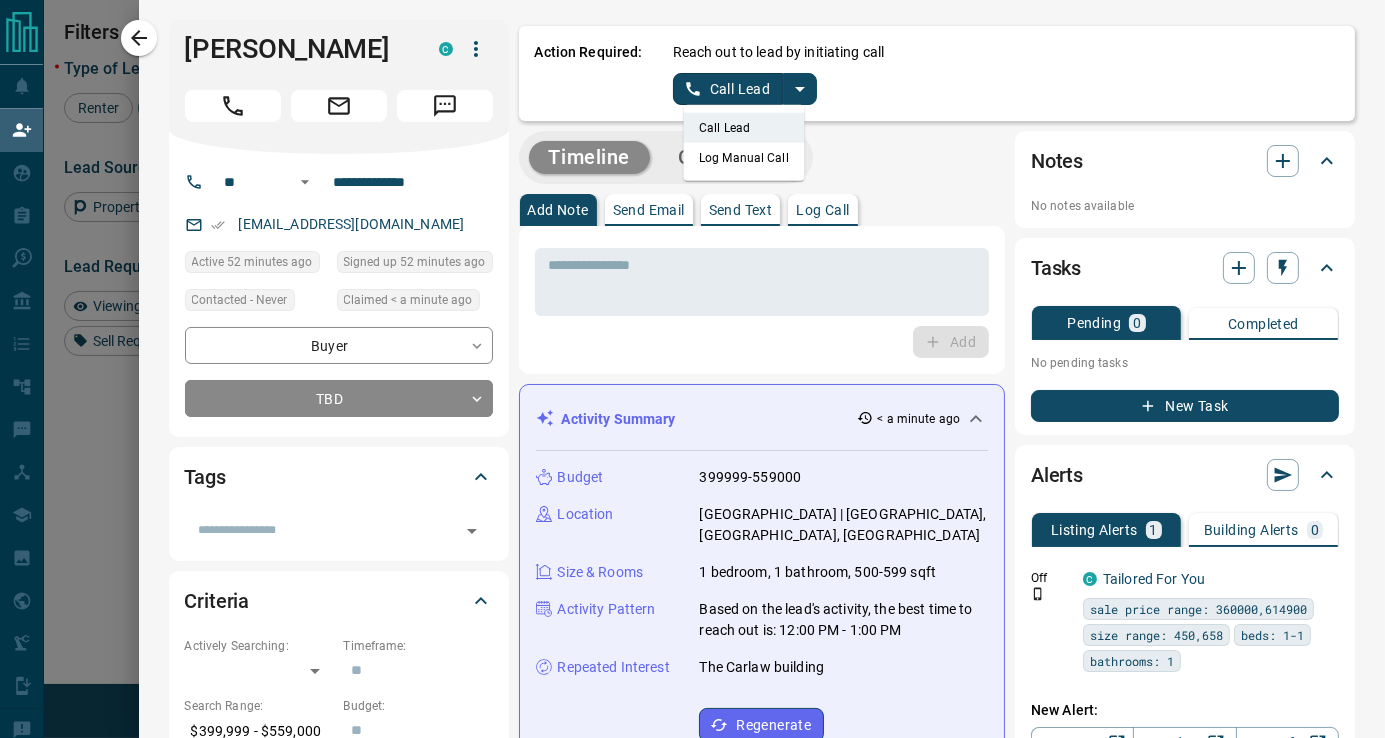 click on "Log Manual Call" at bounding box center [744, 158] 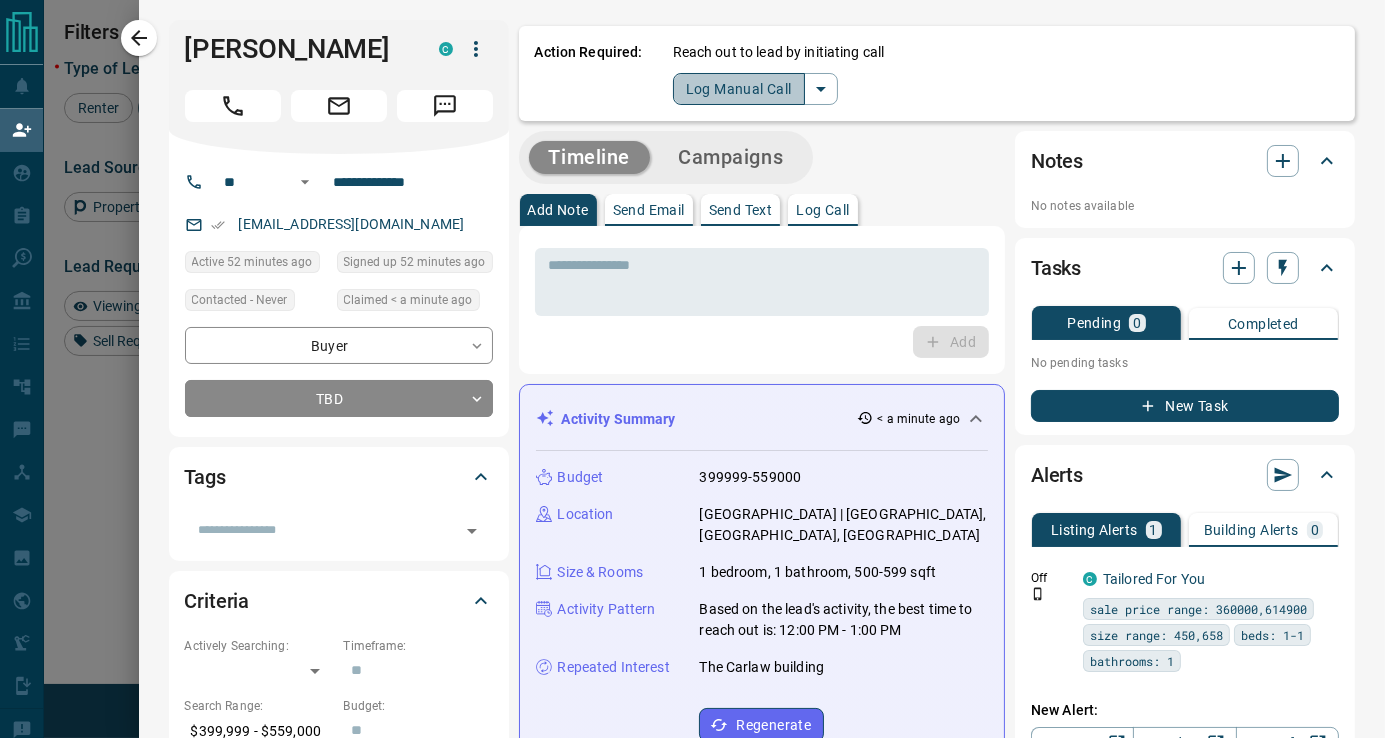 click on "Log Manual Call" at bounding box center (739, 89) 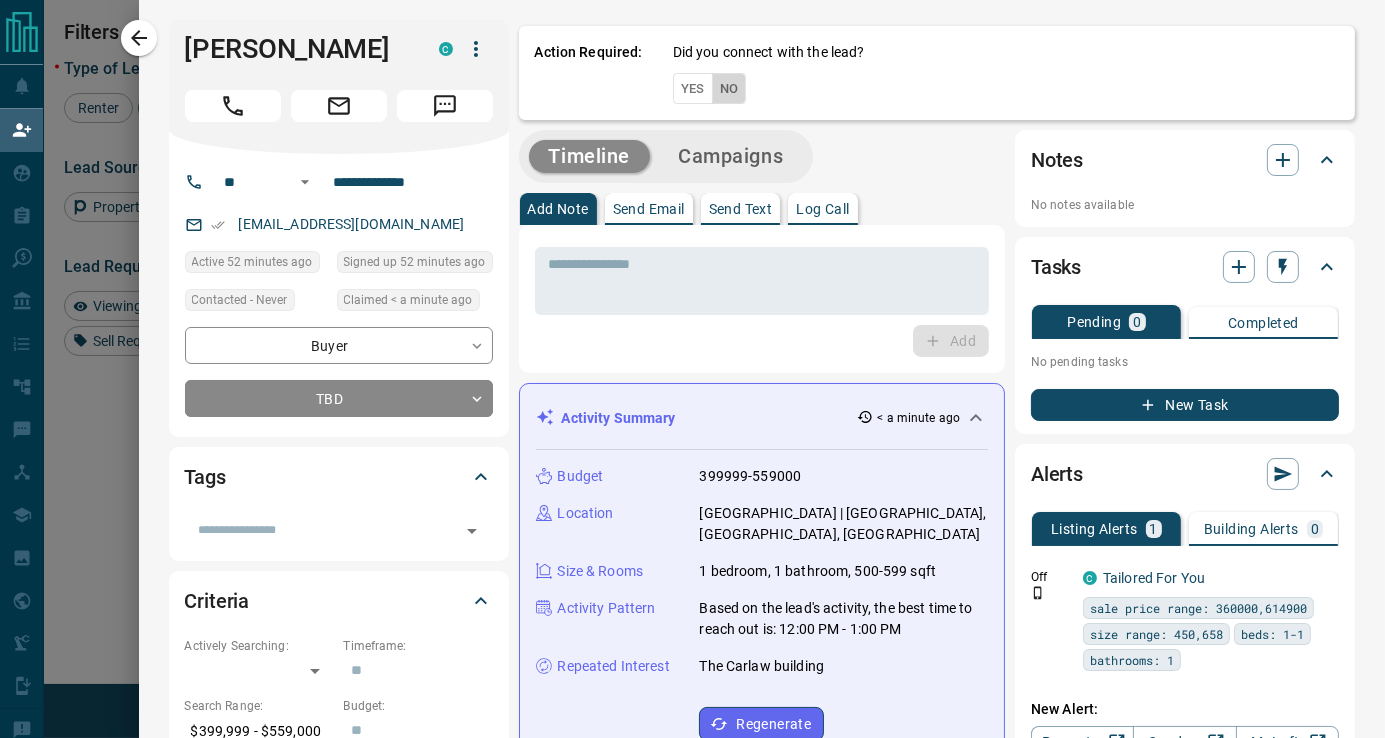 click on "No" at bounding box center (729, 88) 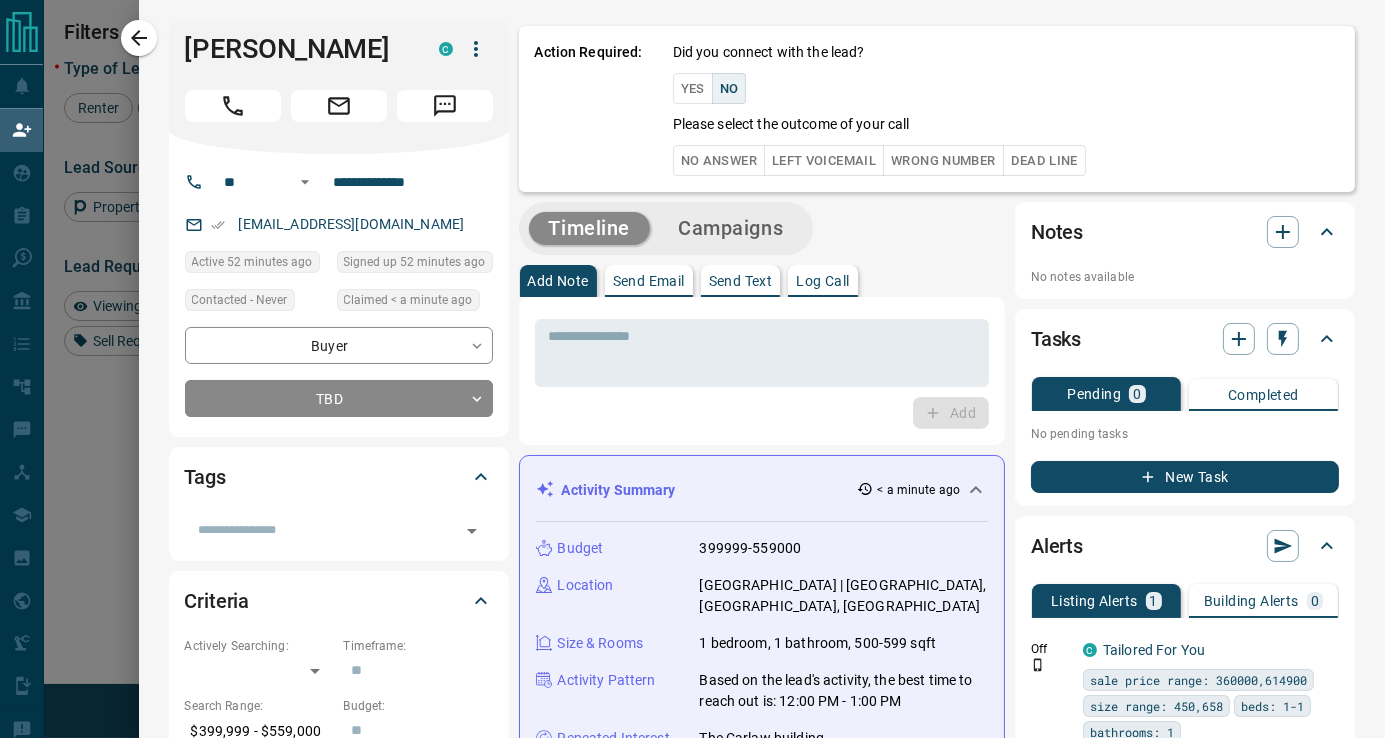 click on "No Answer" at bounding box center [719, 160] 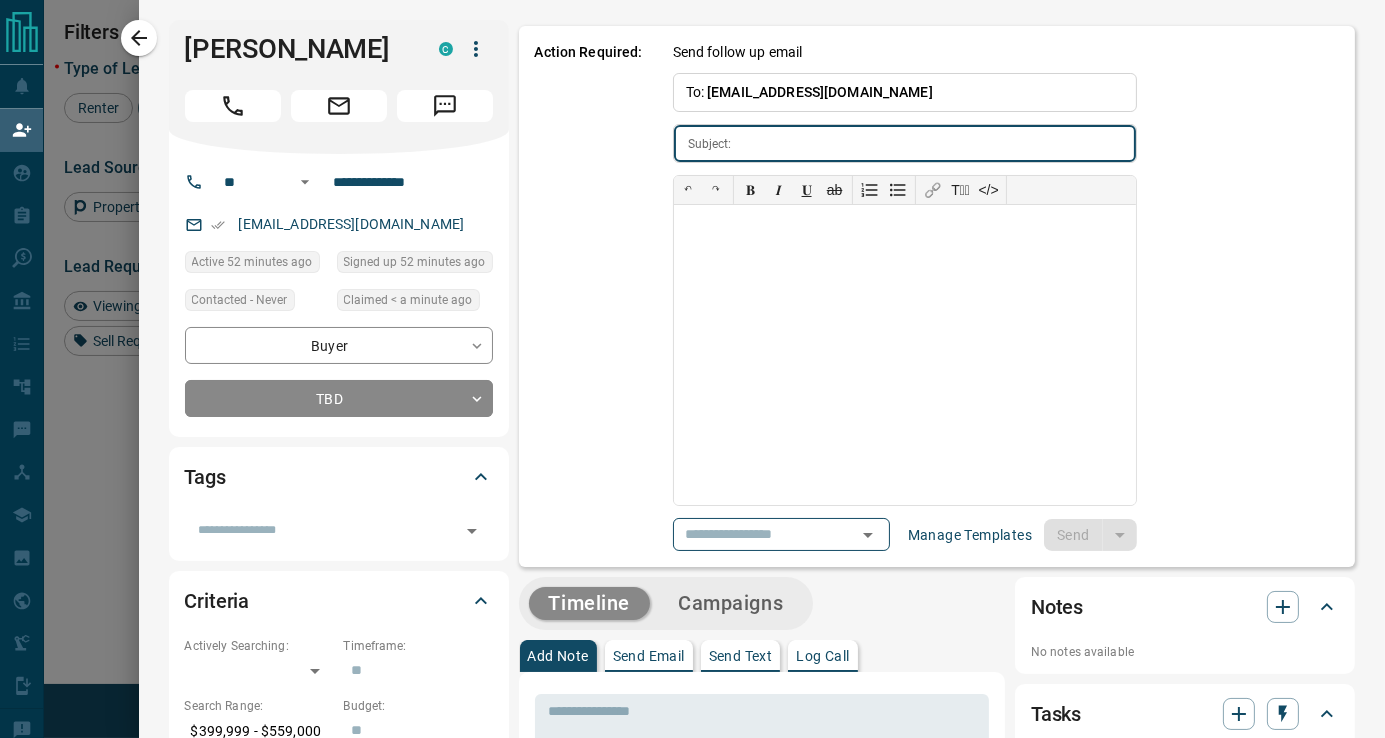 type on "**********" 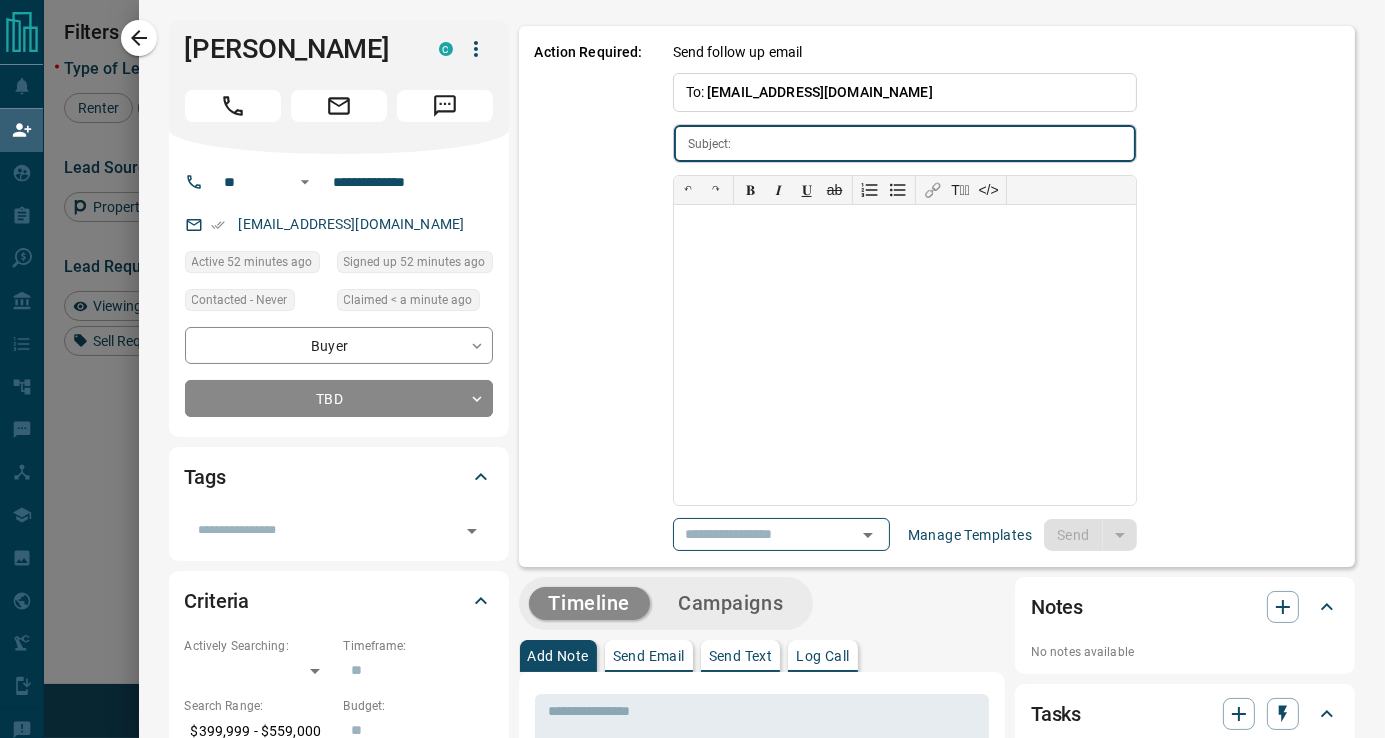 type on "**********" 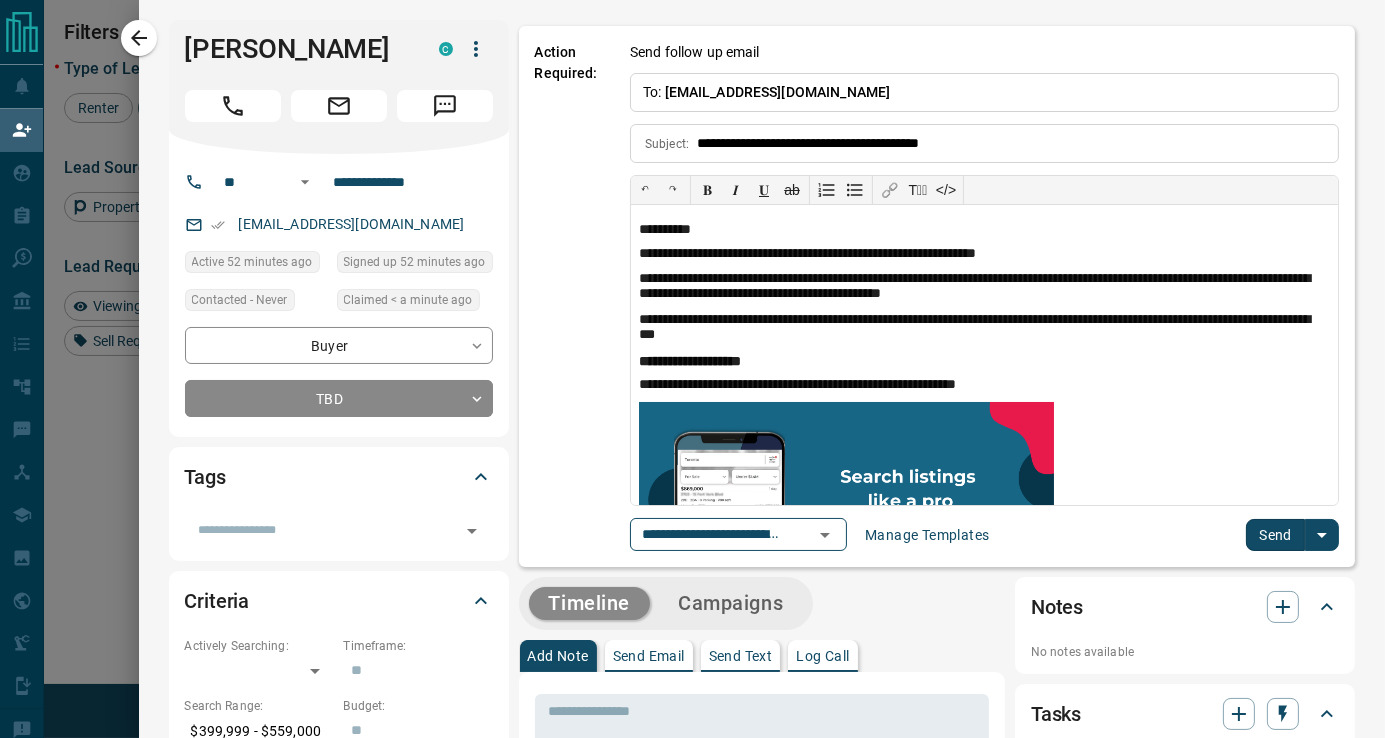 click on "**********" at bounding box center (984, 534) 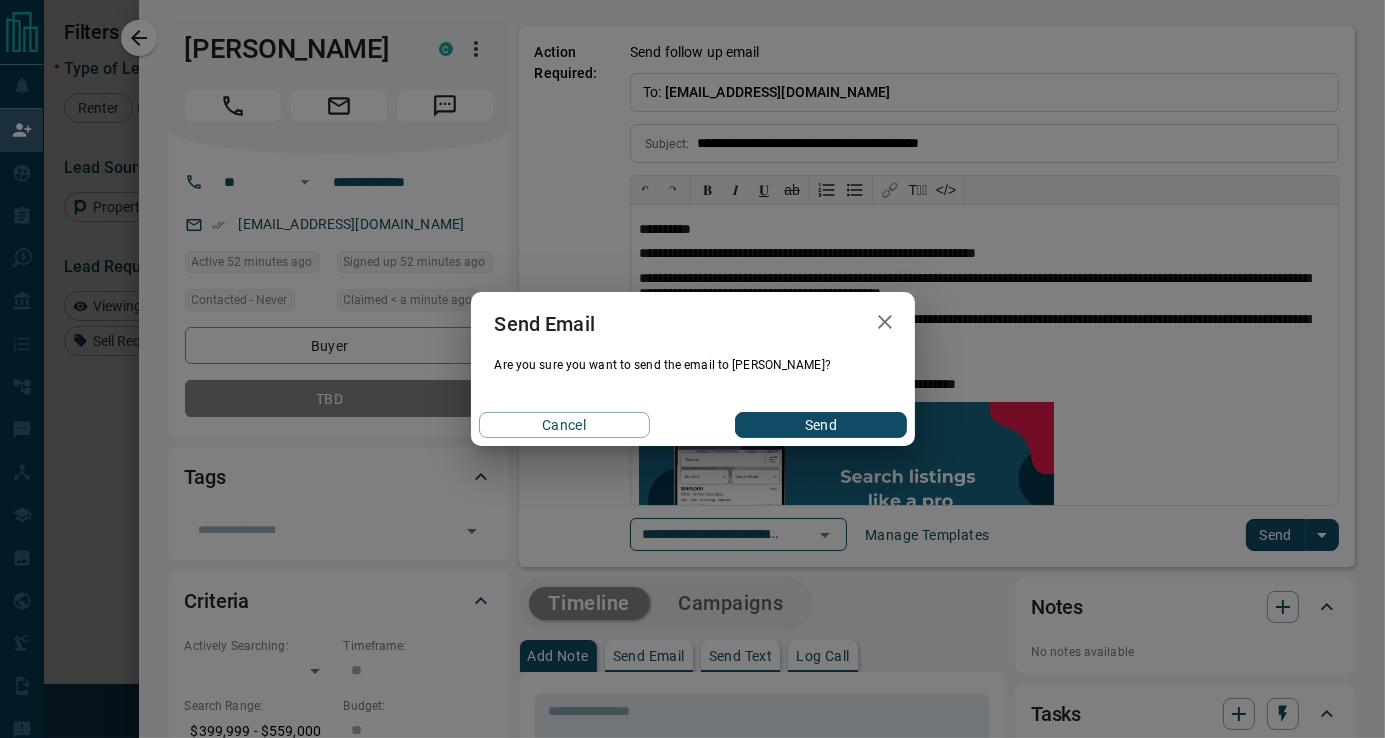 click on "Send" at bounding box center [820, 425] 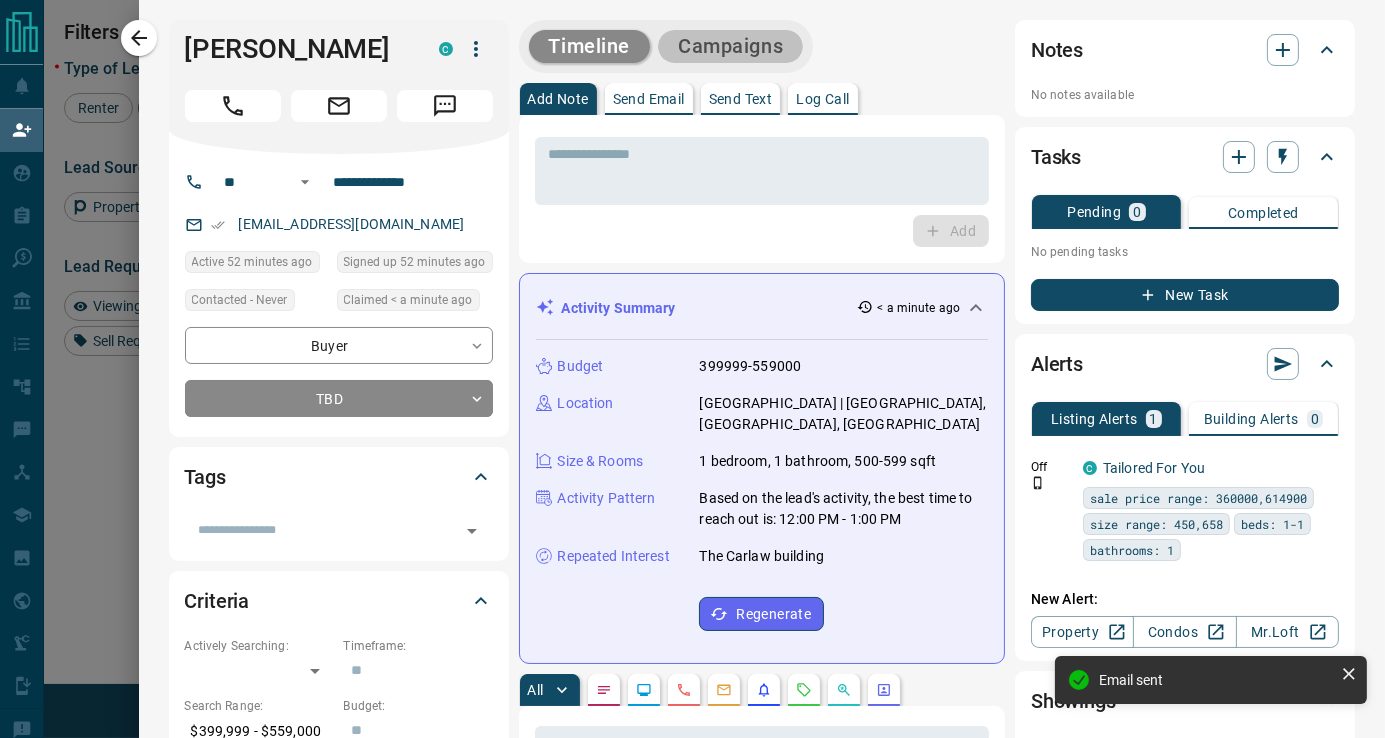 click on "Campaigns" at bounding box center (730, 46) 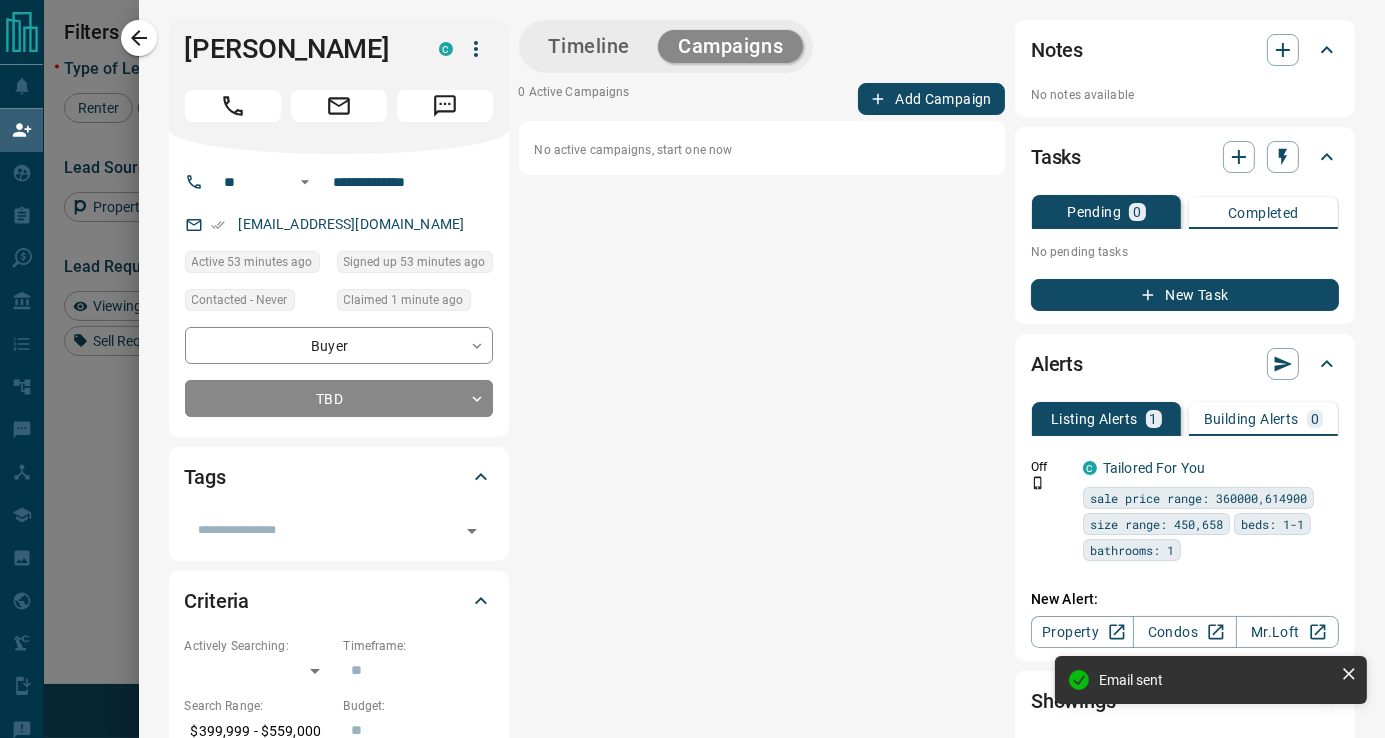 click on "Add Campaign" at bounding box center [931, 99] 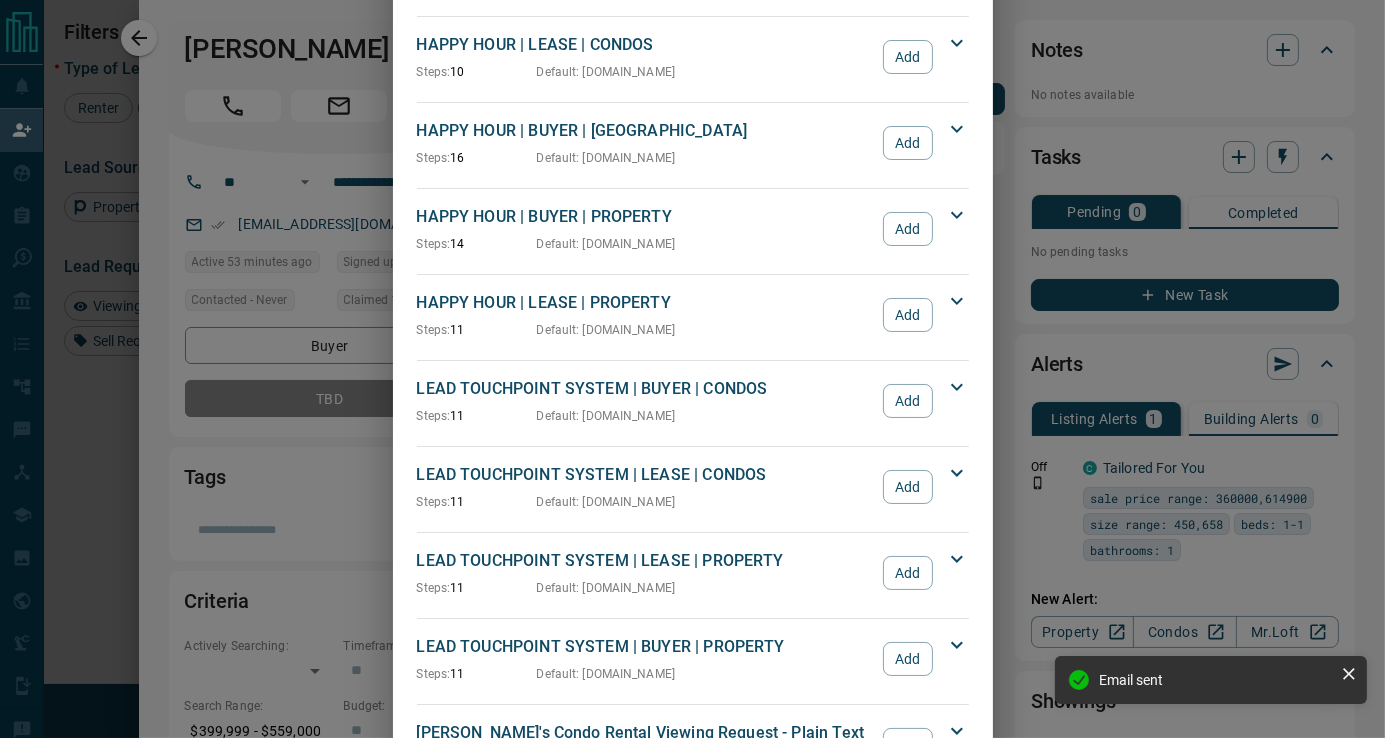 scroll, scrollTop: 166, scrollLeft: 0, axis: vertical 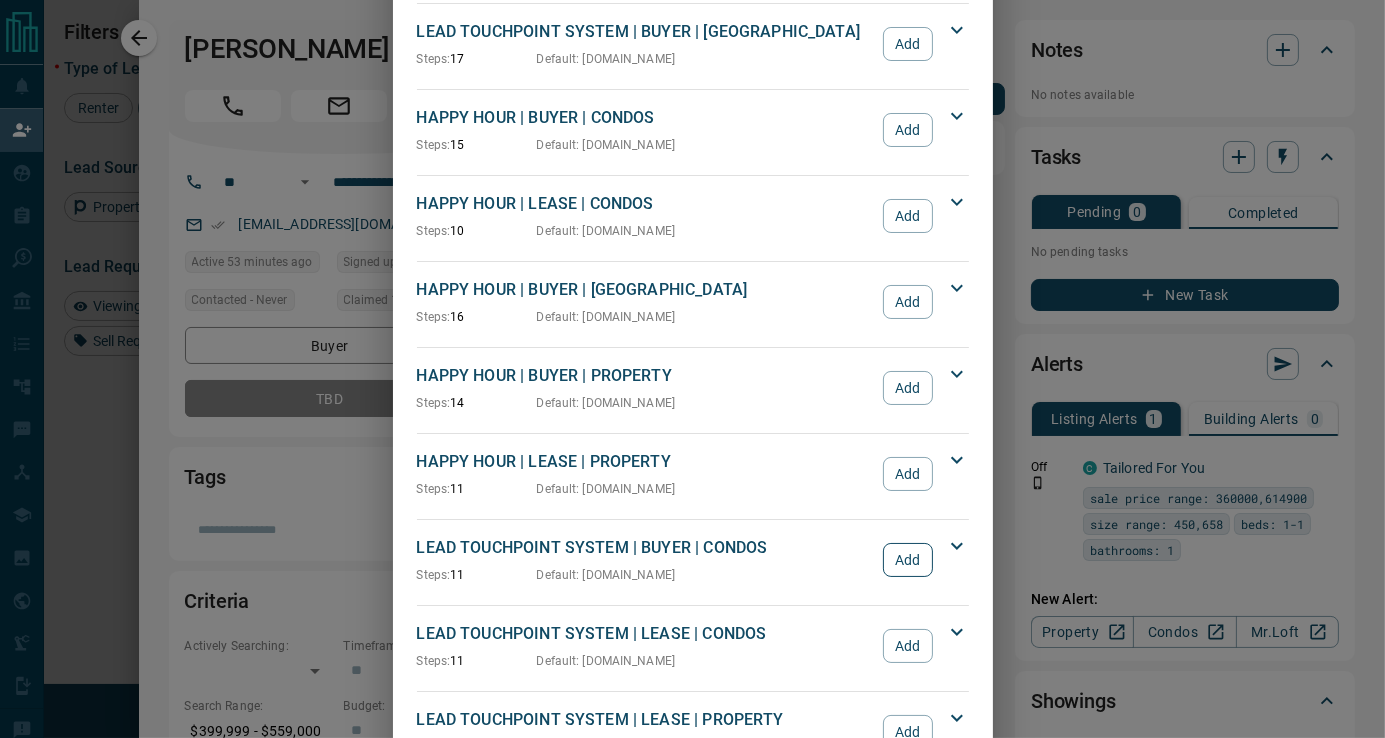 click on "Add" at bounding box center (907, 560) 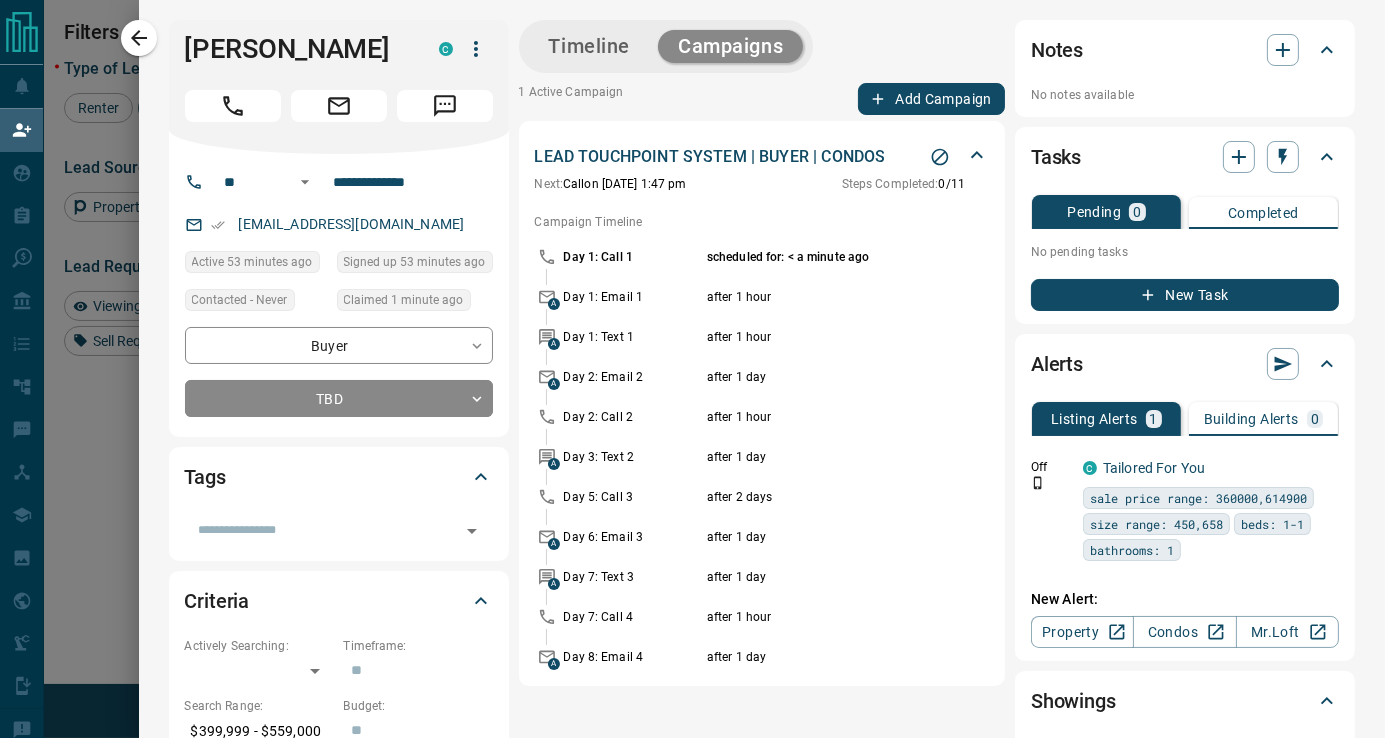 click 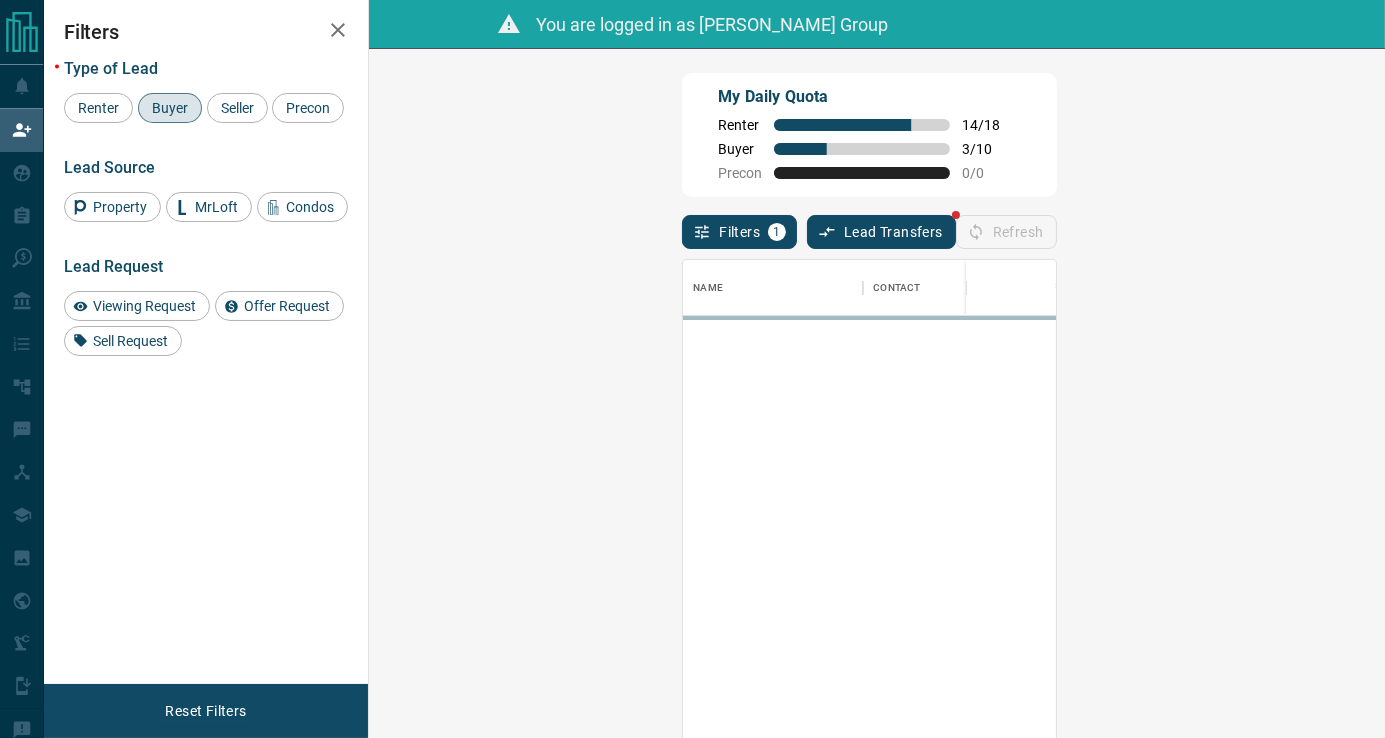 scroll, scrollTop: 15, scrollLeft: 16, axis: both 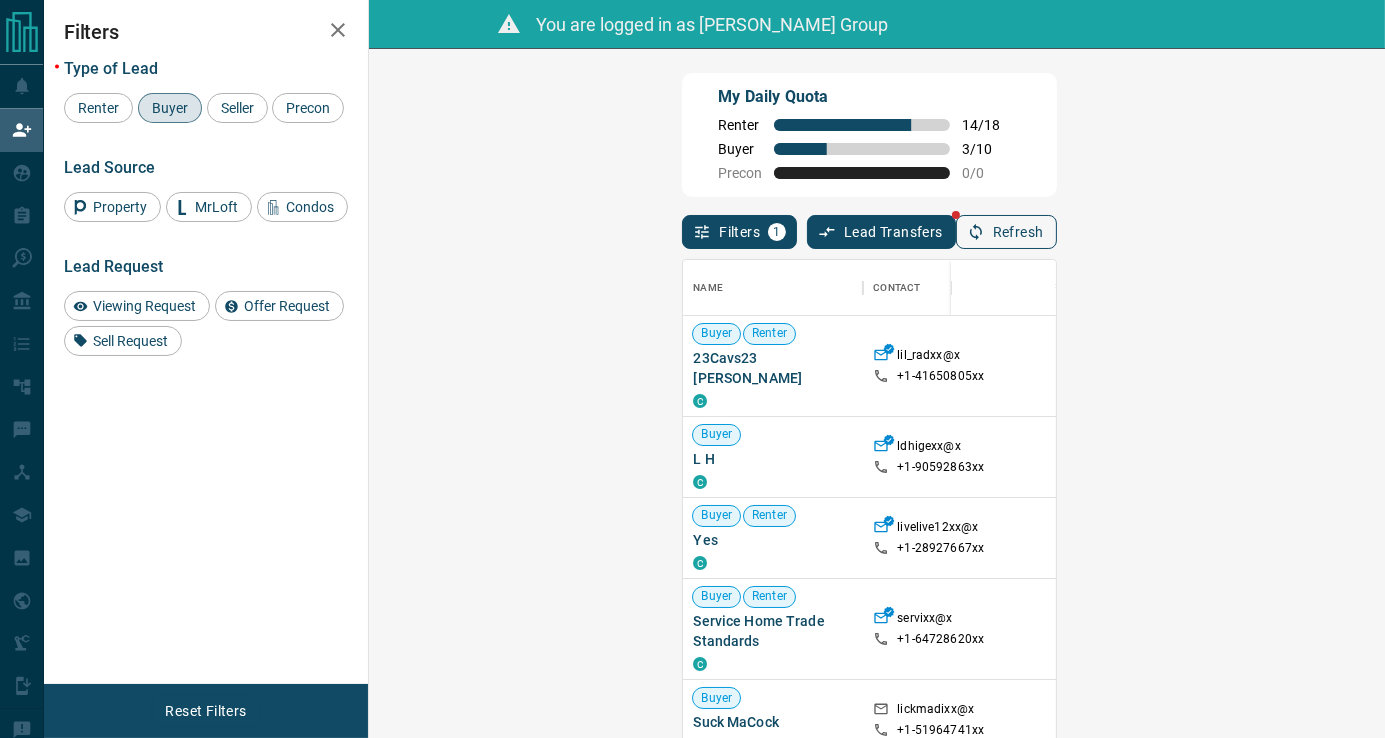 click on "Refresh" at bounding box center [1006, 232] 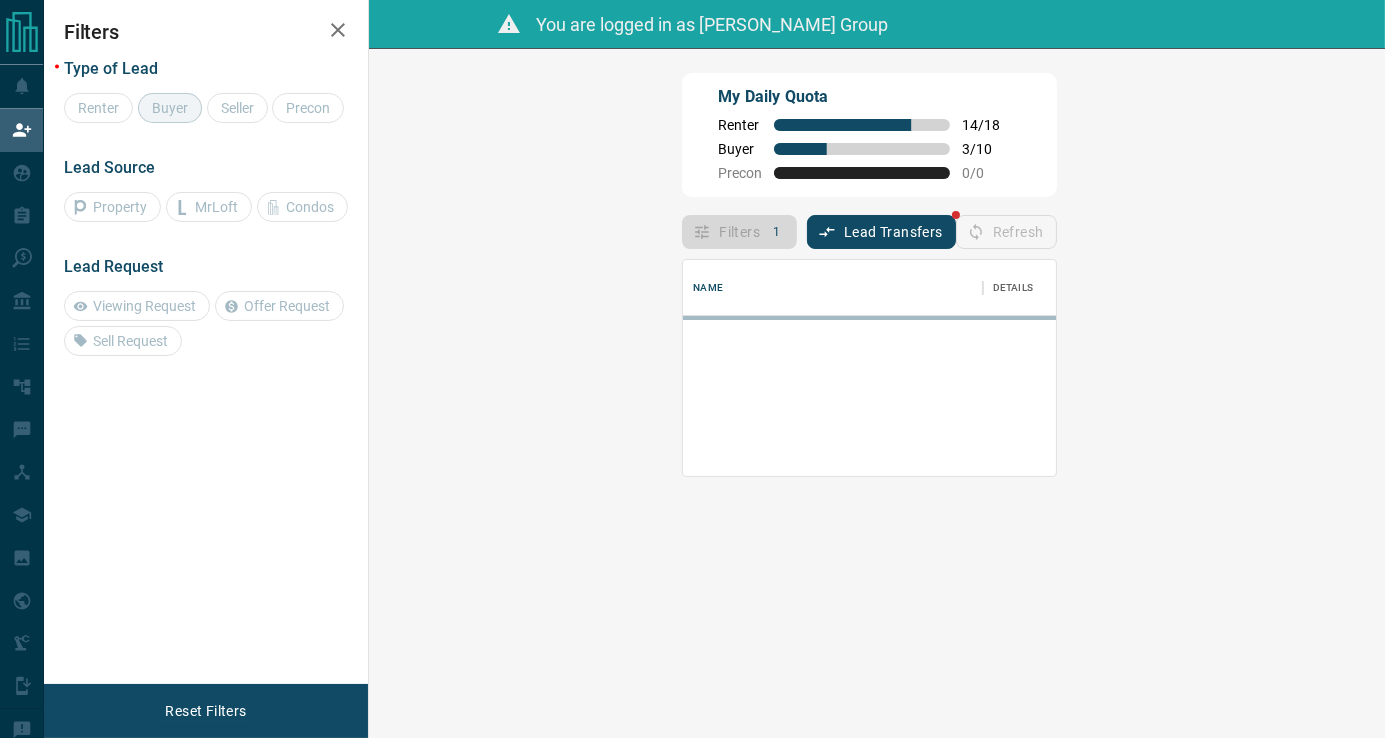 scroll, scrollTop: 16, scrollLeft: 16, axis: both 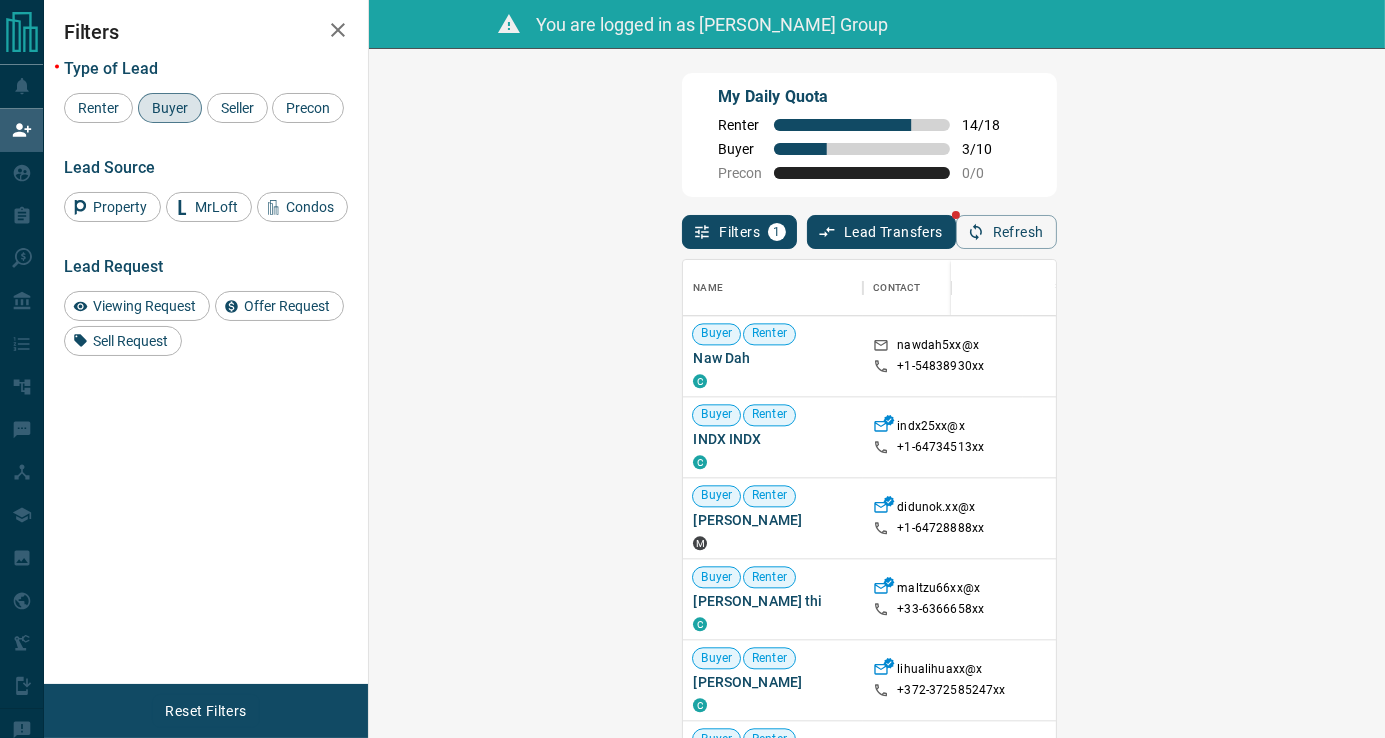 click 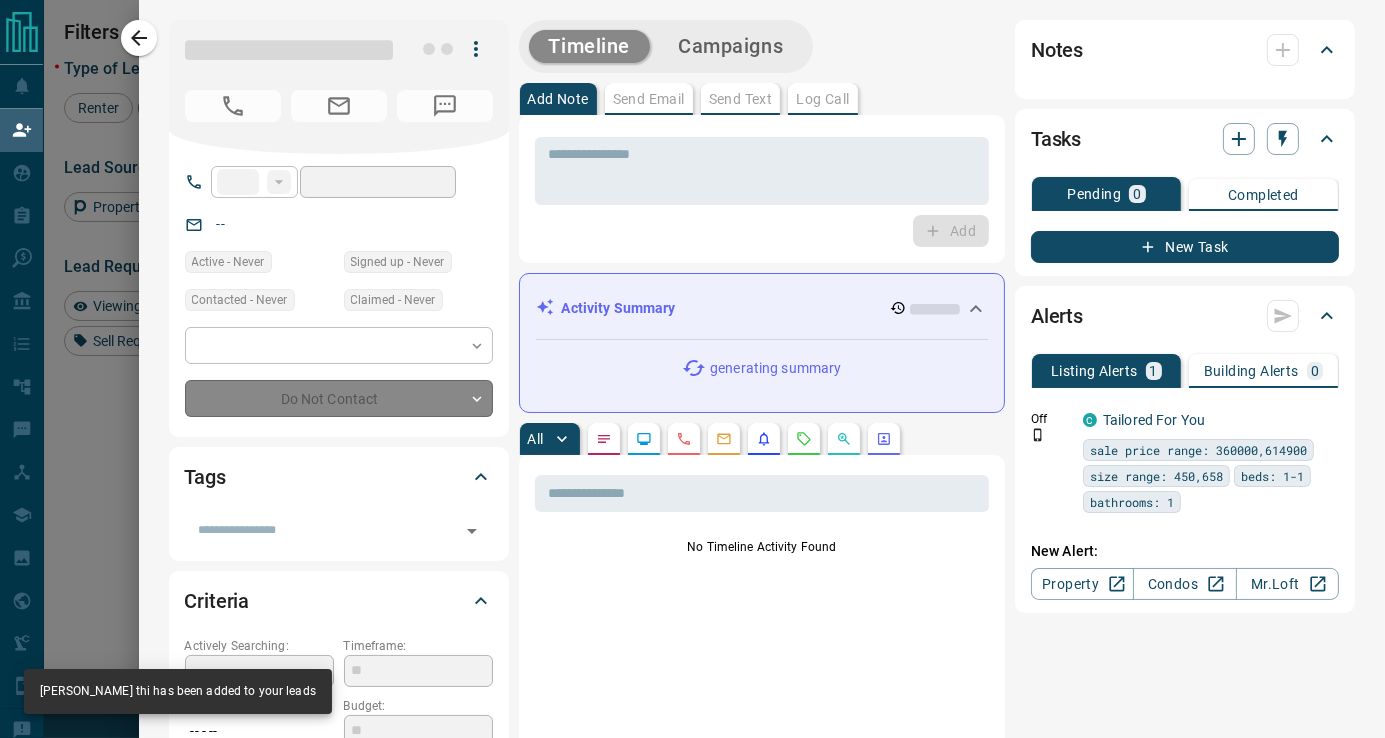 type on "***" 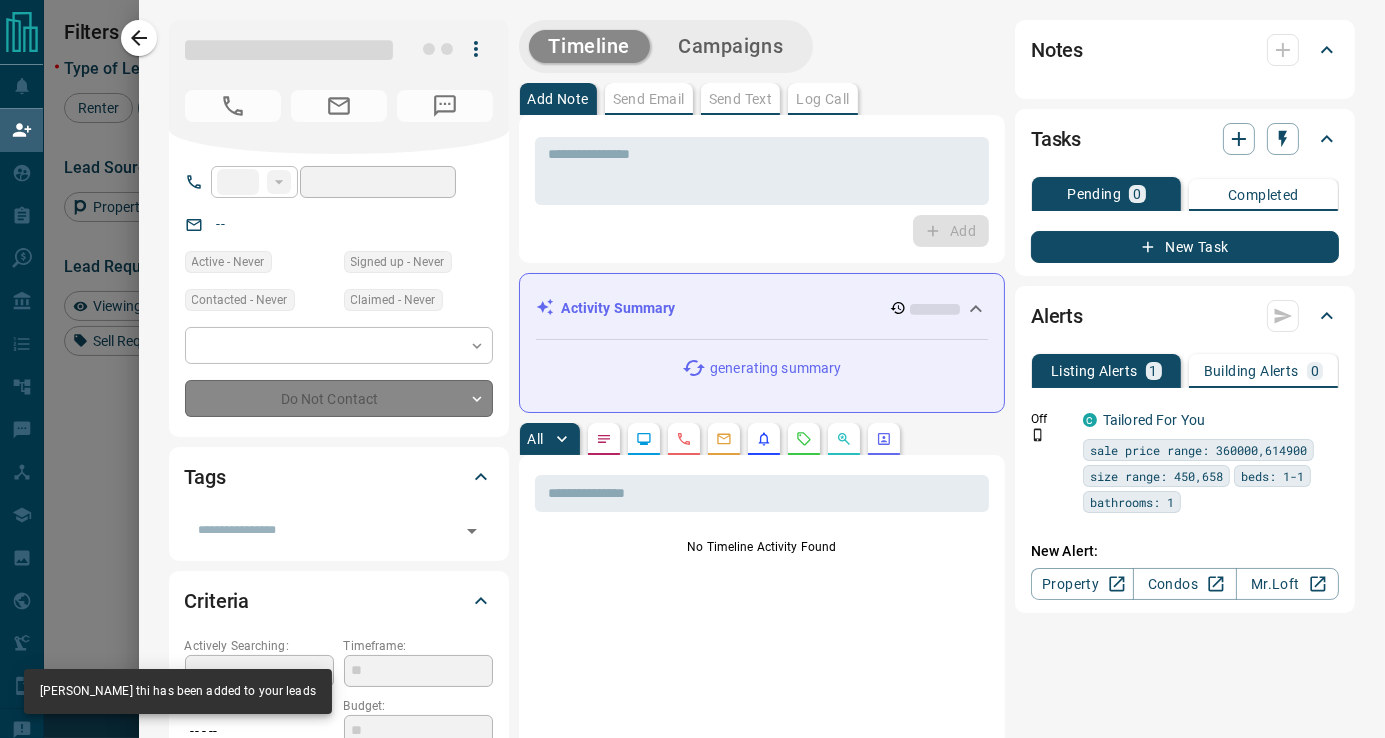 type on "**********" 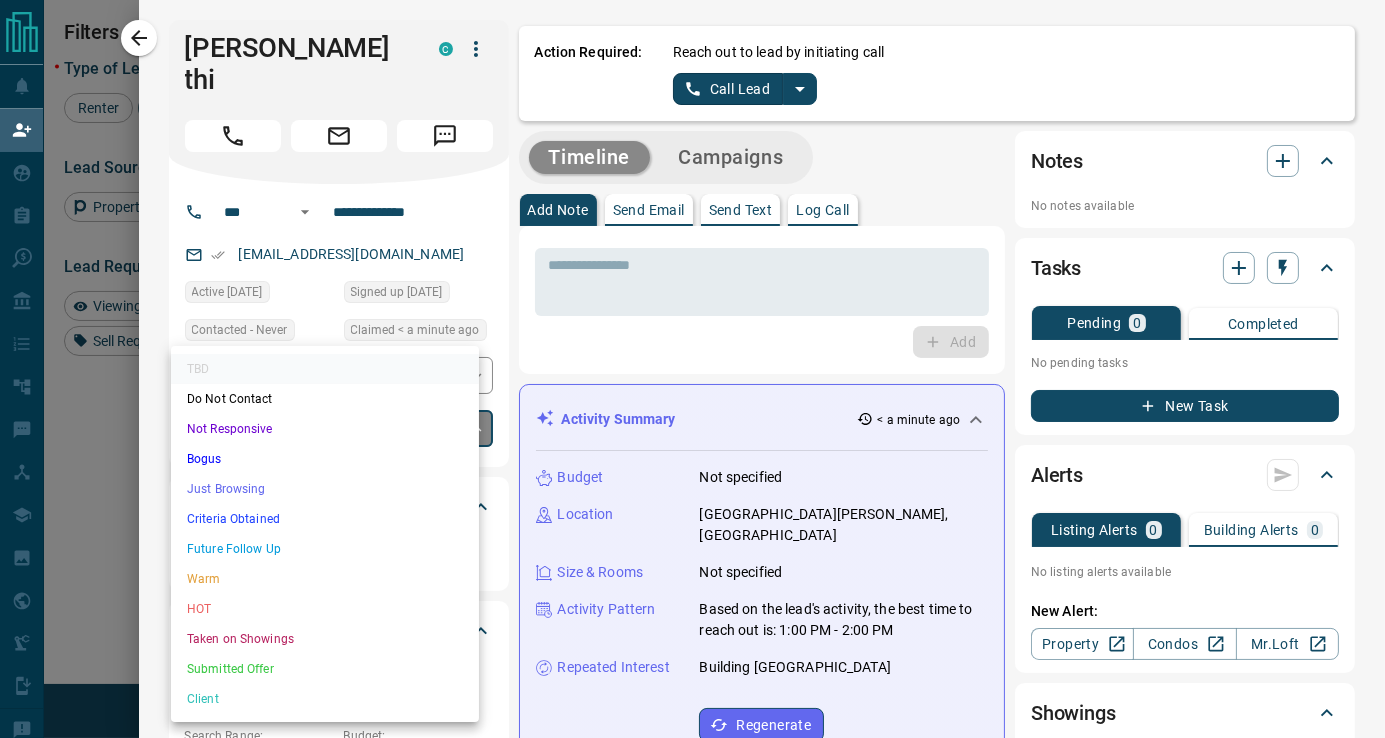 click on "Lead Transfers Claim Leads My Leads Tasks Opportunities Deals Campaigns Automations Messages Broker Bay Training Media Services Agent Resources Precon Worksheet Mobile Apps Disclosure Logout You are logged in as [PERSON_NAME] Group My Daily Quota Renter 15 / 18 Buyer 3 / 10 Precon 0 / 0 Filters 1 Lead Transfers Refresh Name Contact Search   Search Range Location Requests AI Status Recent Opportunities (30d) Buyer Renter Mystic Mac C kingfxx@x +1- 36565582xx [GEOGRAPHIC_DATA], [GEOGRAPHIC_DATA] Buyer Renter Jdjsjjs Jdjsjdj C jdkdoshxx@x +1- 28968767xx [GEOGRAPHIC_DATA], Downtown Buyer Renter Naw Dah C nawdah5xx@x +1- 54838930xx [GEOGRAPHIC_DATA], [GEOGRAPHIC_DATA] Buyer Renter INDX INDX C indx25xx@x +1- 64734513xx [GEOGRAPHIC_DATA], Downtown Buyer Renter [PERSON_NAME] M didunok.xx@x +1- 64728888xx Buyer Renter [PERSON_NAME] thi C maltzu66xx@x +33- 6366658xx [GEOGRAPHIC_DATA], [GEOGRAPHIC_DATA] Buyer Renter [PERSON_NAME] [PERSON_NAME] C lihualihuaxx@x +372- 372585247xx [GEOGRAPHIC_DATA], [GEOGRAPHIC_DATA] Buyer Renter Bubs Wildin C stupidsignupsidcaboxx@x +1- 30659160xx [GEOGRAPHIC_DATA], Downtown Back to Site Buyer Renter Asdf Tam C +1-" at bounding box center [692, 339] 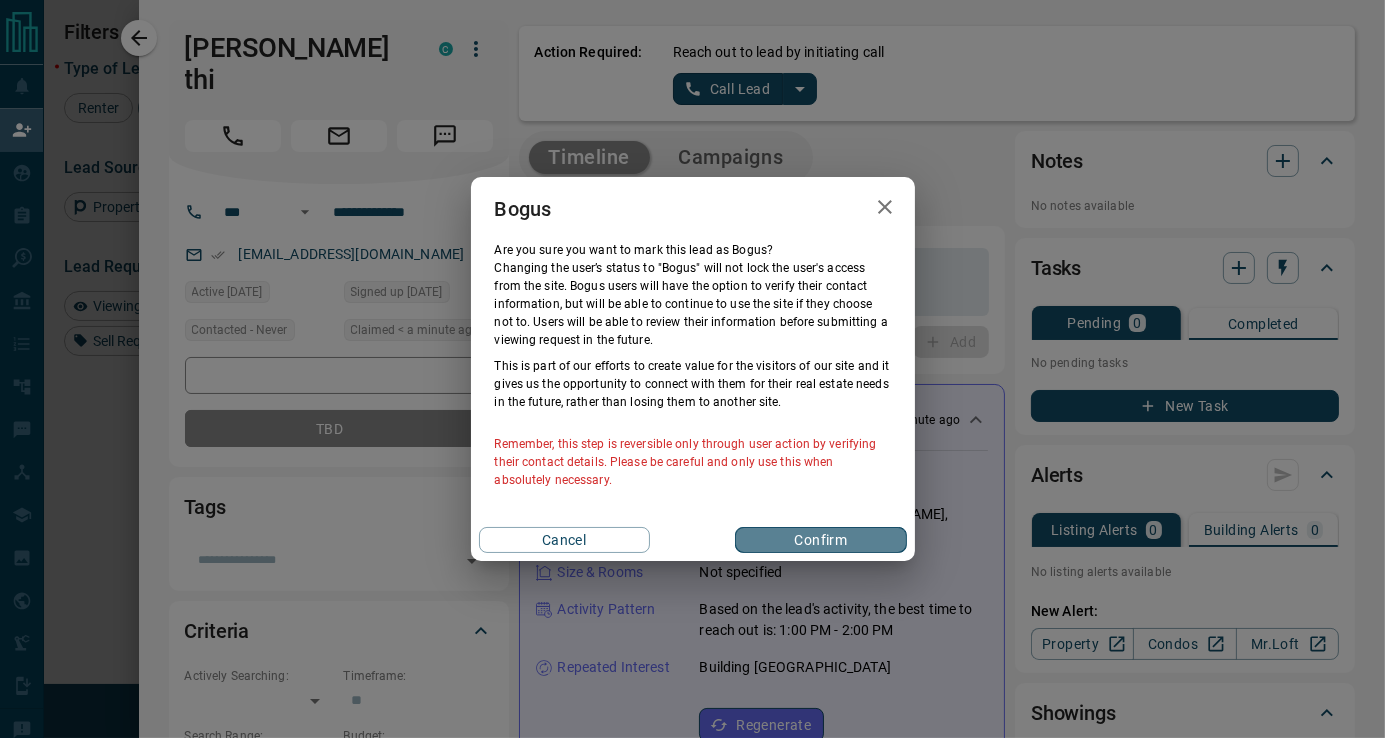 click on "Confirm" at bounding box center (820, 540) 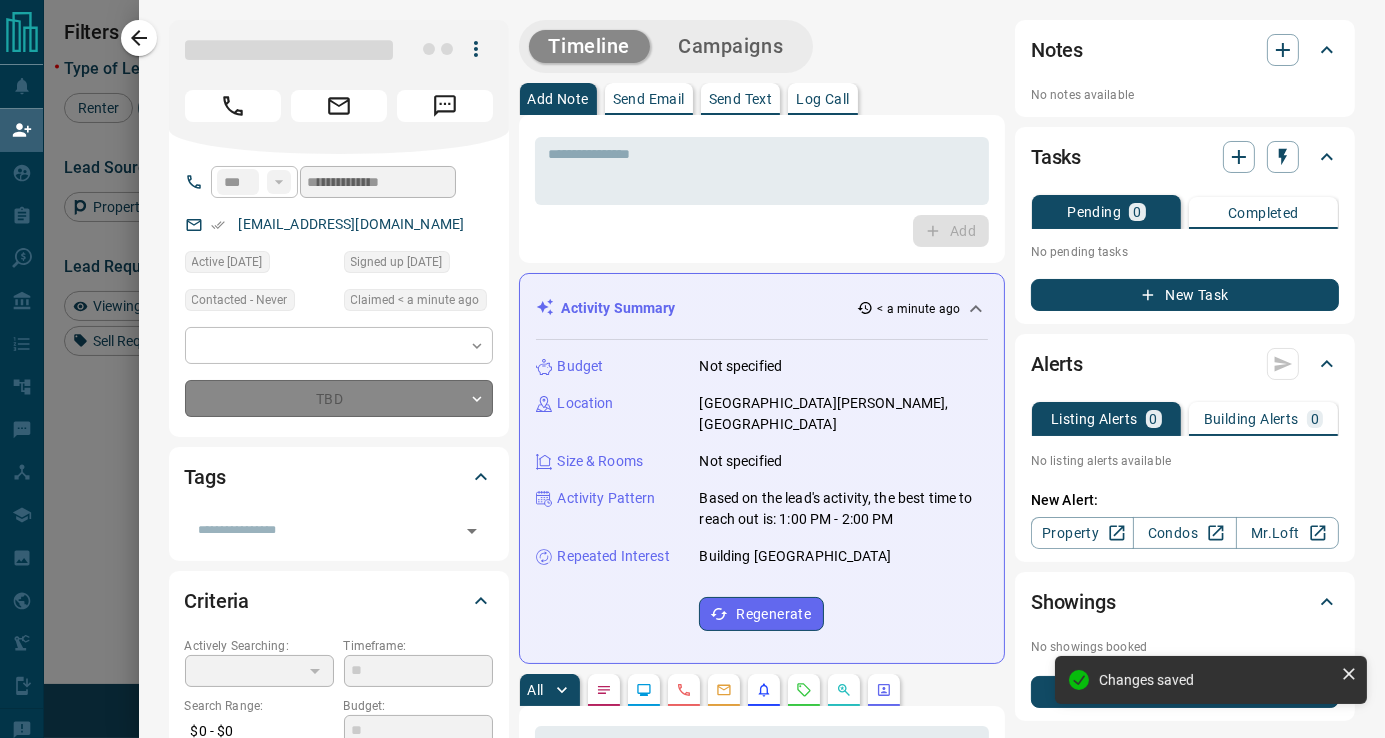 type on "**********" 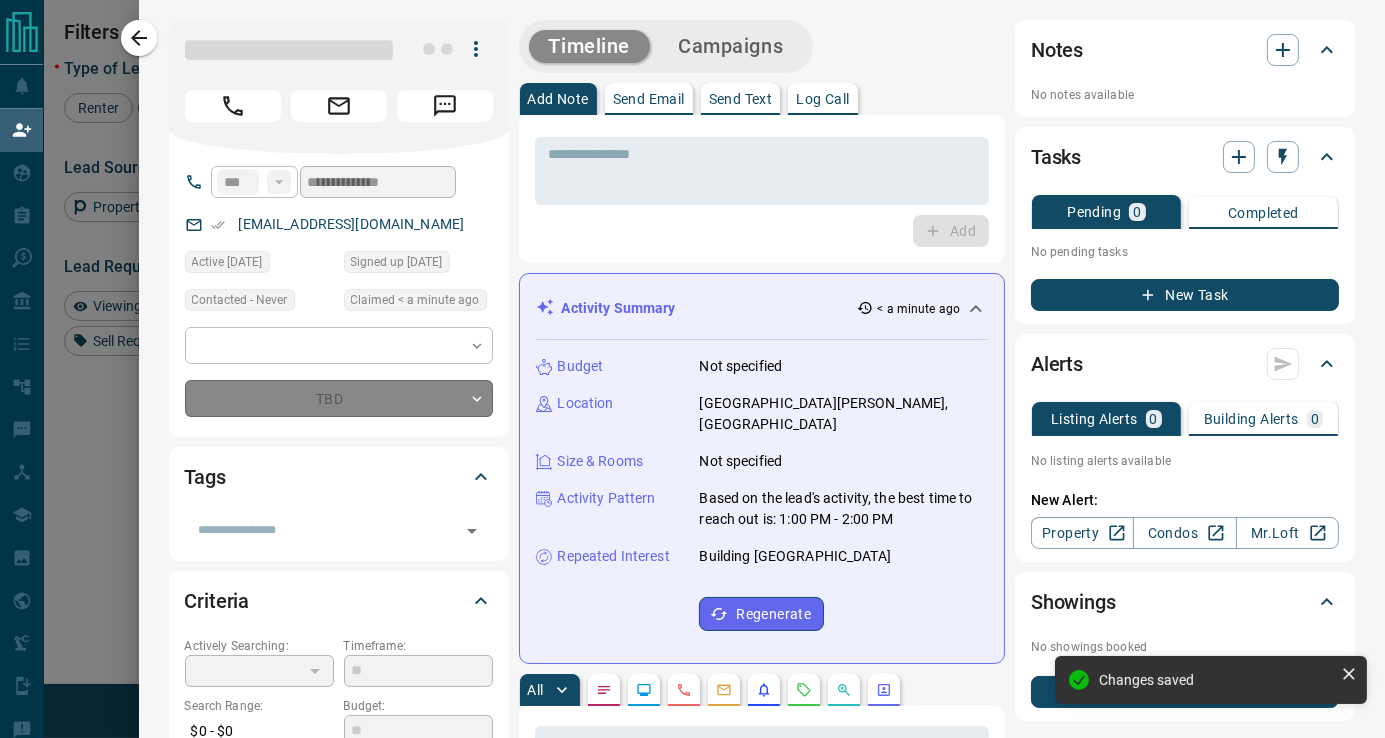 type on "*" 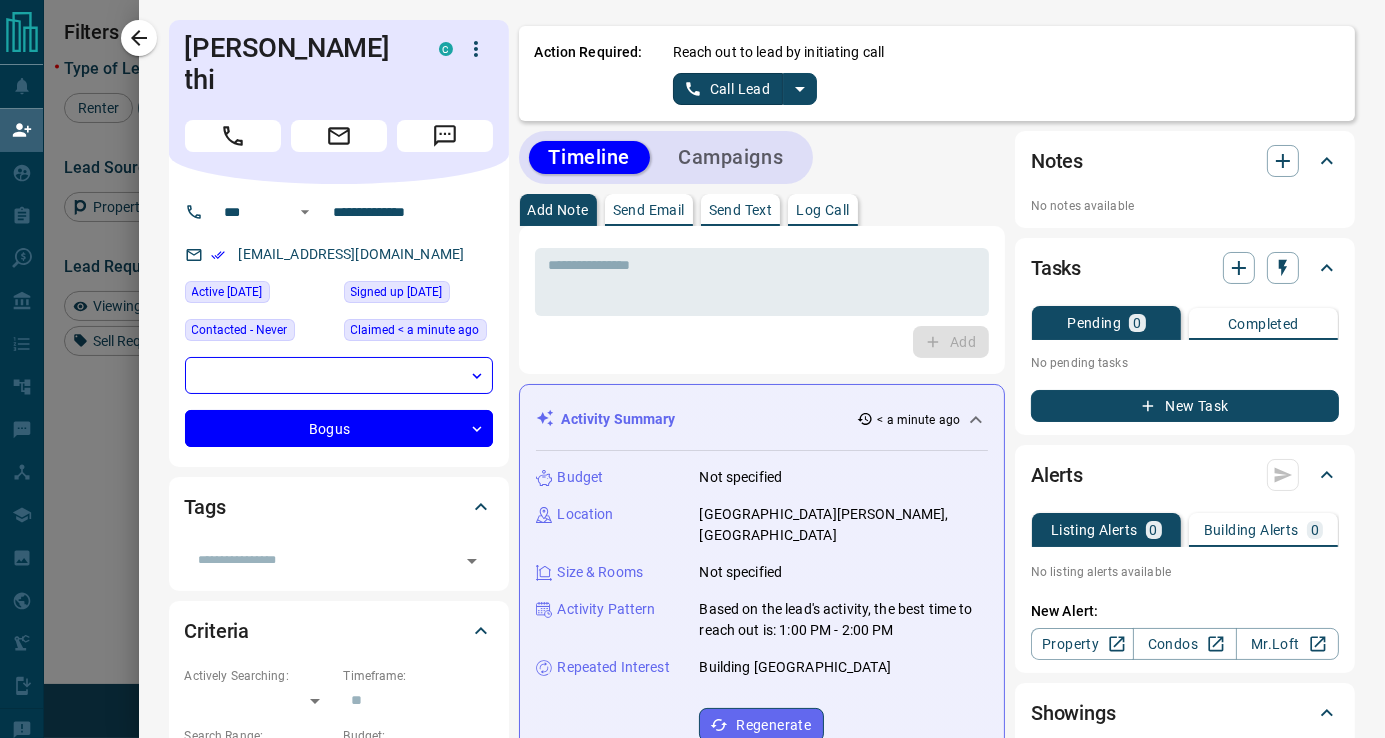 click on "Call Lead" at bounding box center [728, 89] 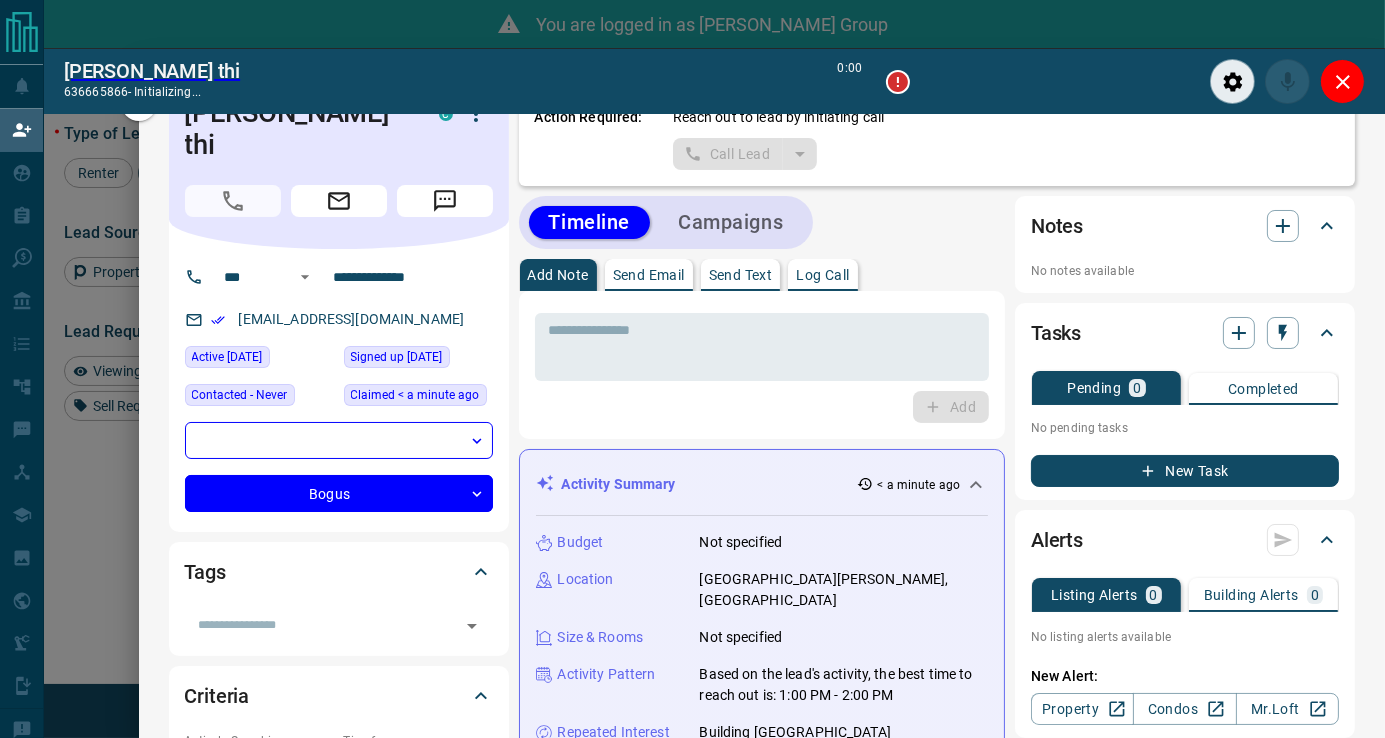 scroll, scrollTop: 493, scrollLeft: 958, axis: both 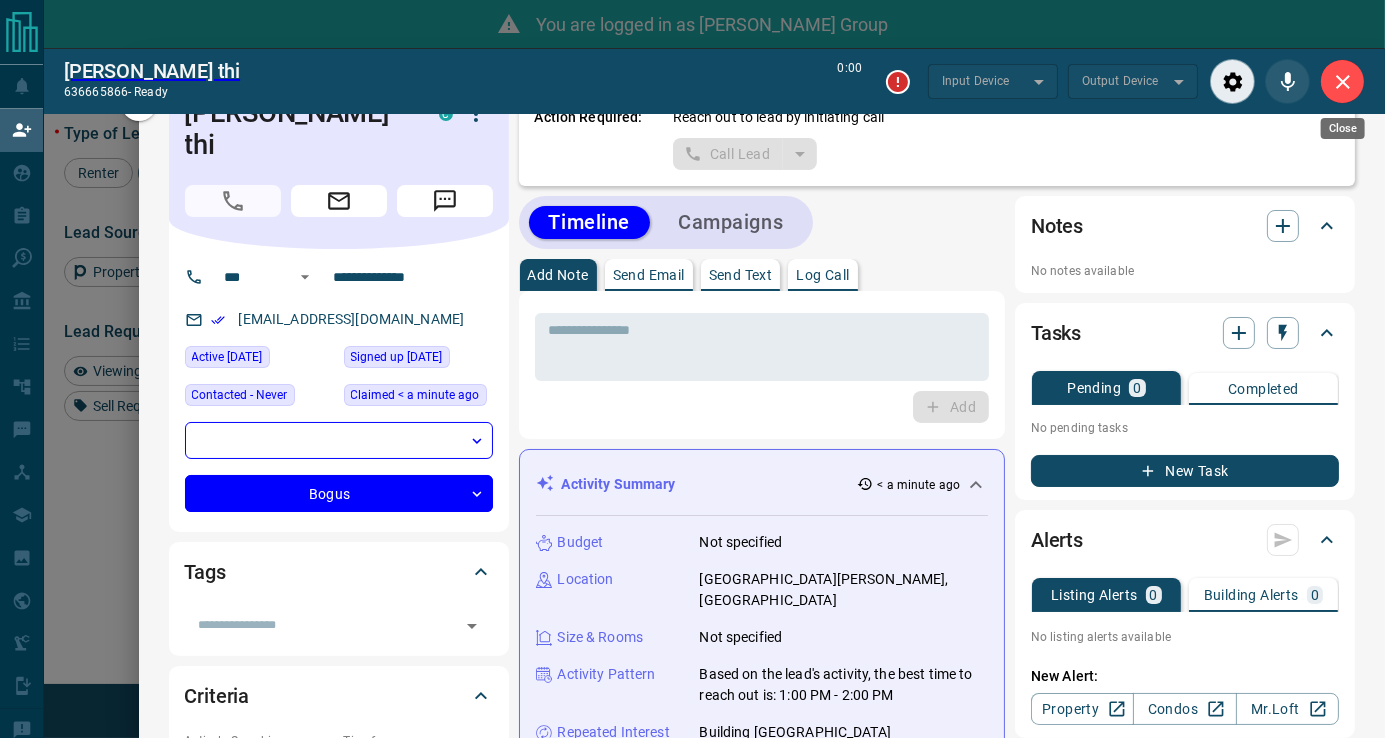 drag, startPoint x: 1362, startPoint y: 85, endPoint x: 1342, endPoint y: 84, distance: 20.024984 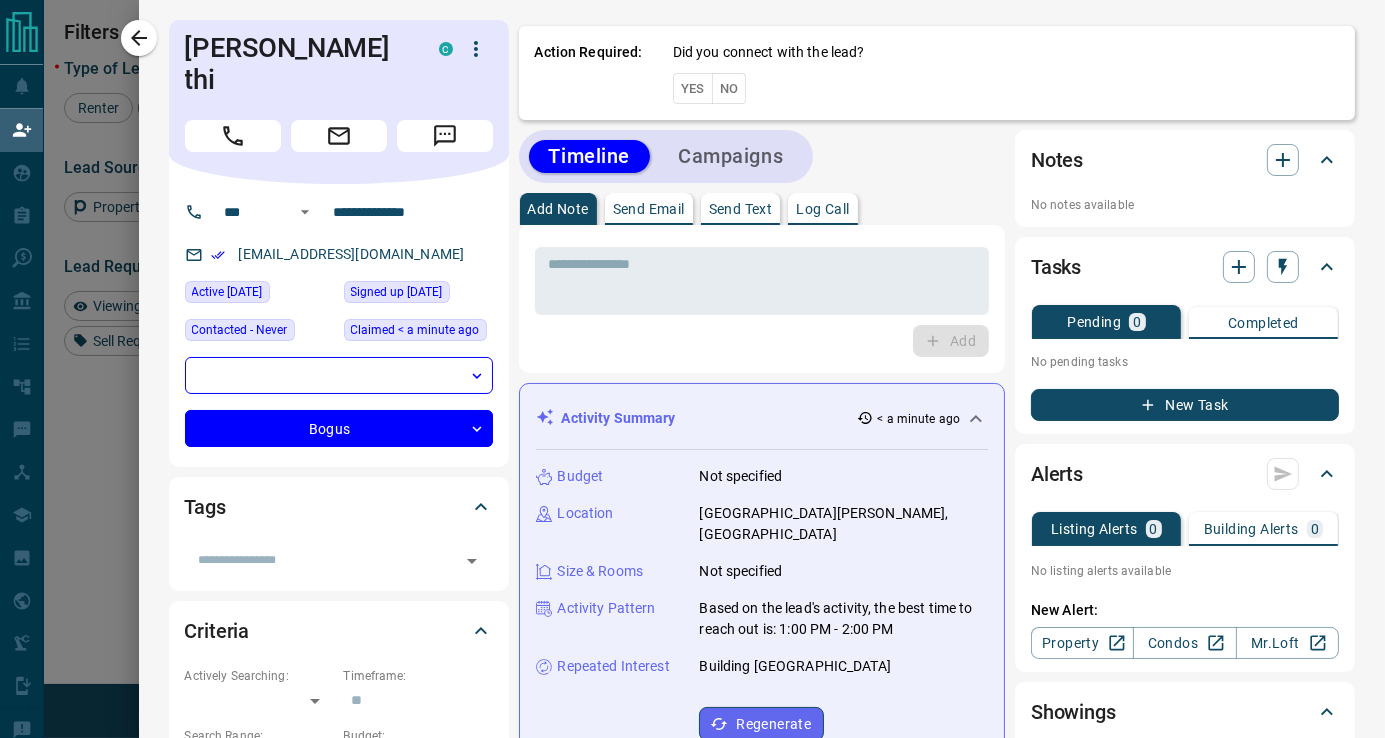 scroll, scrollTop: 15, scrollLeft: 16, axis: both 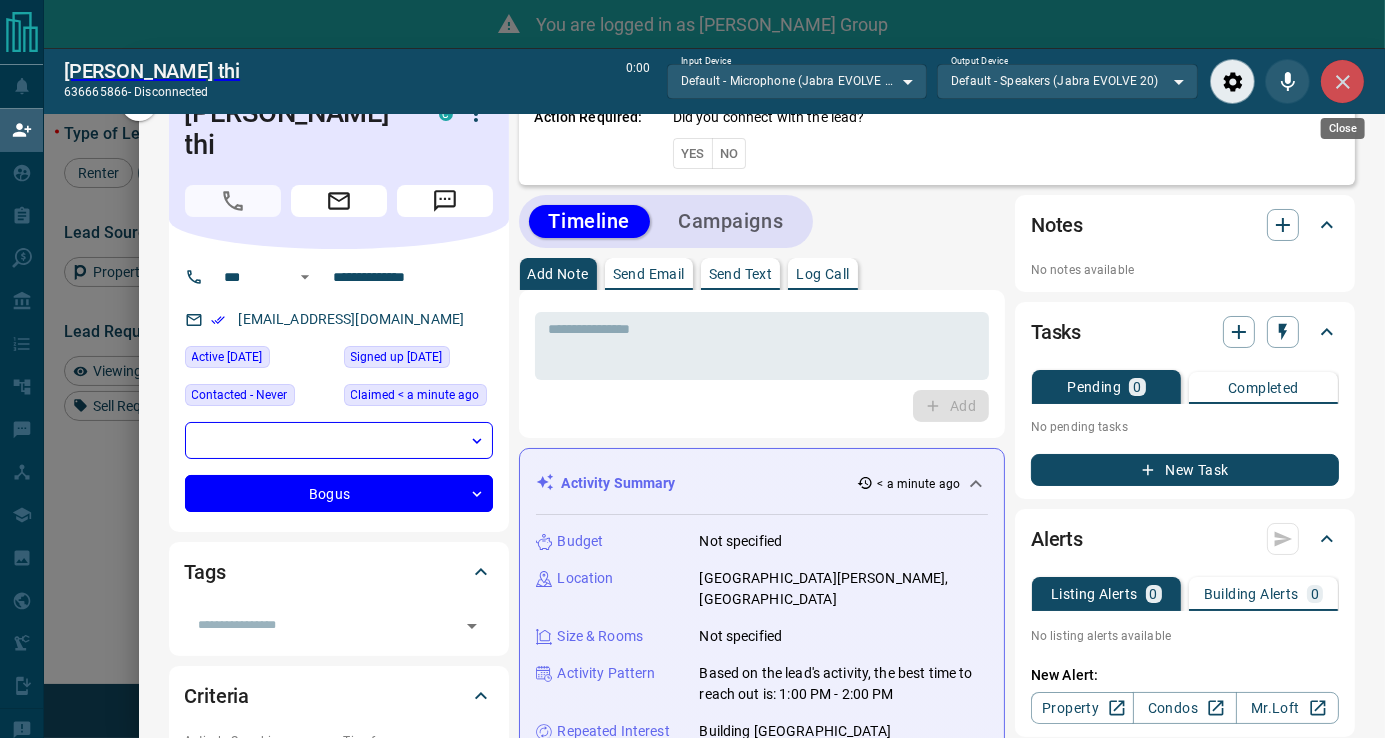 click 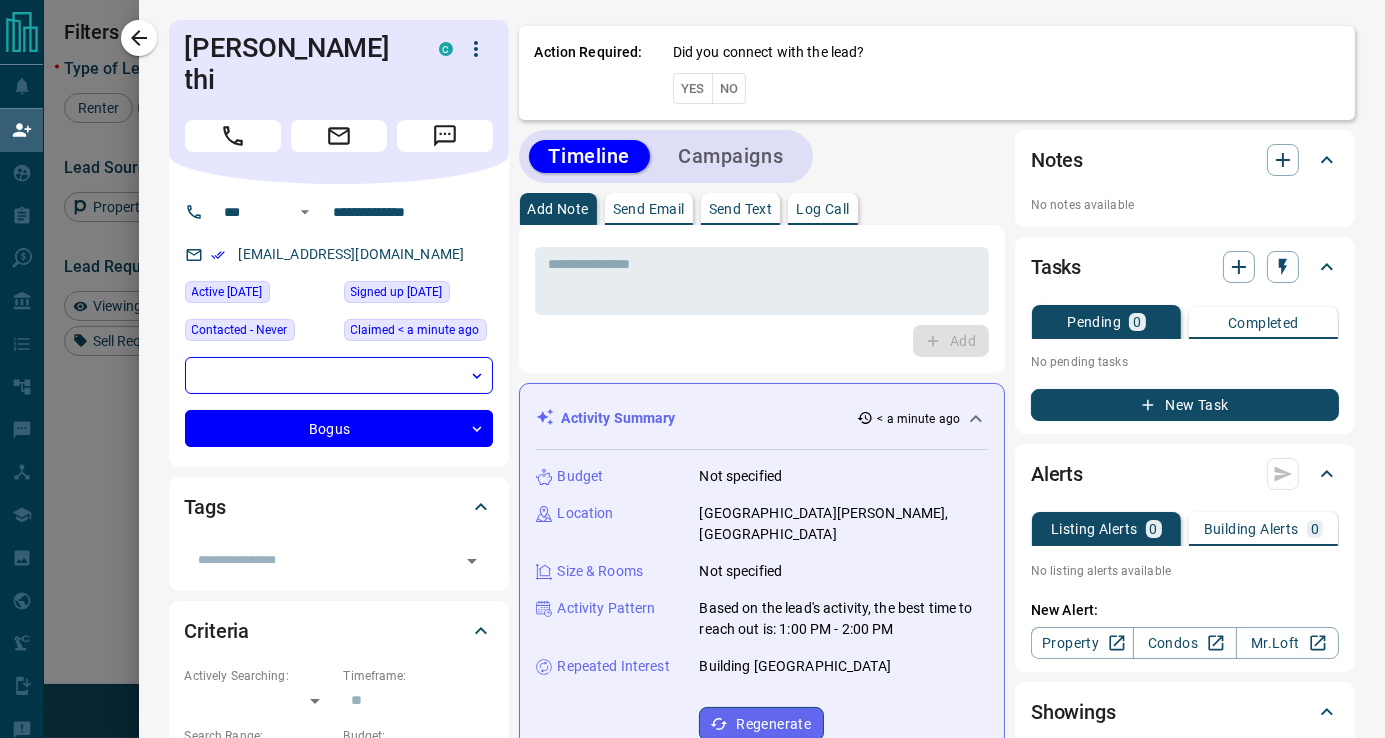 scroll, scrollTop: 15, scrollLeft: 16, axis: both 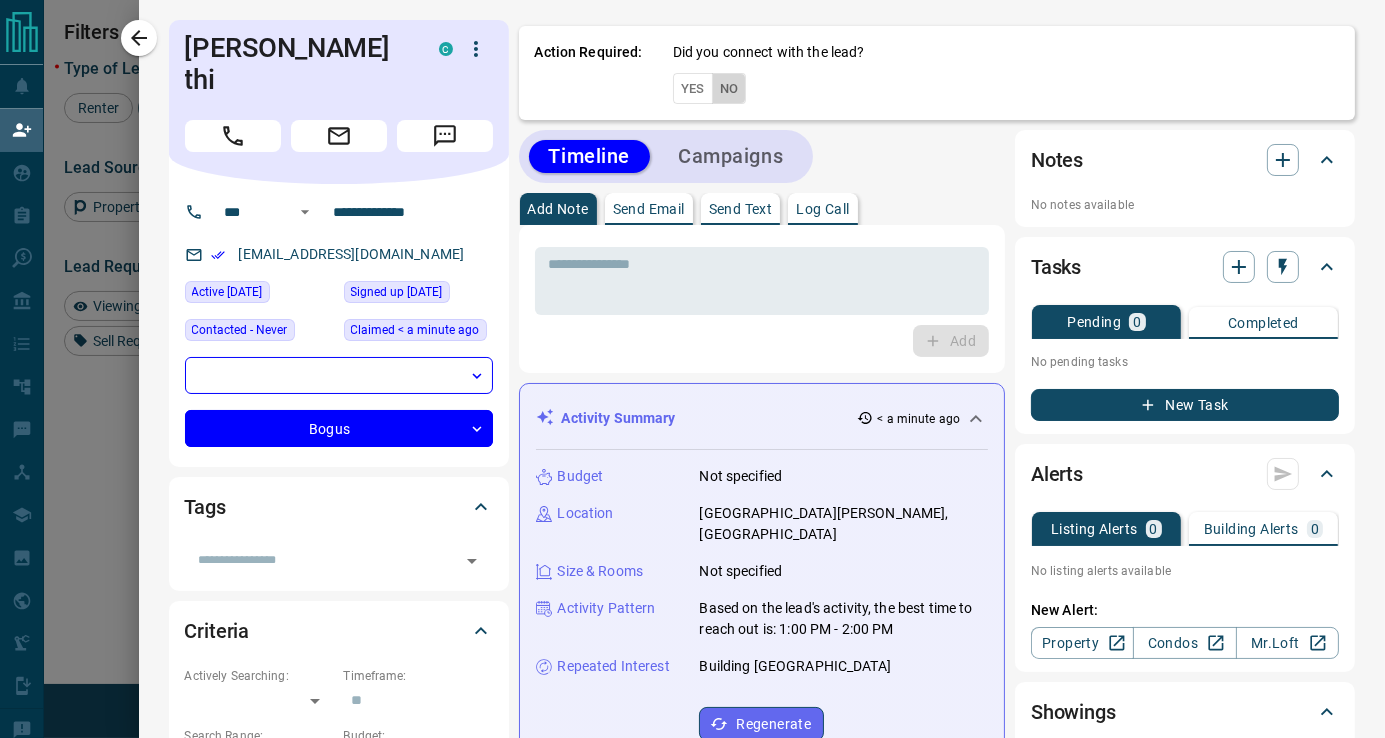 click on "No" at bounding box center [729, 88] 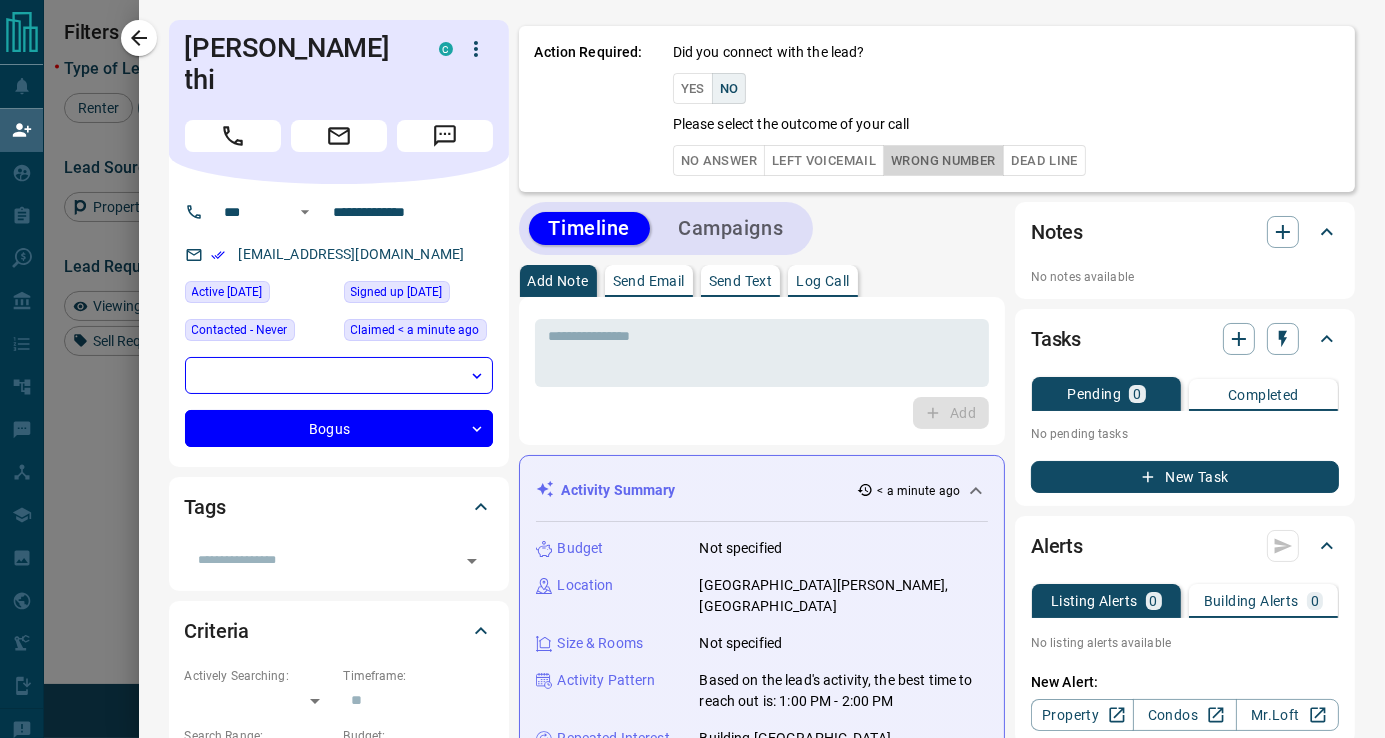 click on "Wrong Number" at bounding box center [943, 160] 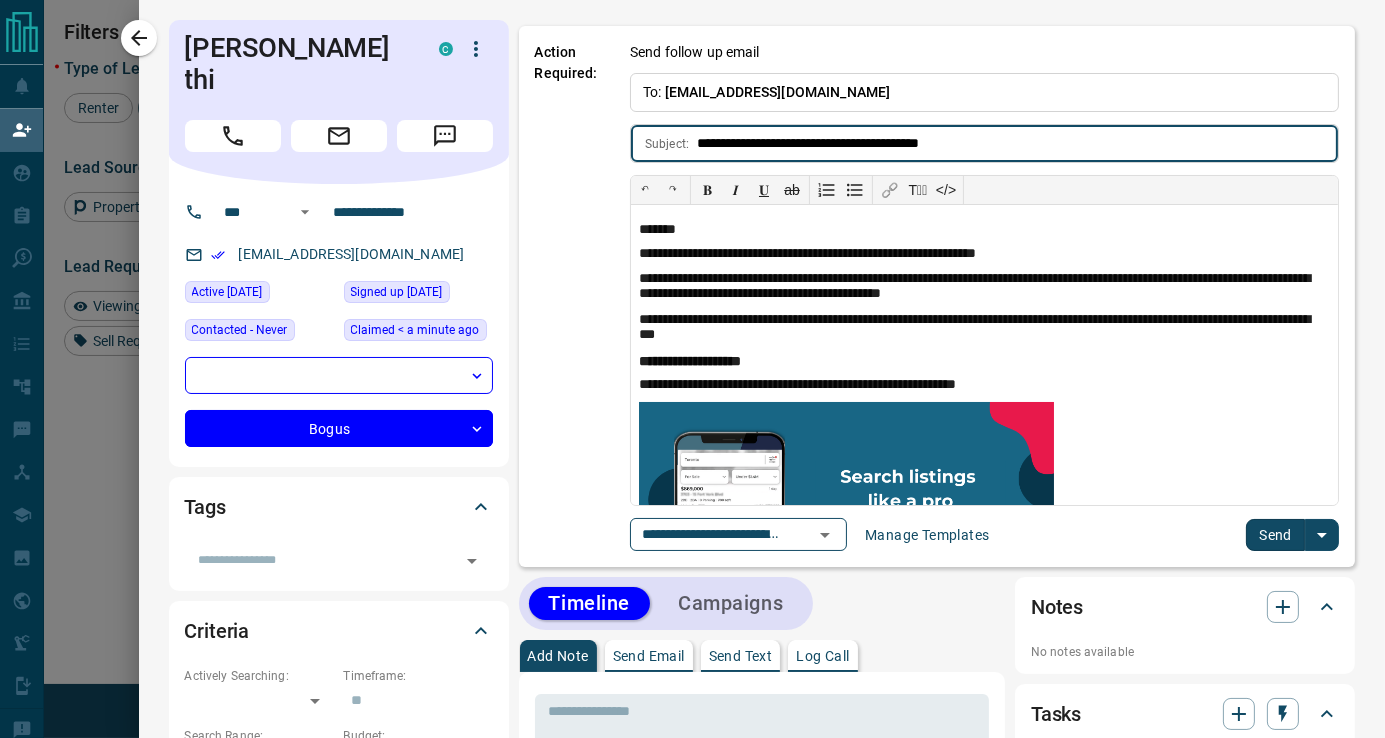 click on "**********" at bounding box center (984, 312) 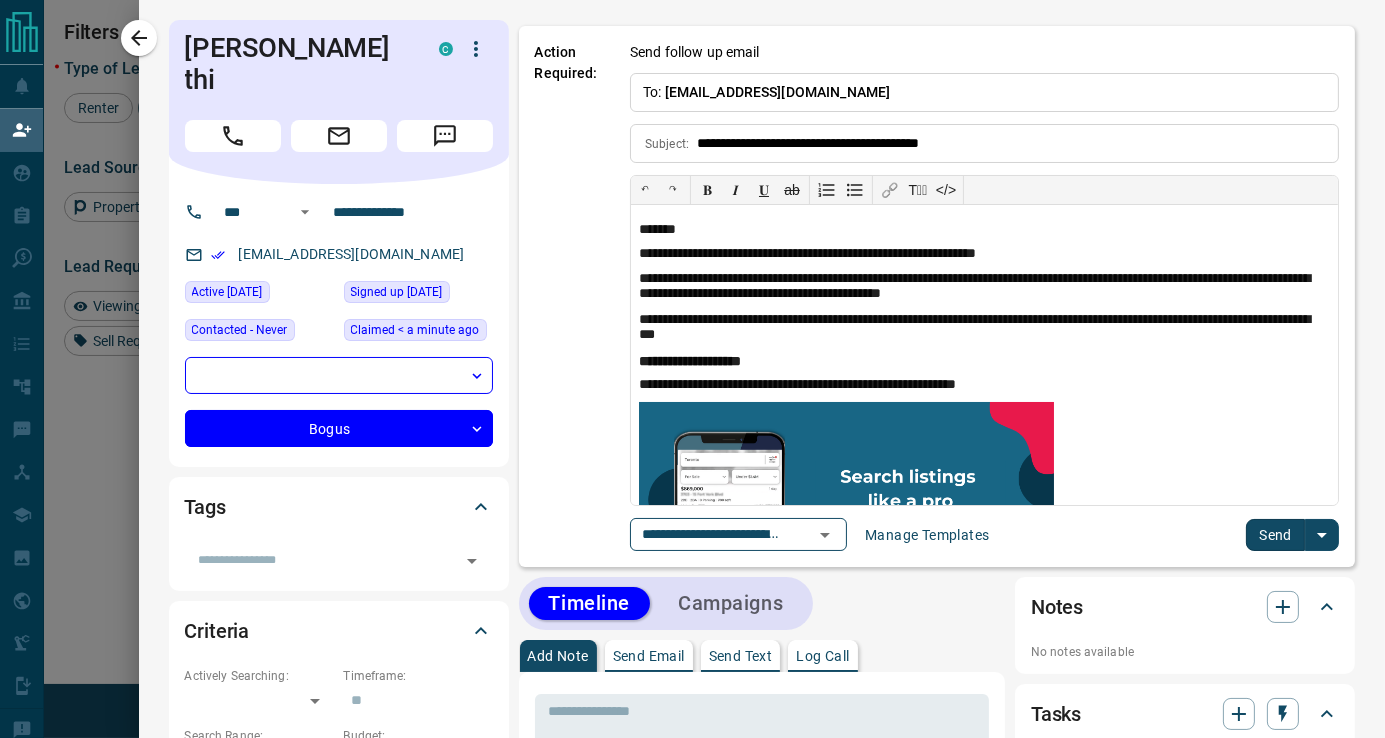 click on "**********" at bounding box center [984, 534] 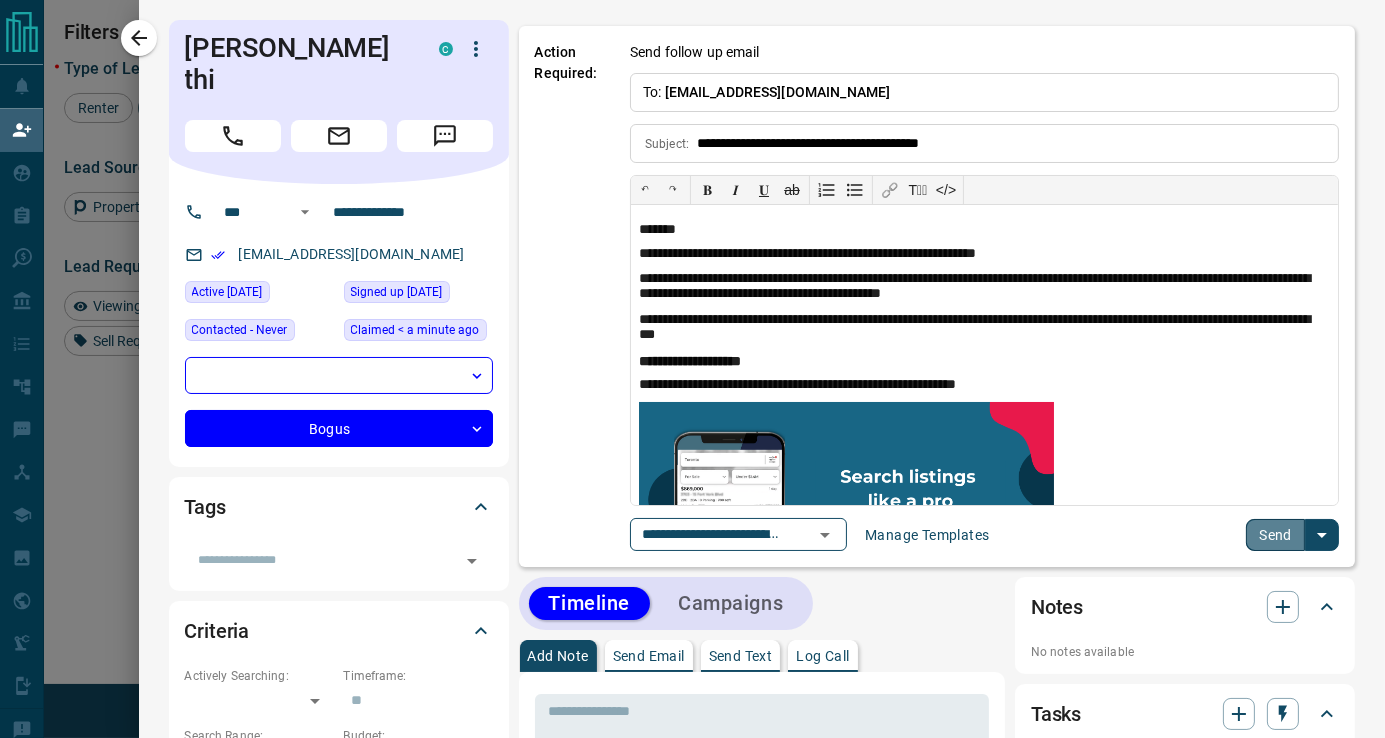click on "Send" at bounding box center [1275, 535] 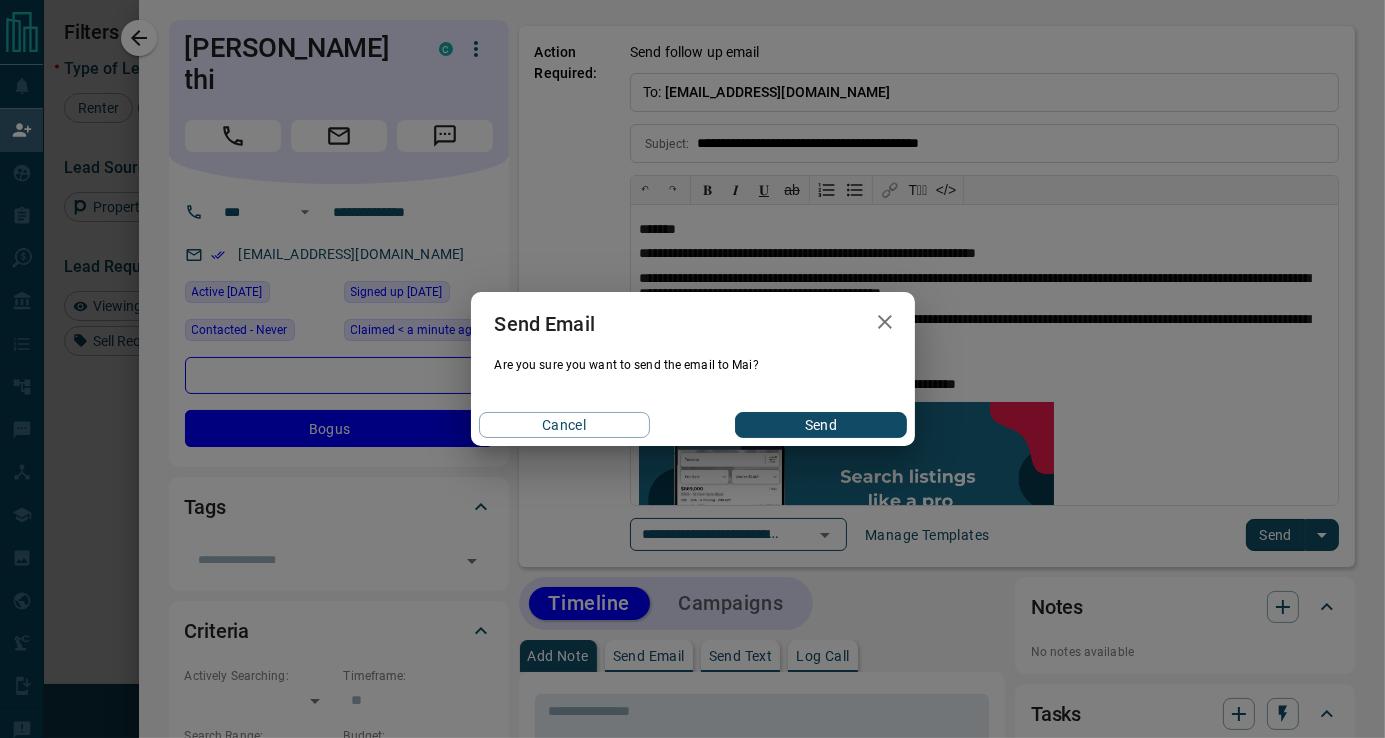 click on "Send" at bounding box center (820, 425) 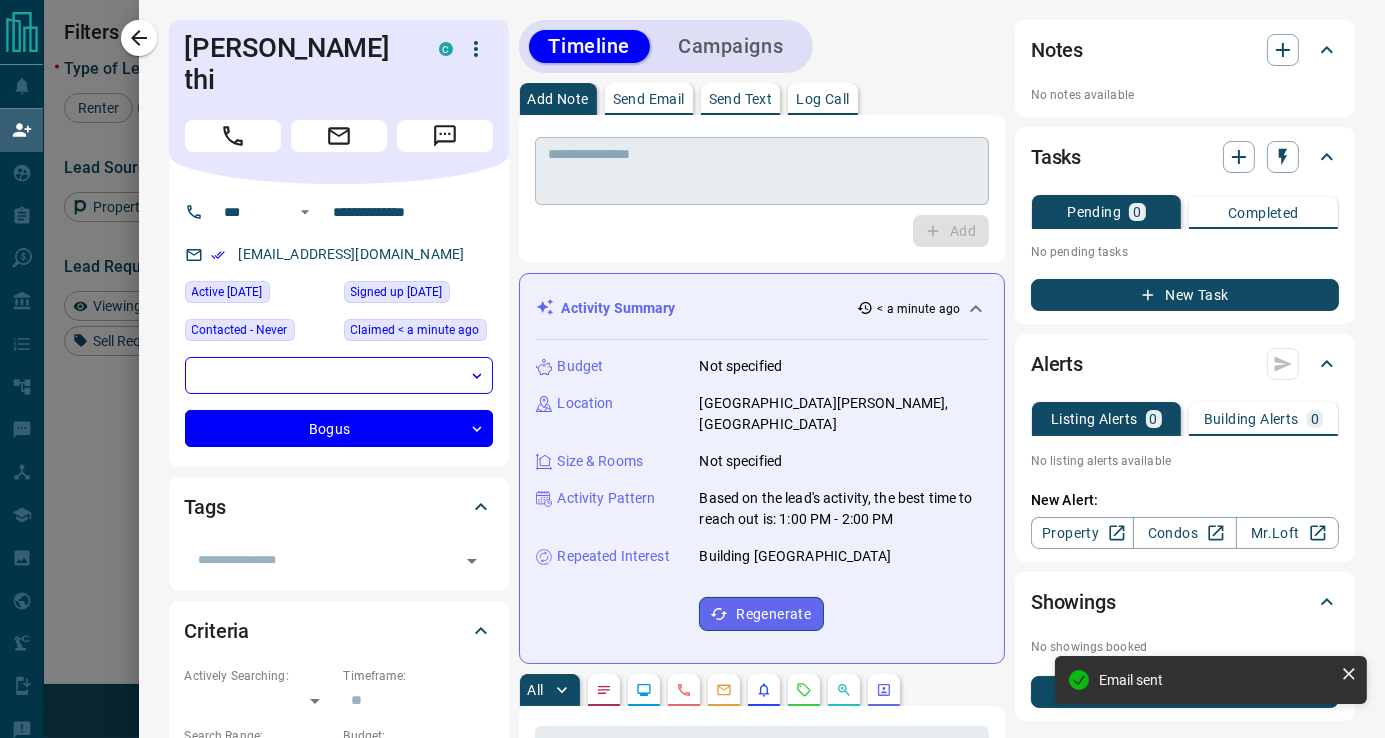 click at bounding box center [762, 171] 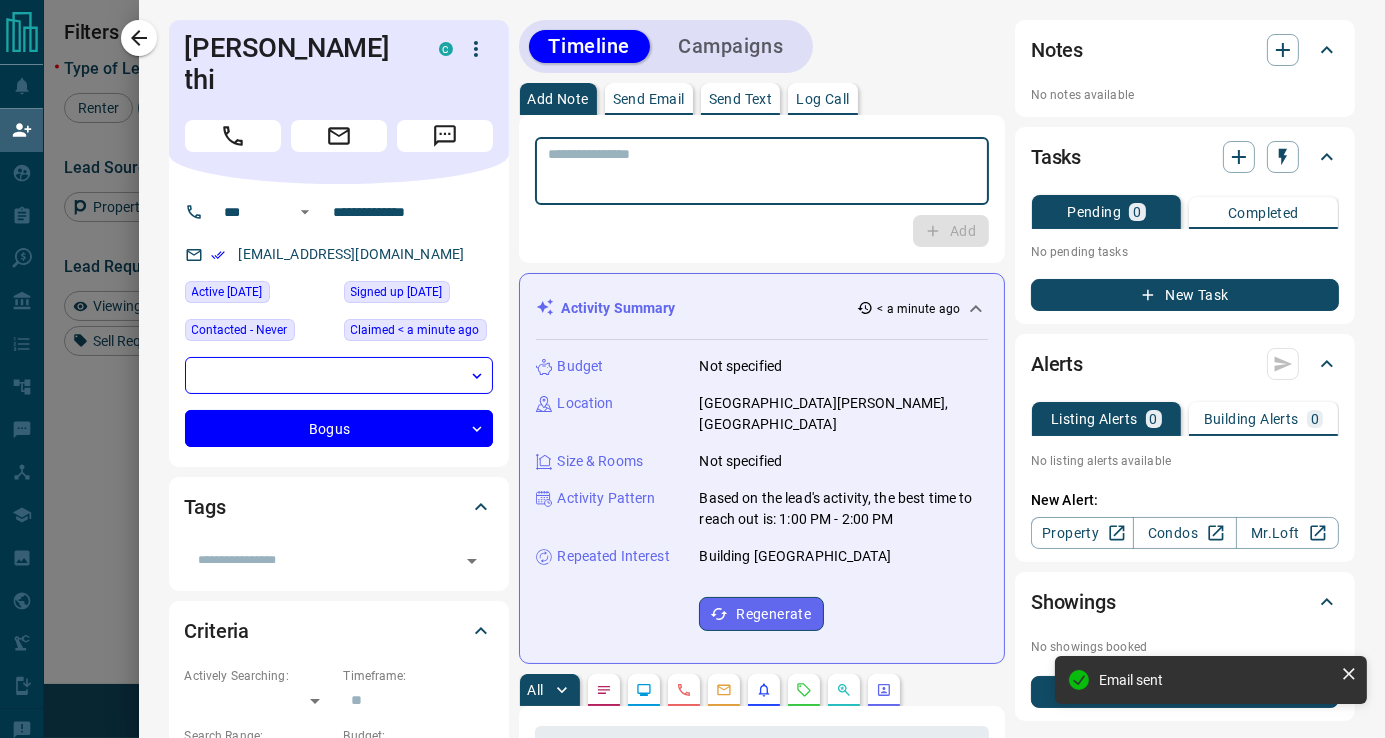 paste on "**********" 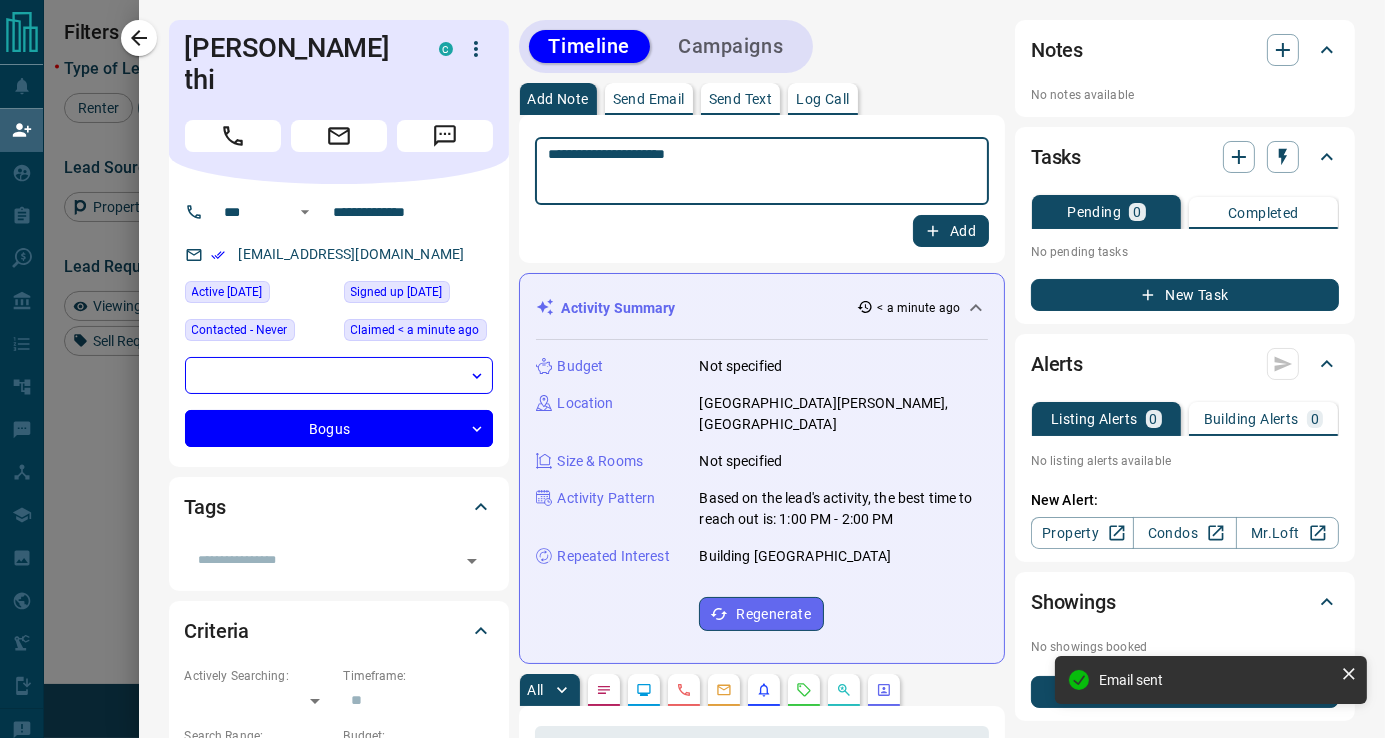 scroll, scrollTop: 15, scrollLeft: 16, axis: both 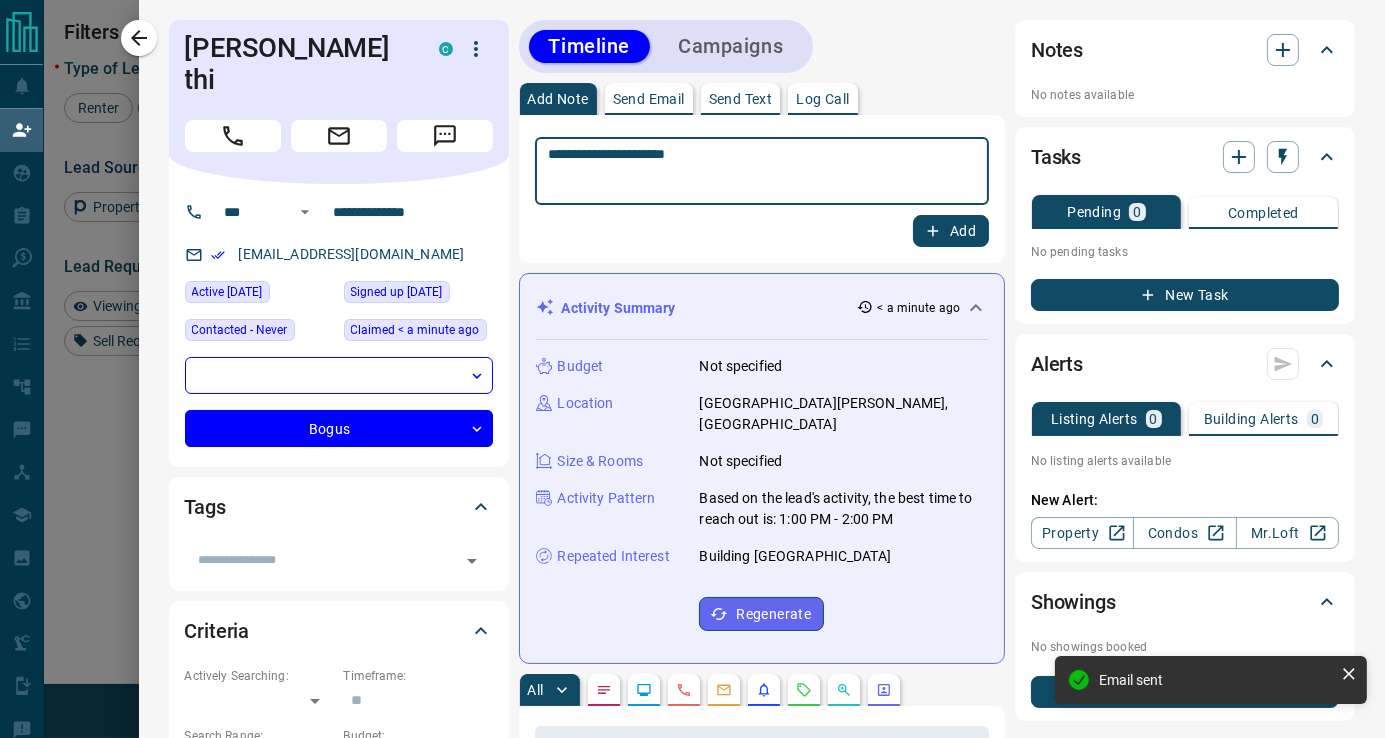 type on "**********" 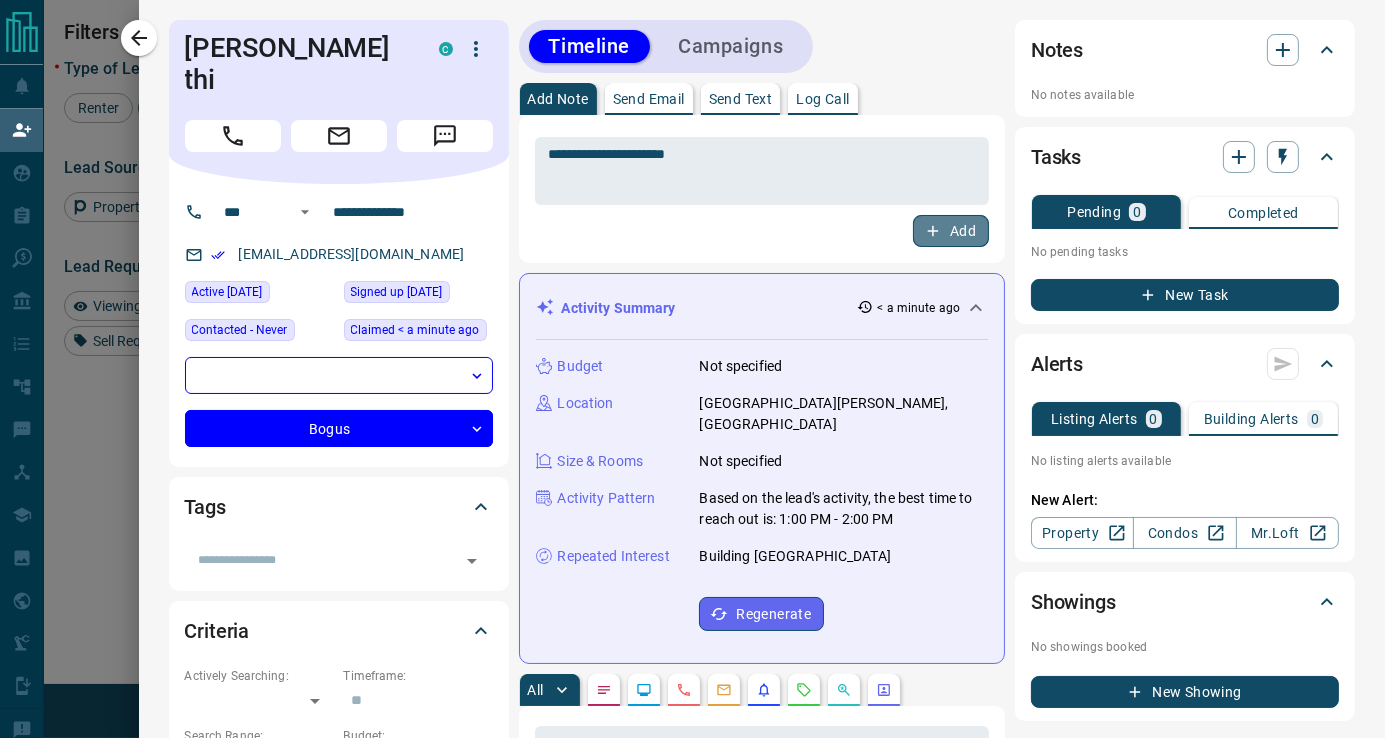 click on "Add" at bounding box center [951, 231] 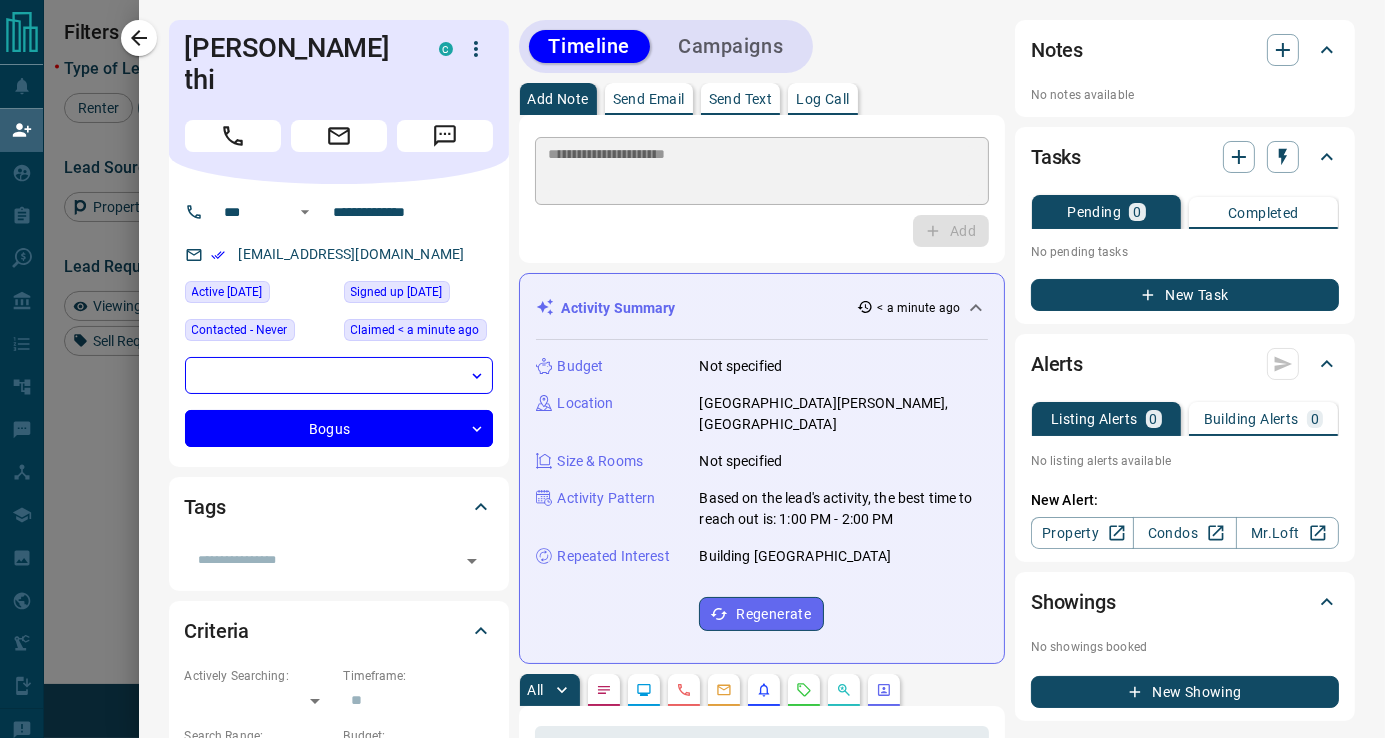 type 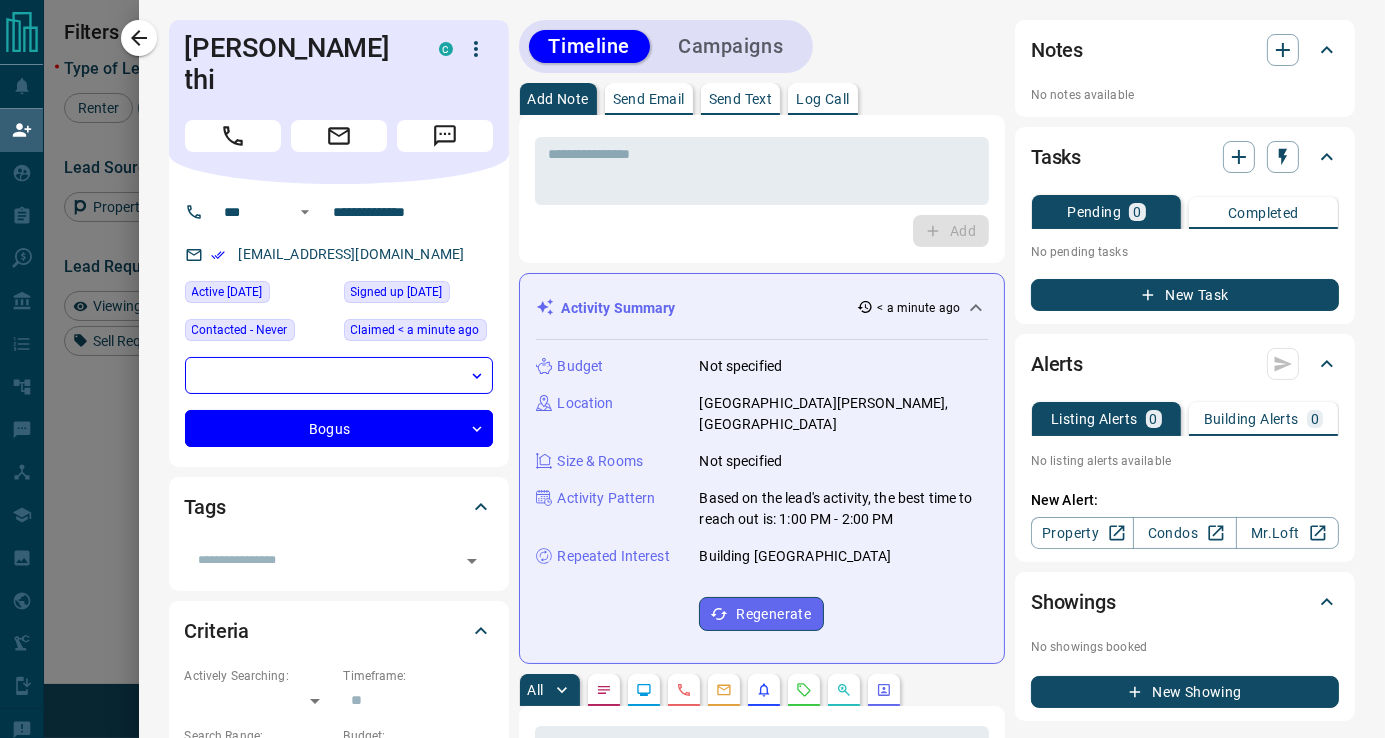 click on "Campaigns" at bounding box center [730, 46] 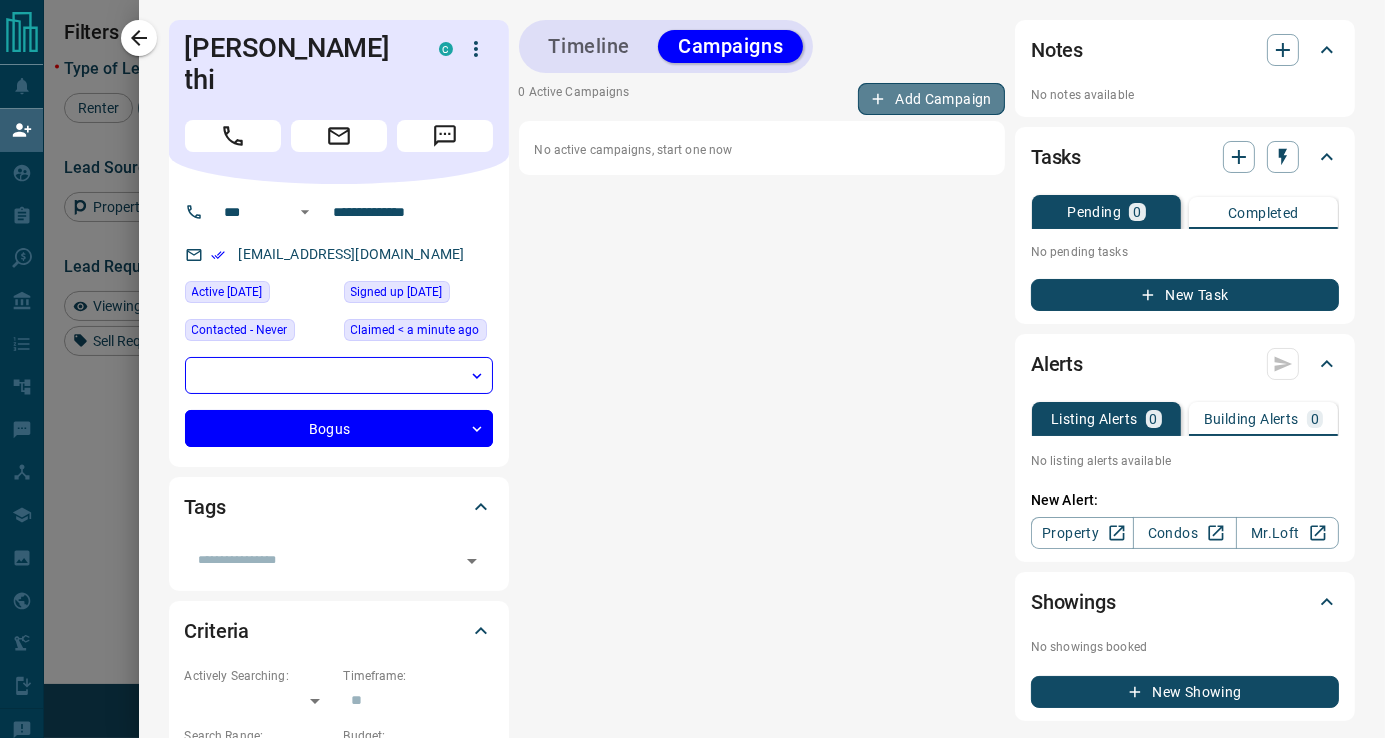 click on "Add Campaign" at bounding box center [931, 99] 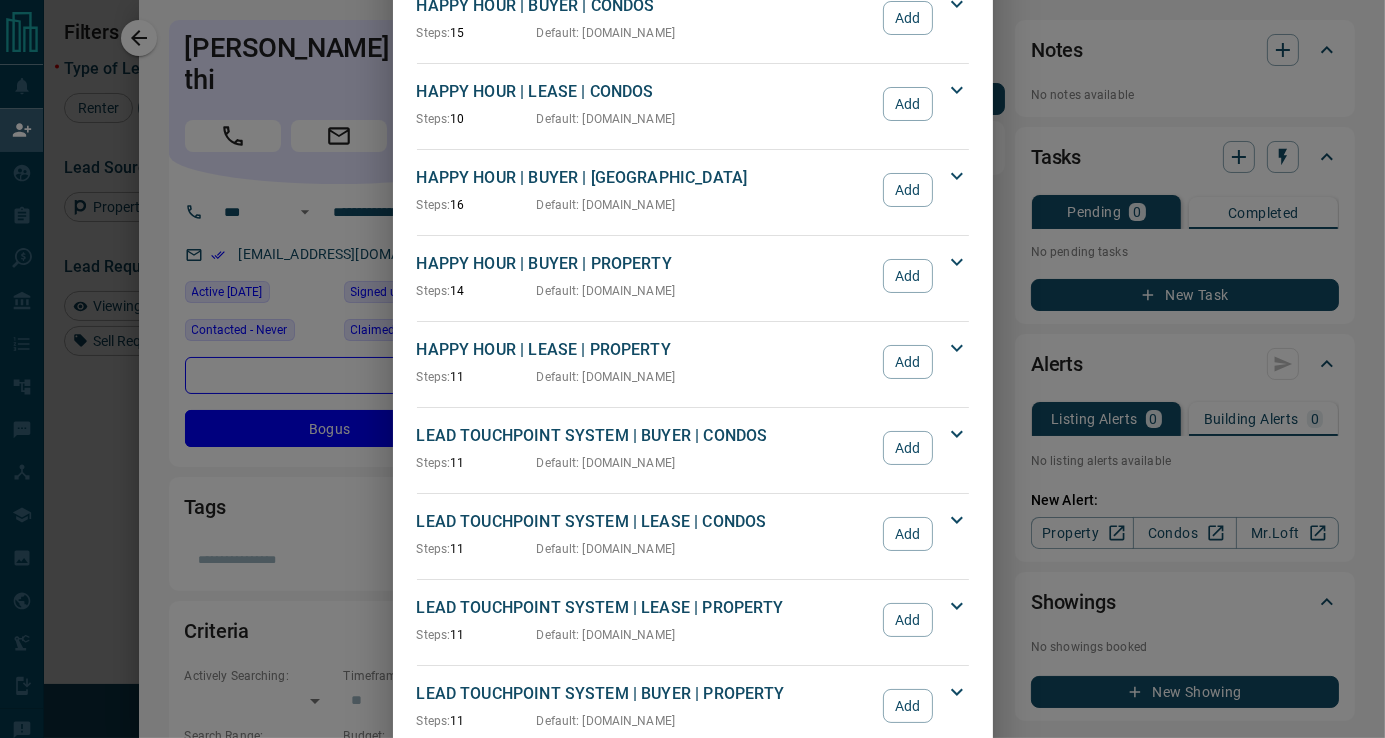scroll, scrollTop: 333, scrollLeft: 0, axis: vertical 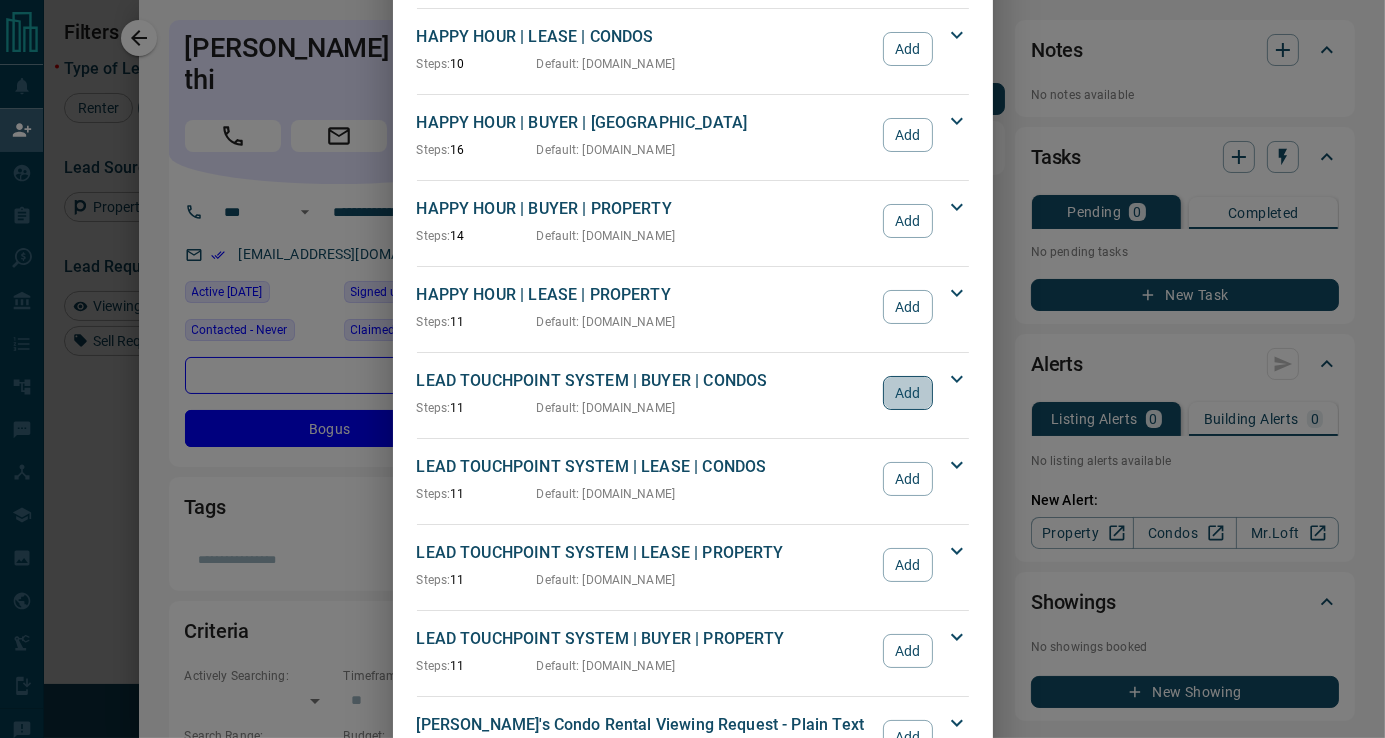 click on "Add" at bounding box center [907, 393] 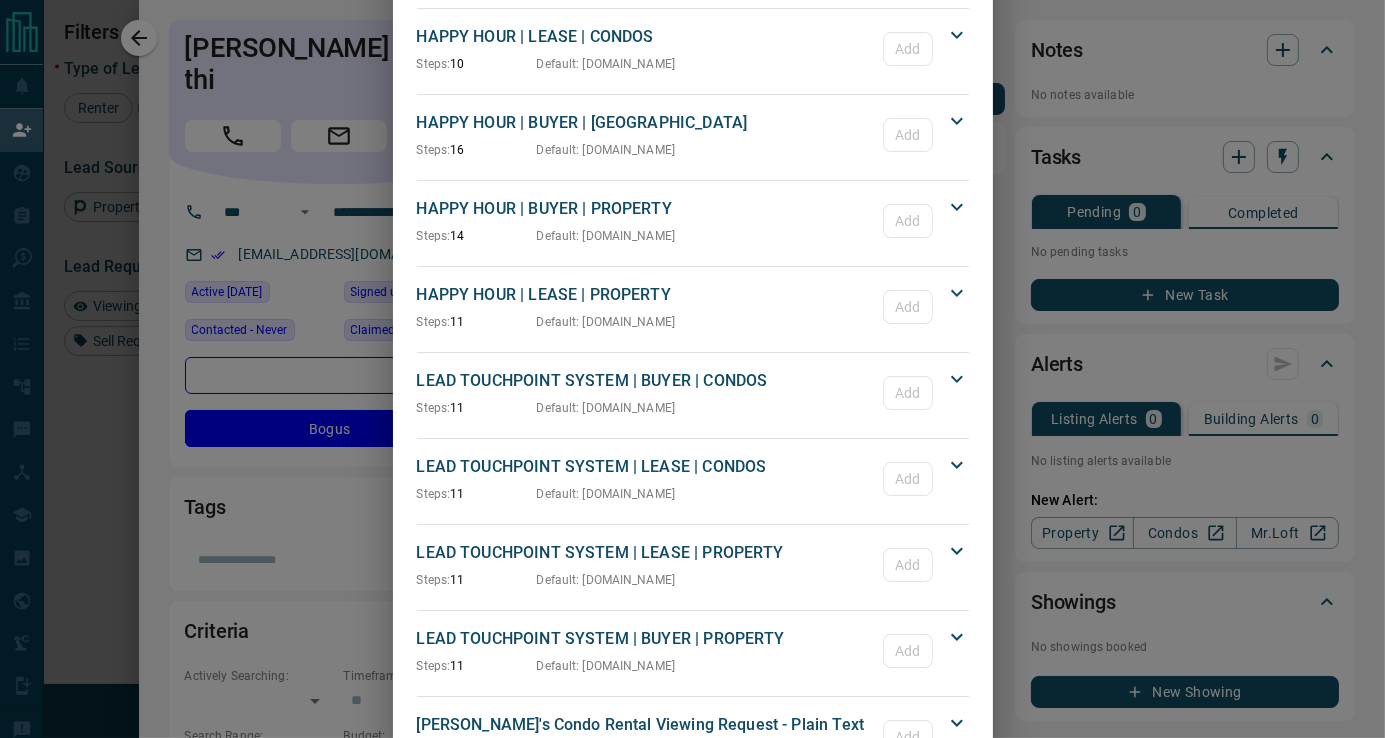 click on "Add Campaign GENERIC BUYER 30 DAY NURTURING | BUYER | CONDOS Steps:  8 Default Add Campaign Timeline A Touch 1 A Touch 2  after 5 days A Touch 3  after 5 days A Touch 4  after 5 days A Touch 5  after 5 days A Touch 6  after 5 days A Touch 7  after 5 days A Touch 8  after 5 days LEAD TOUCHPOINT SYSTEM | BUYER | VANCOUVER Steps:  17 Default : [DOMAIN_NAME] Add Campaign Timeline A 1st Call A 1st Email  after 15 minutes A 1st Text Message  after 0 days A 2nd Email  after 1 day A 2nd Call  after 0 minutes A 2nd Text  after 60 minutes A Email Buyer's Guide  after 1 day A Email - Manual  after 0 minutes A 3rd Email  after 1 day A 3rd Call   after 0 minutes A 4th Email  after 1 day A 4th Call   after 0 minutes A 5th Email  after 1 day A 5th Call (Final Call)  after 0 minutes A 6th Email  after 1 day A 7th Email (Final Email)  after 1 day A Email - Manual  after 1 day HAPPY HOUR | BUYER | CONDOS Steps:  15 Default : [DOMAIN_NAME] Add Campaign Timeline A Initial Text Message A Second Text  after 1 day A Third Call A A A A A A" at bounding box center [692, 369] 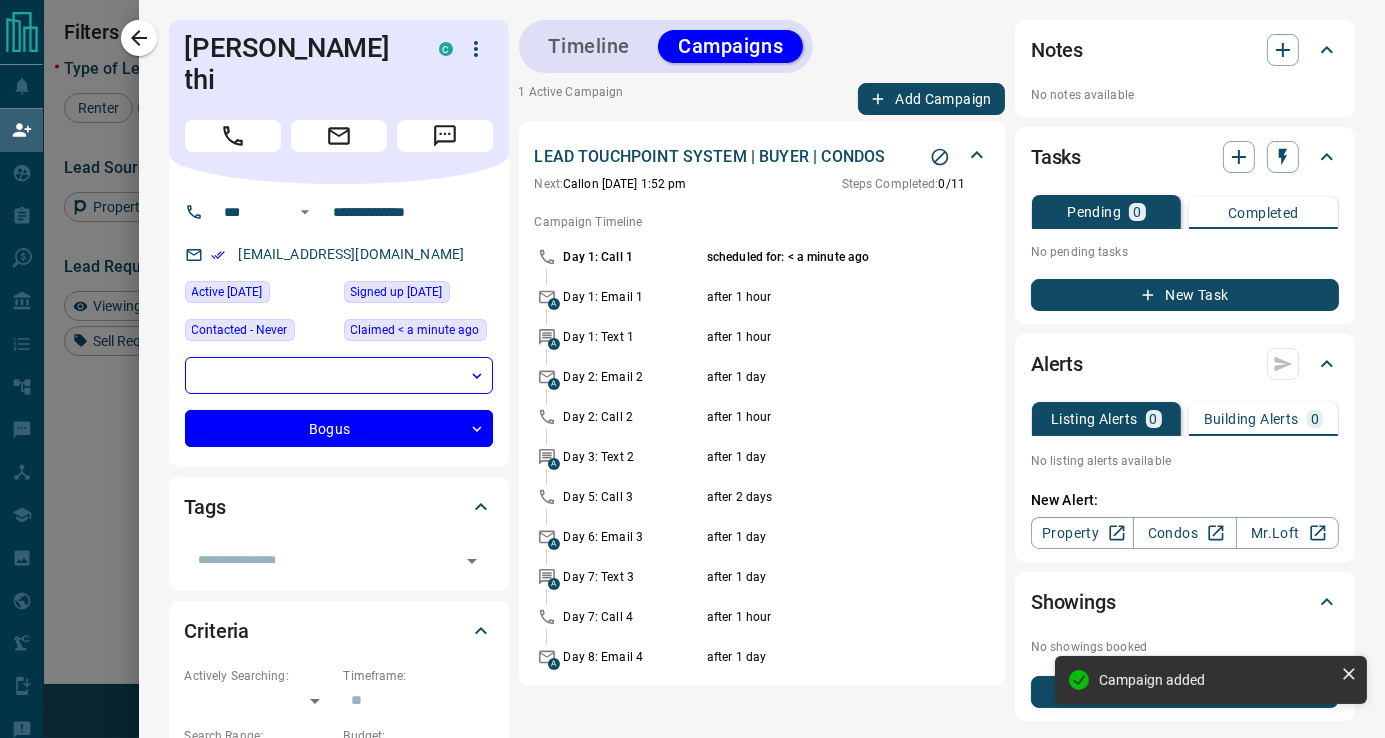 click at bounding box center (139, 38) 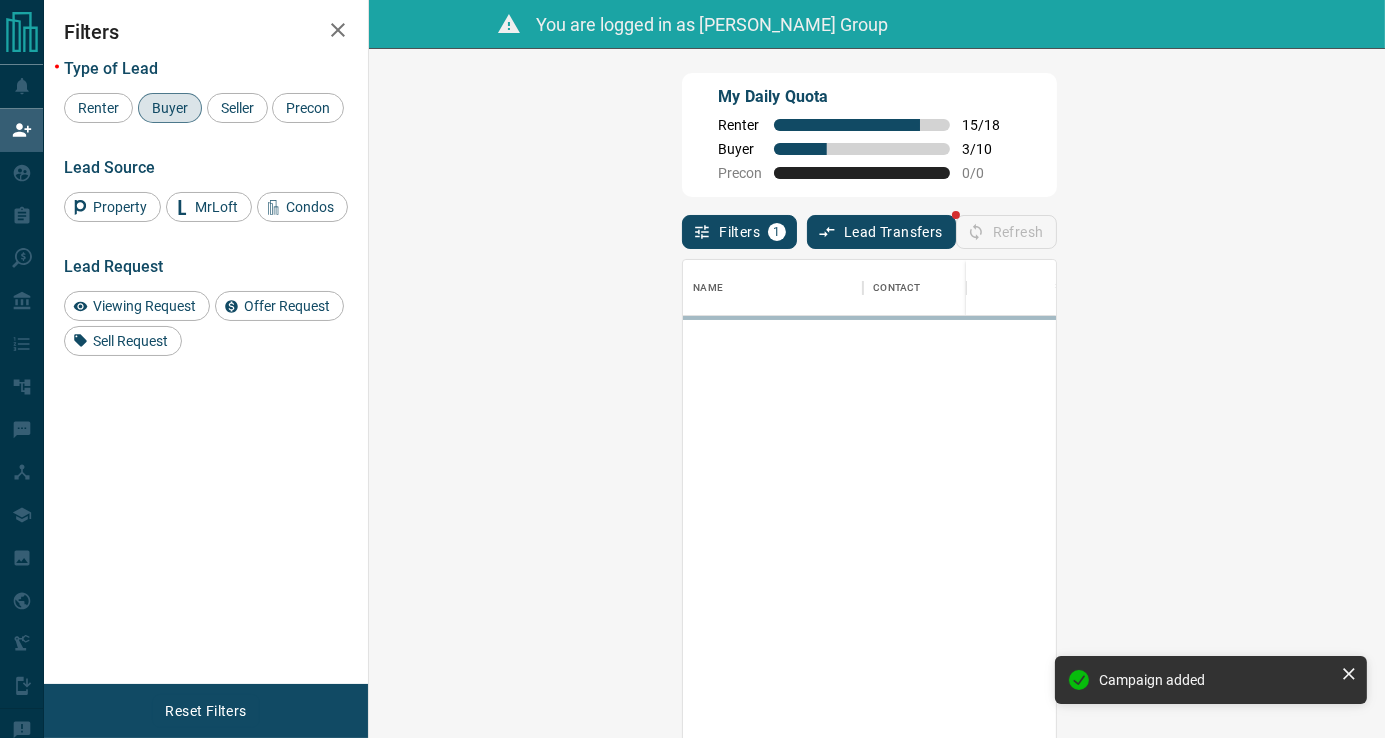 scroll, scrollTop: 15, scrollLeft: 16, axis: both 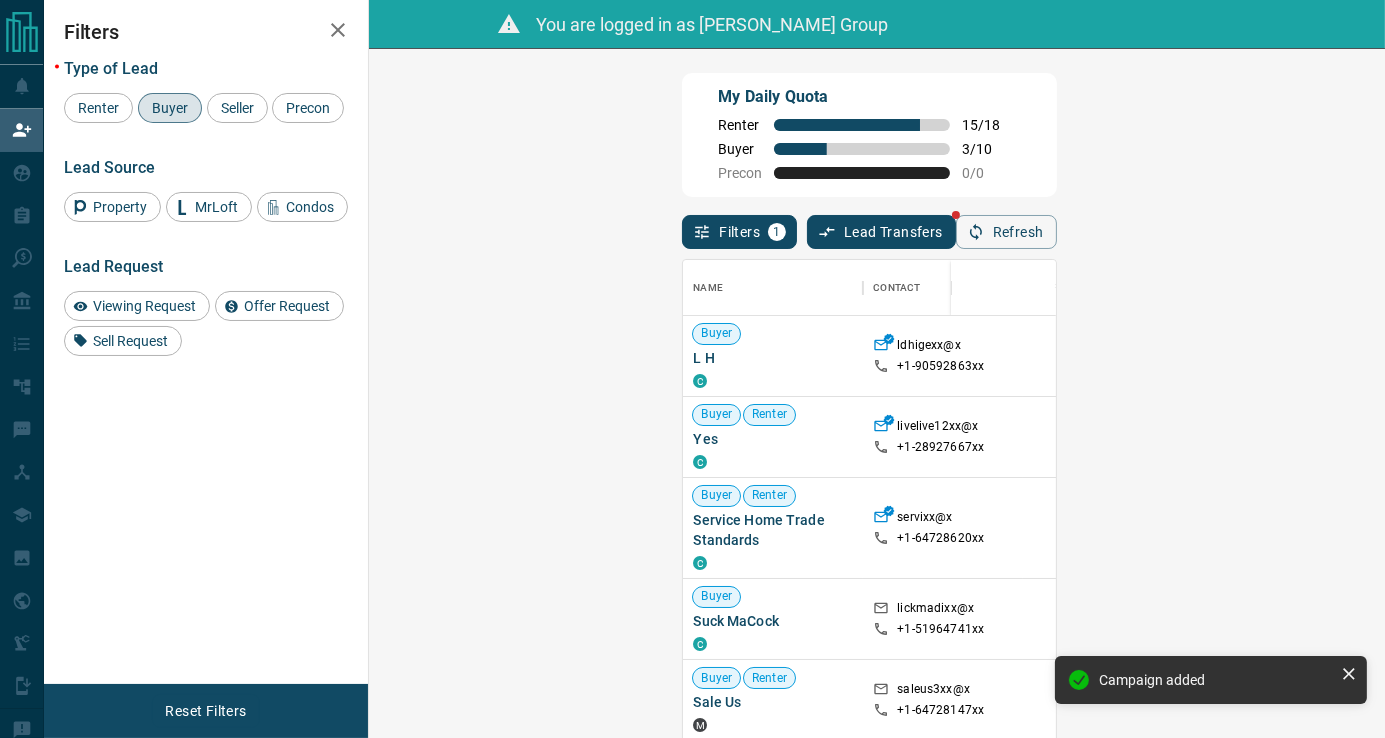 click on "My Daily Quota Renter 15 / 18 Buyer 3 / 10 Precon 0 / 0" at bounding box center (869, 135) 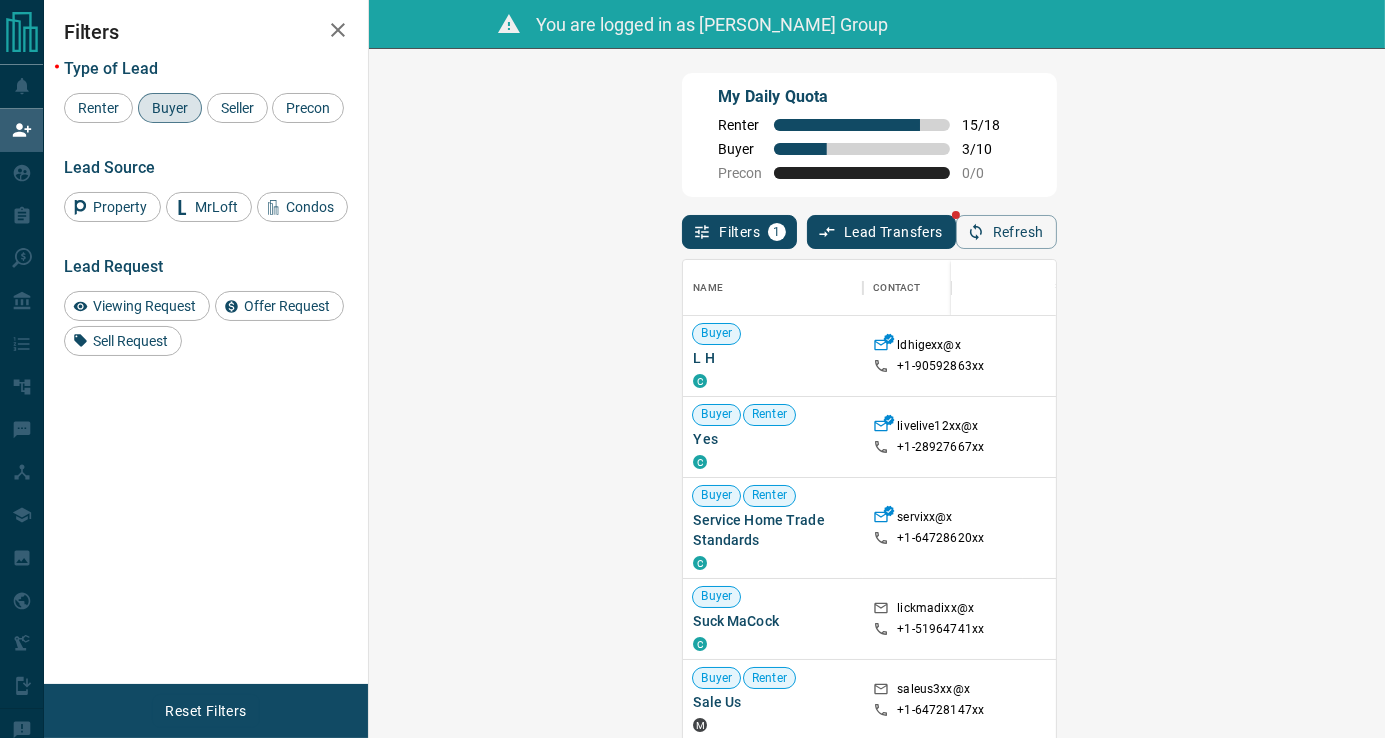 scroll, scrollTop: 500, scrollLeft: 0, axis: vertical 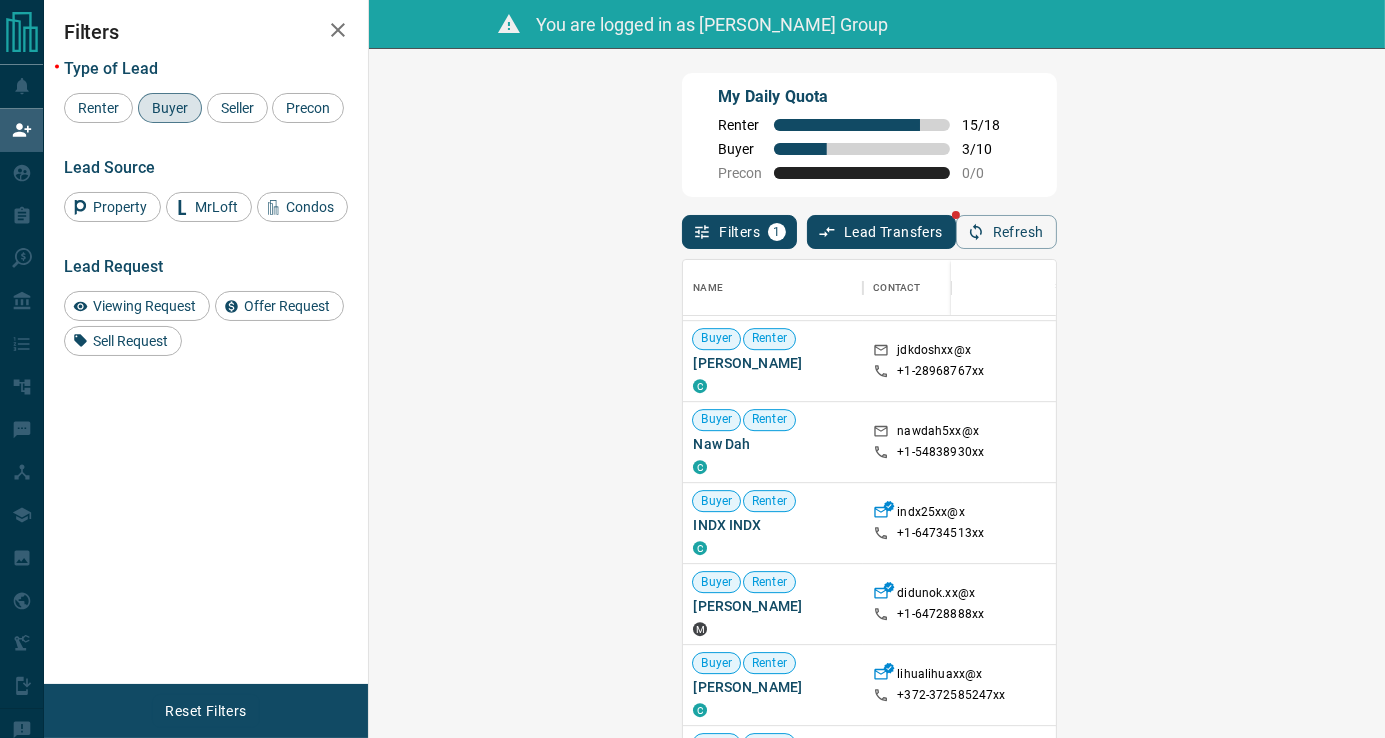 click on "Claim" at bounding box center (1612, 602) 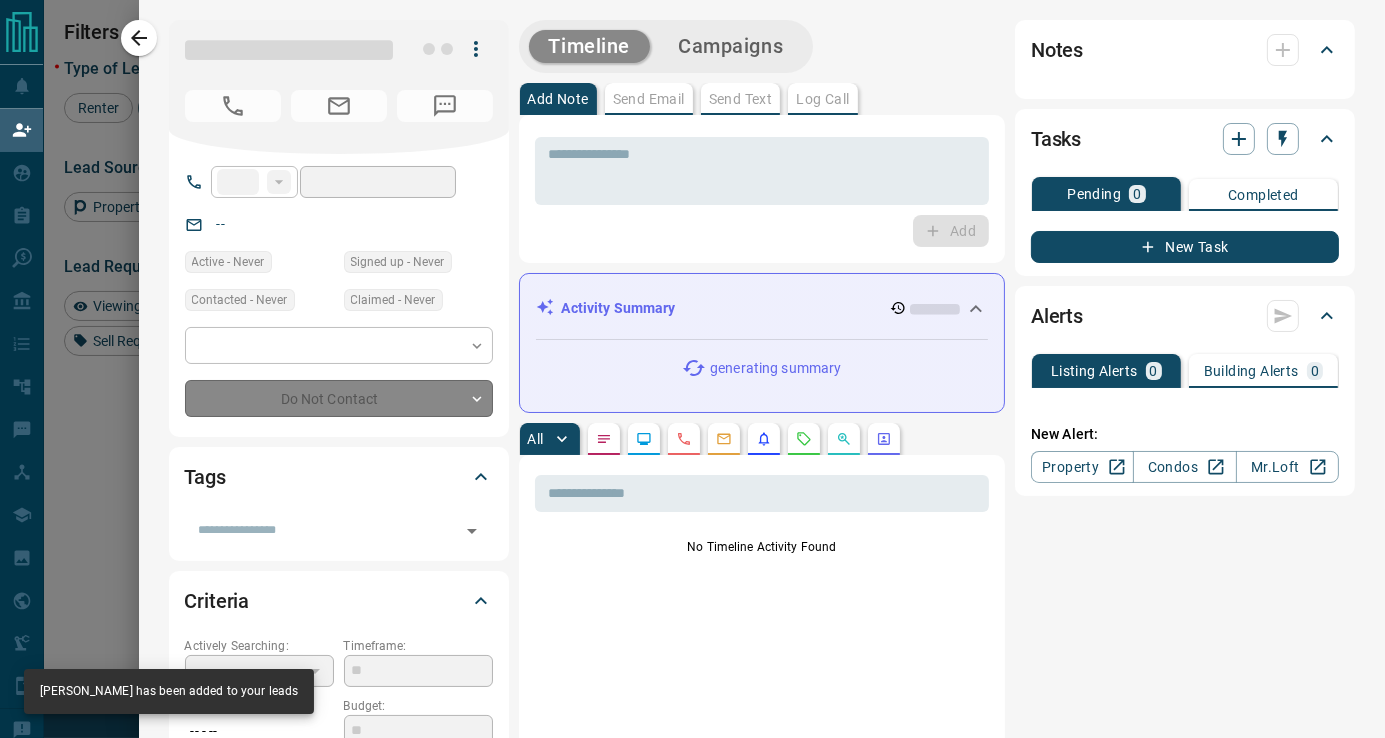 type on "**" 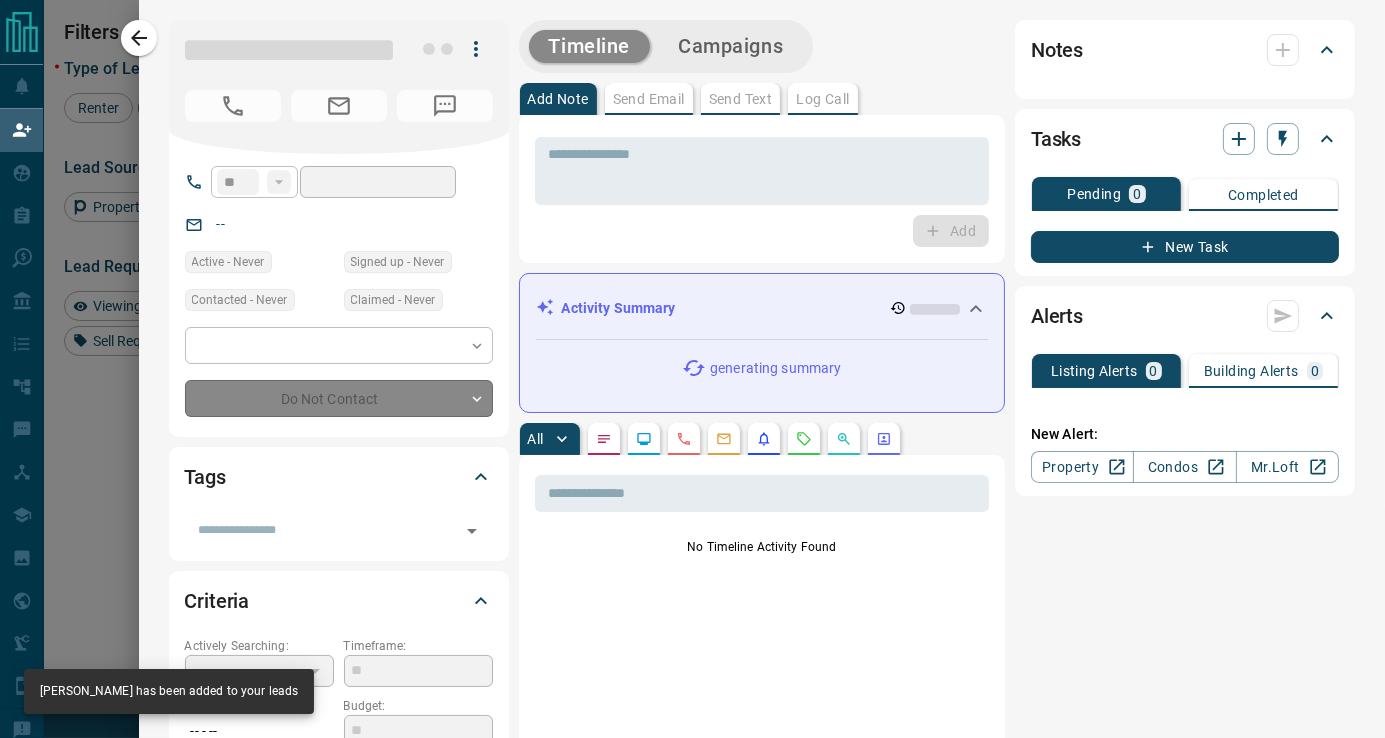 type on "**********" 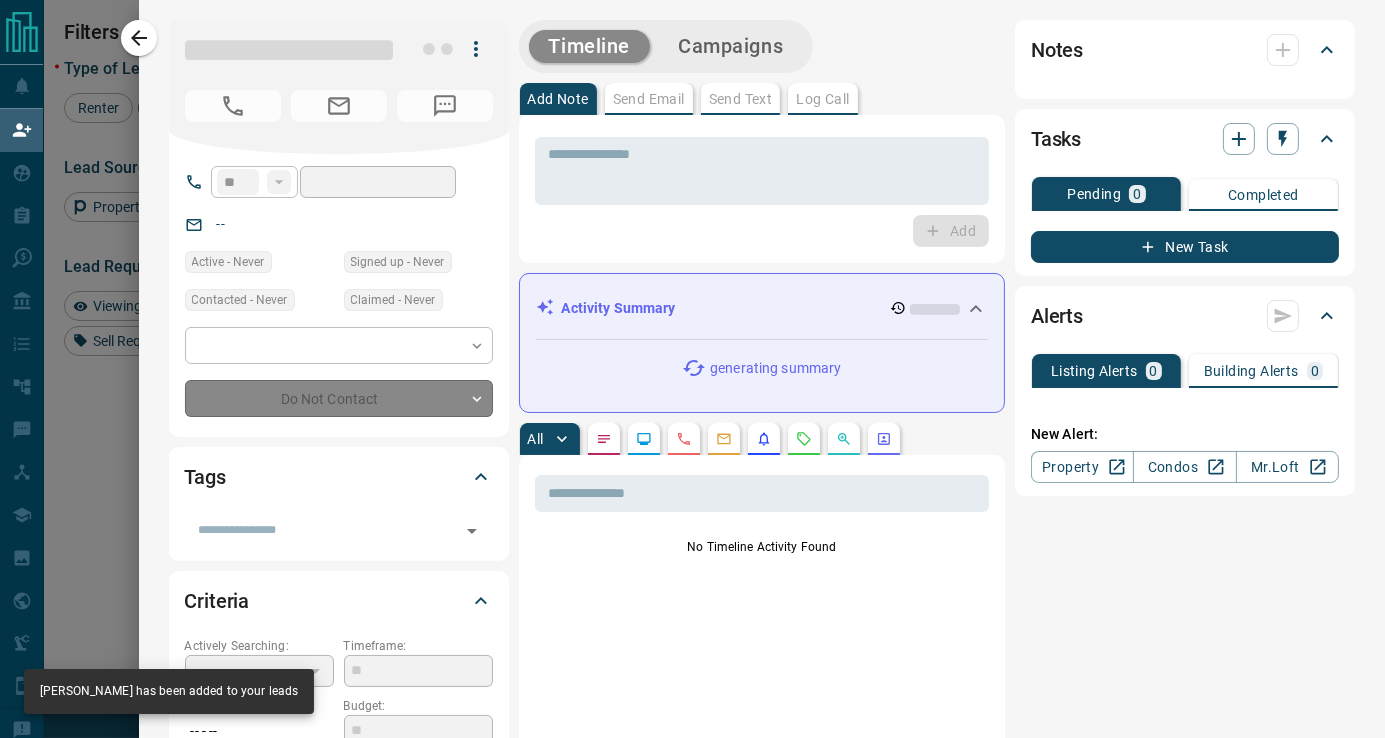 type on "**" 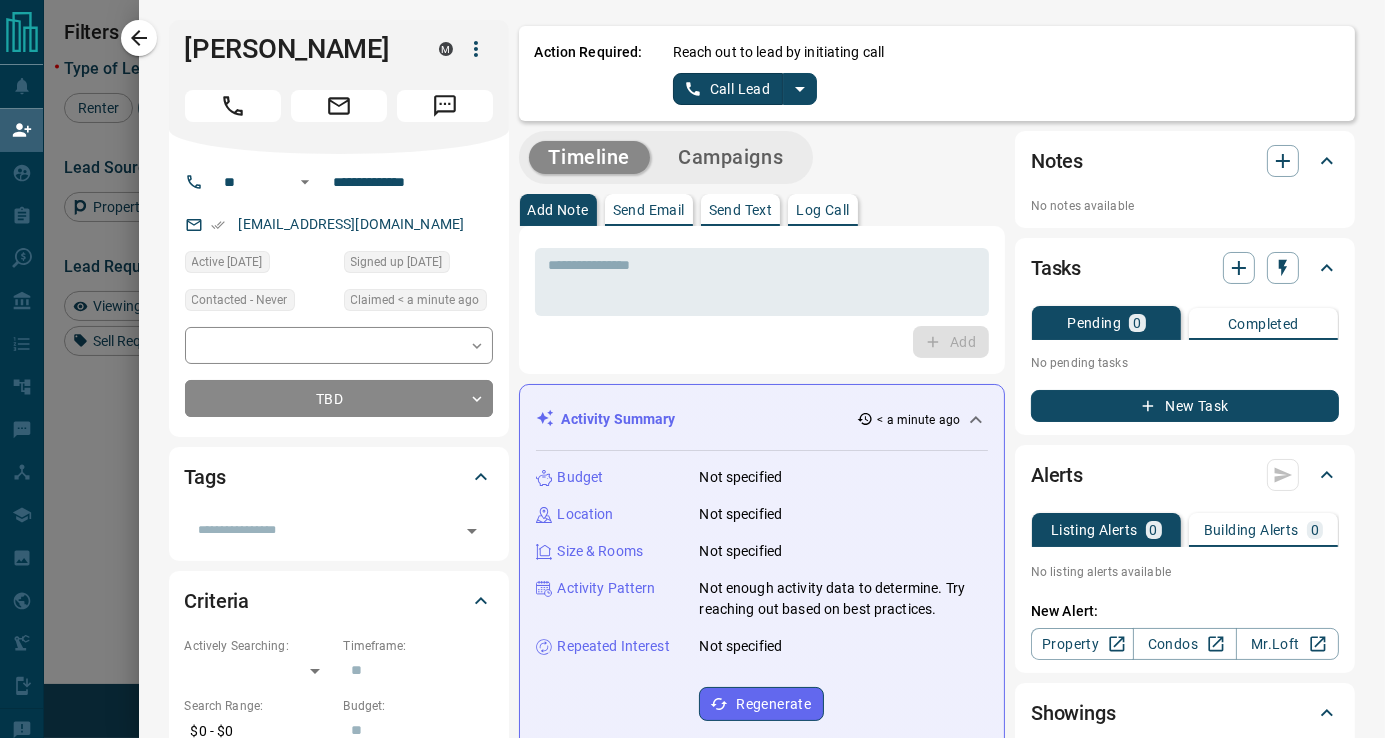 click 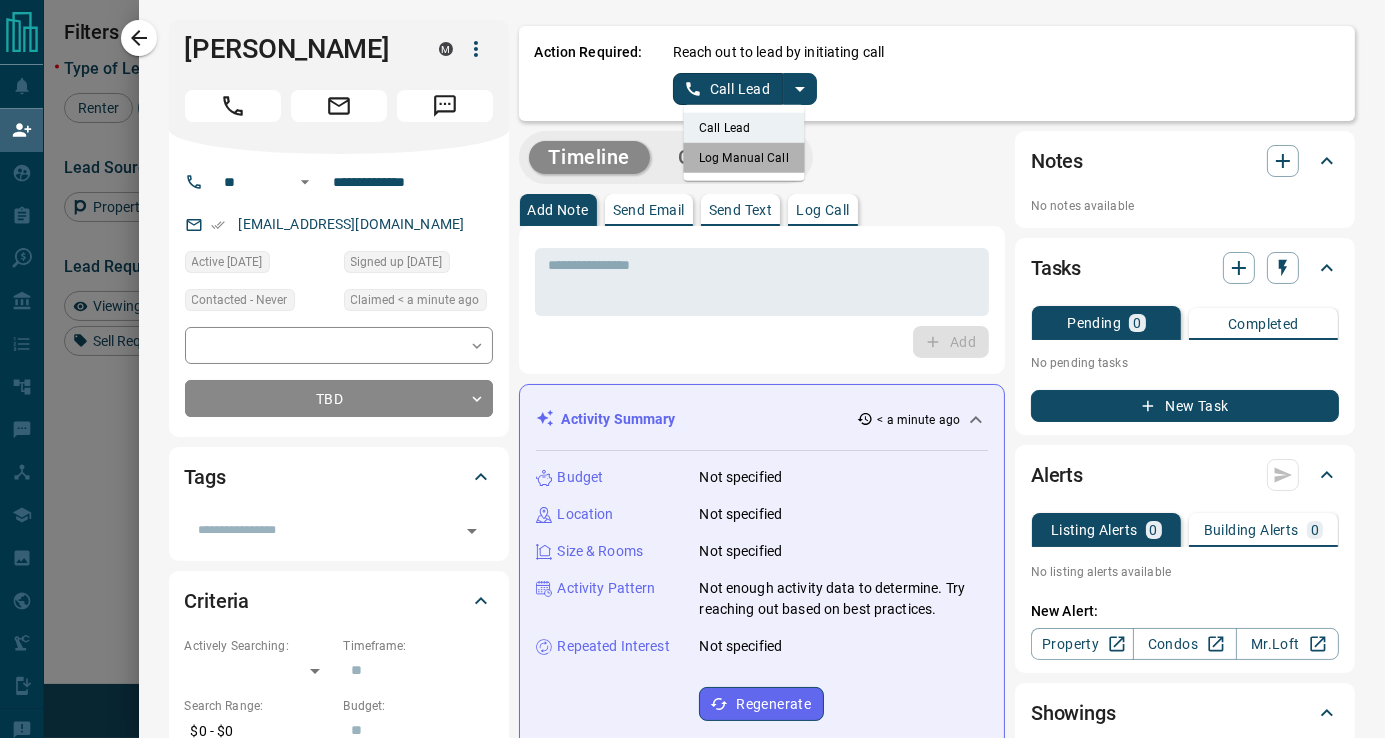 click on "Log Manual Call" at bounding box center [744, 158] 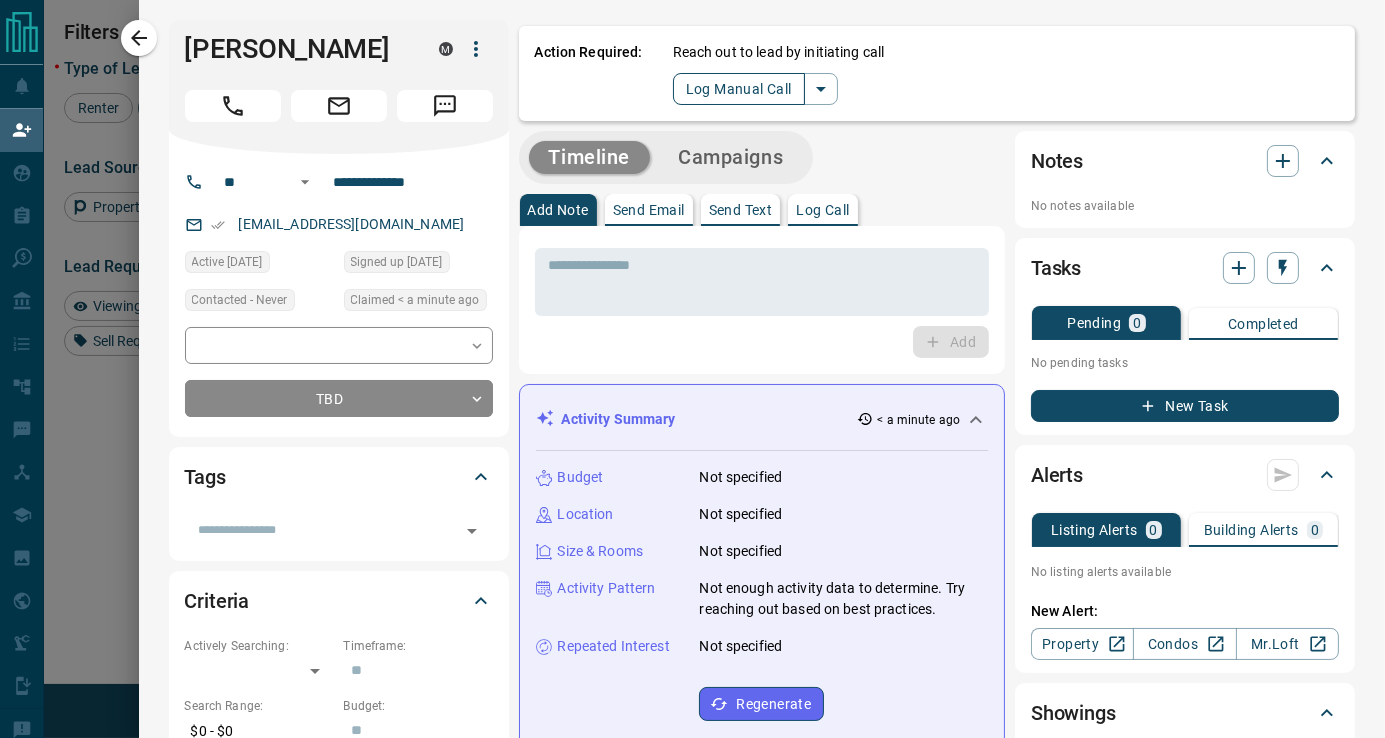 click on "Log Manual Call" at bounding box center [739, 89] 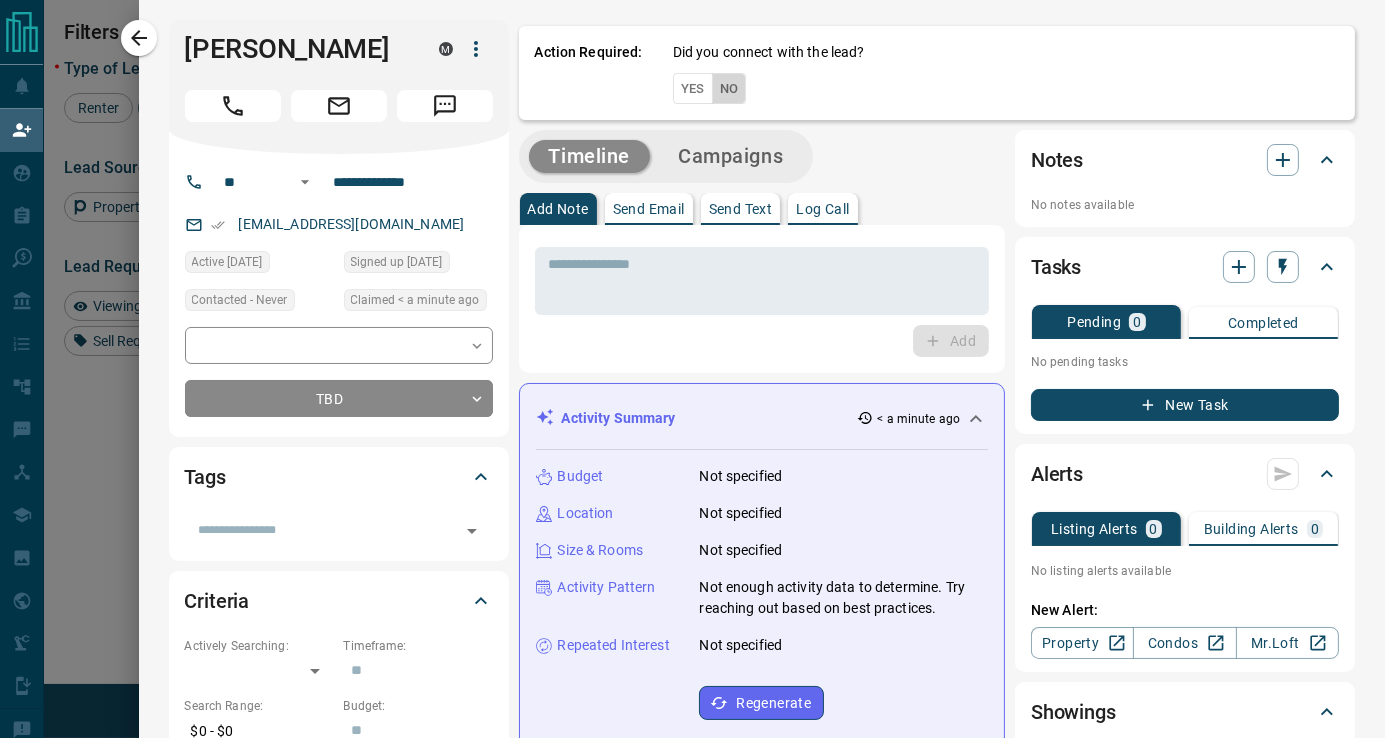 click on "No" at bounding box center [729, 88] 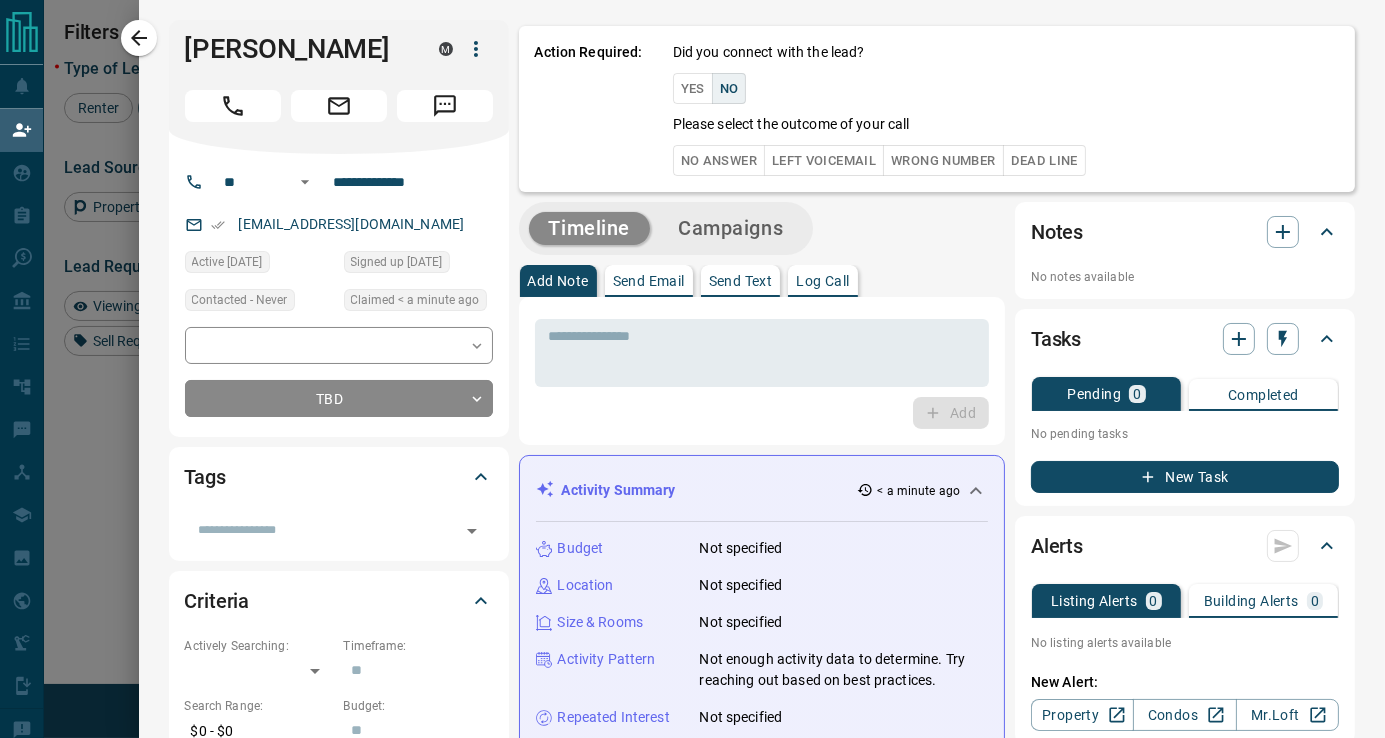 click on "No Answer" at bounding box center (719, 160) 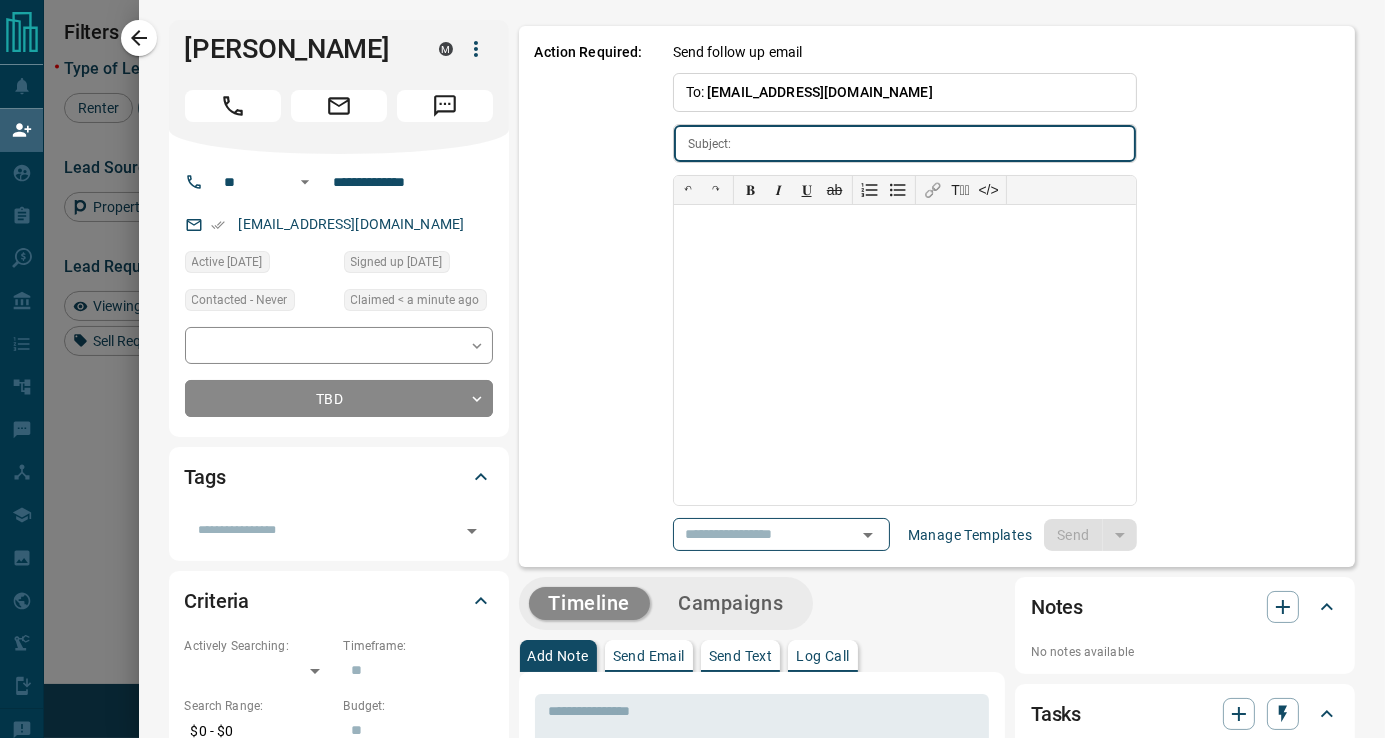 type on "**********" 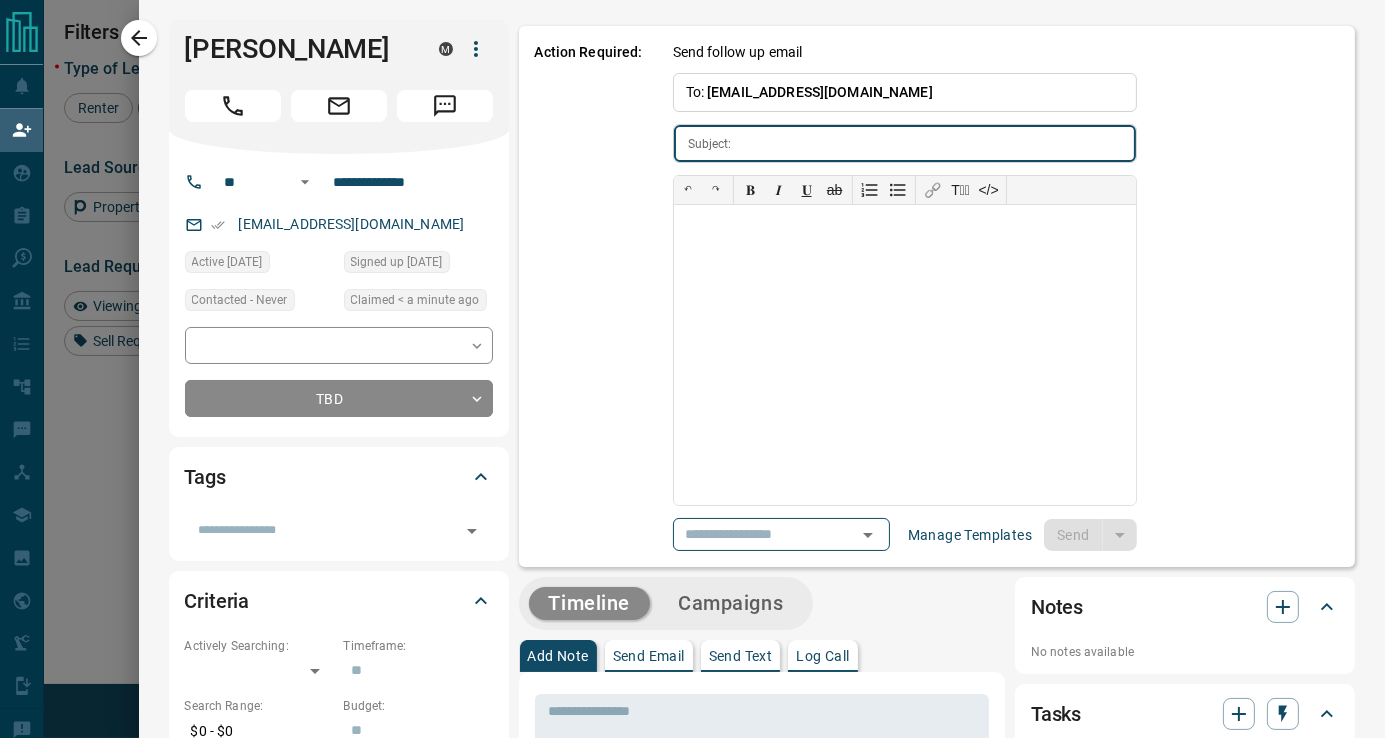 type on "**********" 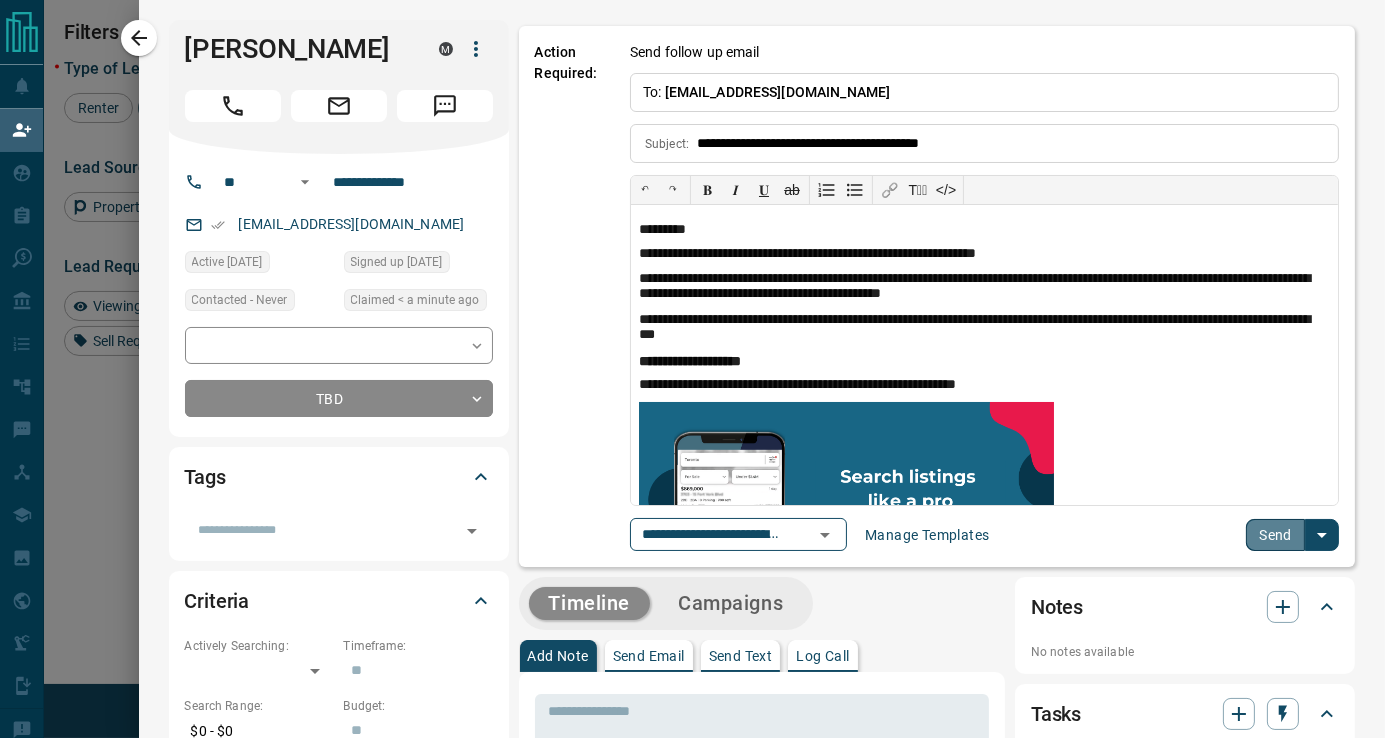 click on "Send" at bounding box center [1275, 535] 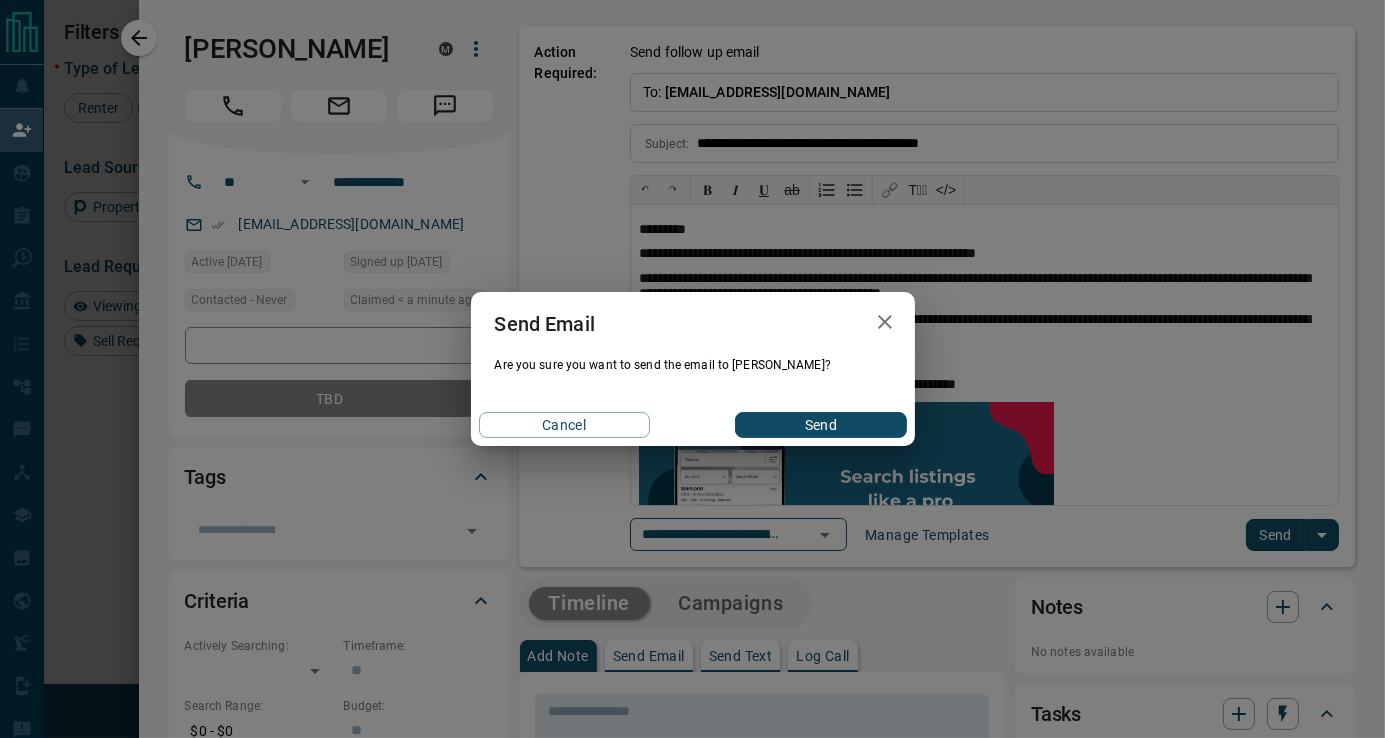 click on "Send" at bounding box center [820, 425] 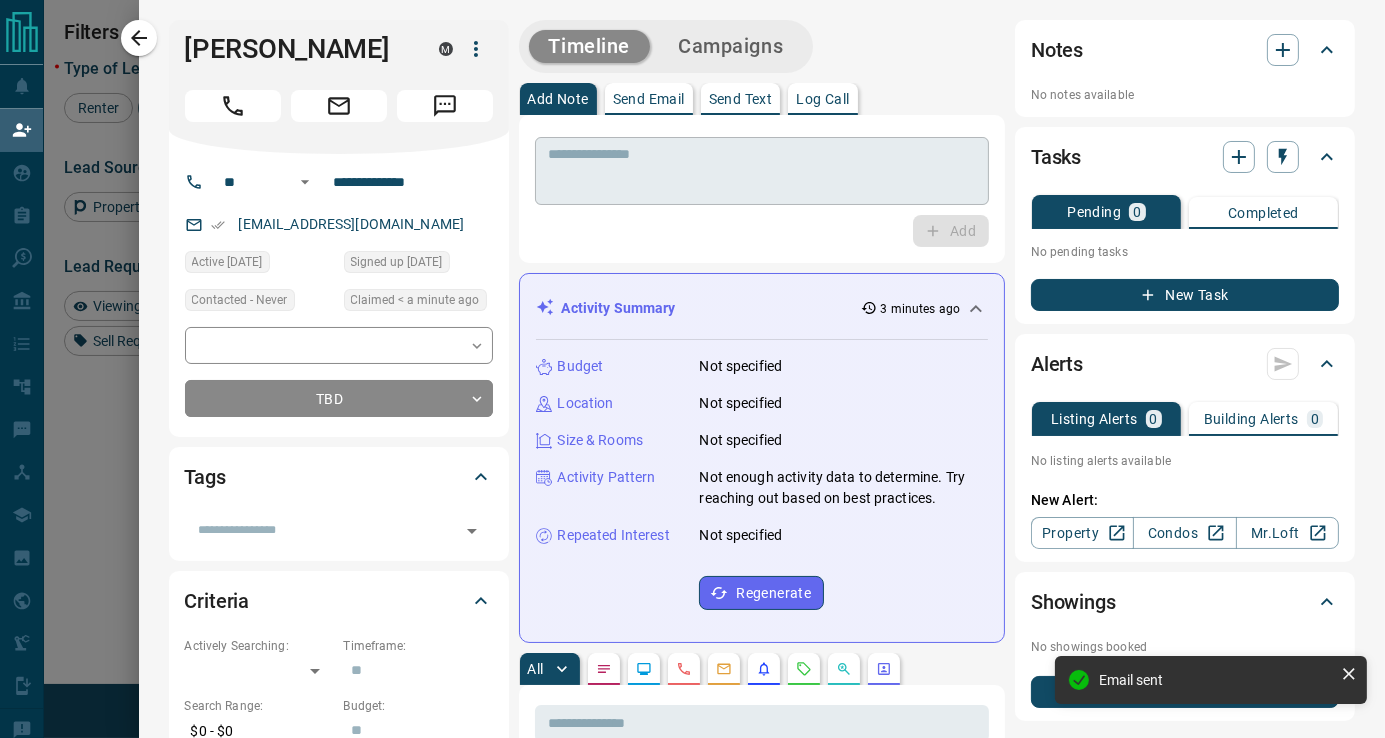 click at bounding box center (762, 171) 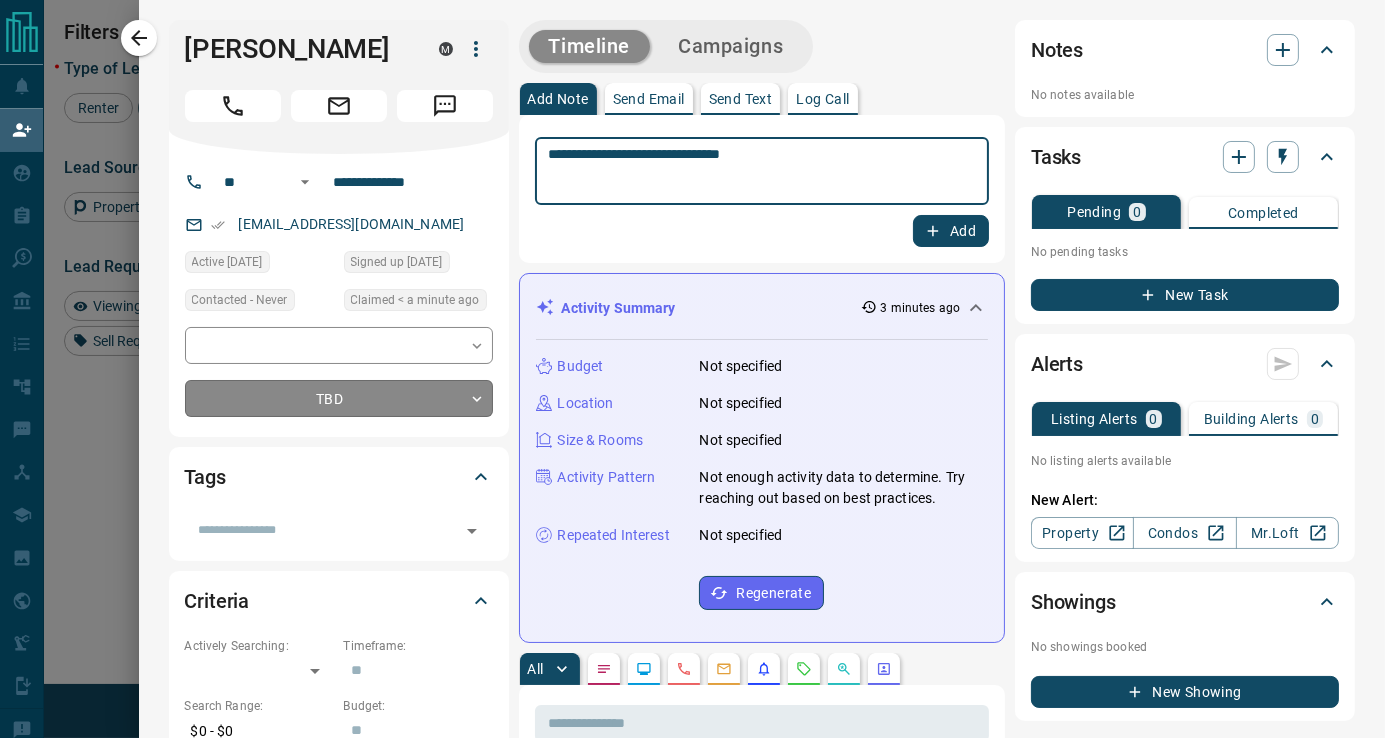 type on "**********" 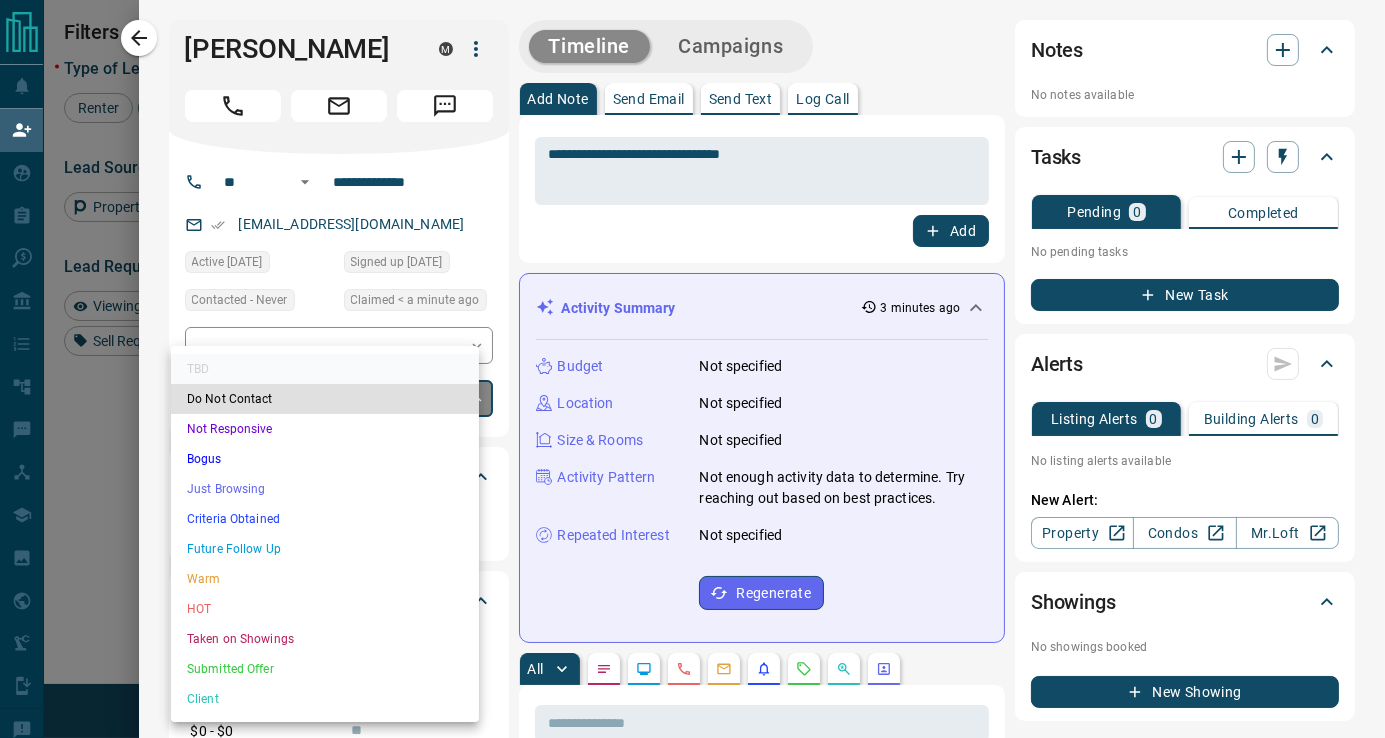 click on "Lead Transfers Claim Leads My Leads Tasks Opportunities Deals Campaigns Automations Messages Broker Bay Training Media Services Agent Resources Precon Worksheet Mobile Apps Disclosure Logout You are logged in as [PERSON_NAME] Group My Daily Quota Renter 16 / 18 Buyer 3 / 10 Precon 0 / 0 Filters 1 Lead Transfers Refresh Name Contact Search   Search Range Location Requests AI Status Recent Opportunities (30d) Buyer Suck MaCock C lickmadixx@x +1- 51964741xx $3K - $3K [GEOGRAPHIC_DATA], [GEOGRAPHIC_DATA] Buyer Renter Sale Us M saleus3xx@x +1- 64728147xx Buyer Renter Mystic Mac C kingfxx@x +1- 36565582xx [GEOGRAPHIC_DATA], Downtown Buyer Renter Jdjsjjs Jdjsjdj C jdkdoshxx@x +1- 28968767xx [GEOGRAPHIC_DATA], Downtown Buyer Renter Naw Dah C nawdah5xx@x +1- 54838930xx [GEOGRAPHIC_DATA], Downtown Buyer Renter INDX INDX C indx25xx@x +1- 64734513xx [GEOGRAPHIC_DATA], Downtown Buyer Renter [PERSON_NAME] didunok.xx@x +1- 64728888xx Buyer Renter [PERSON_NAME] [PERSON_NAME] C lihualihuaxx@x +372- 372585247xx [GEOGRAPHIC_DATA], Downtown Buyer Renter Bubs Wildin C stupidsignupsidcaboxx@x +1- Buyer" at bounding box center [692, 339] 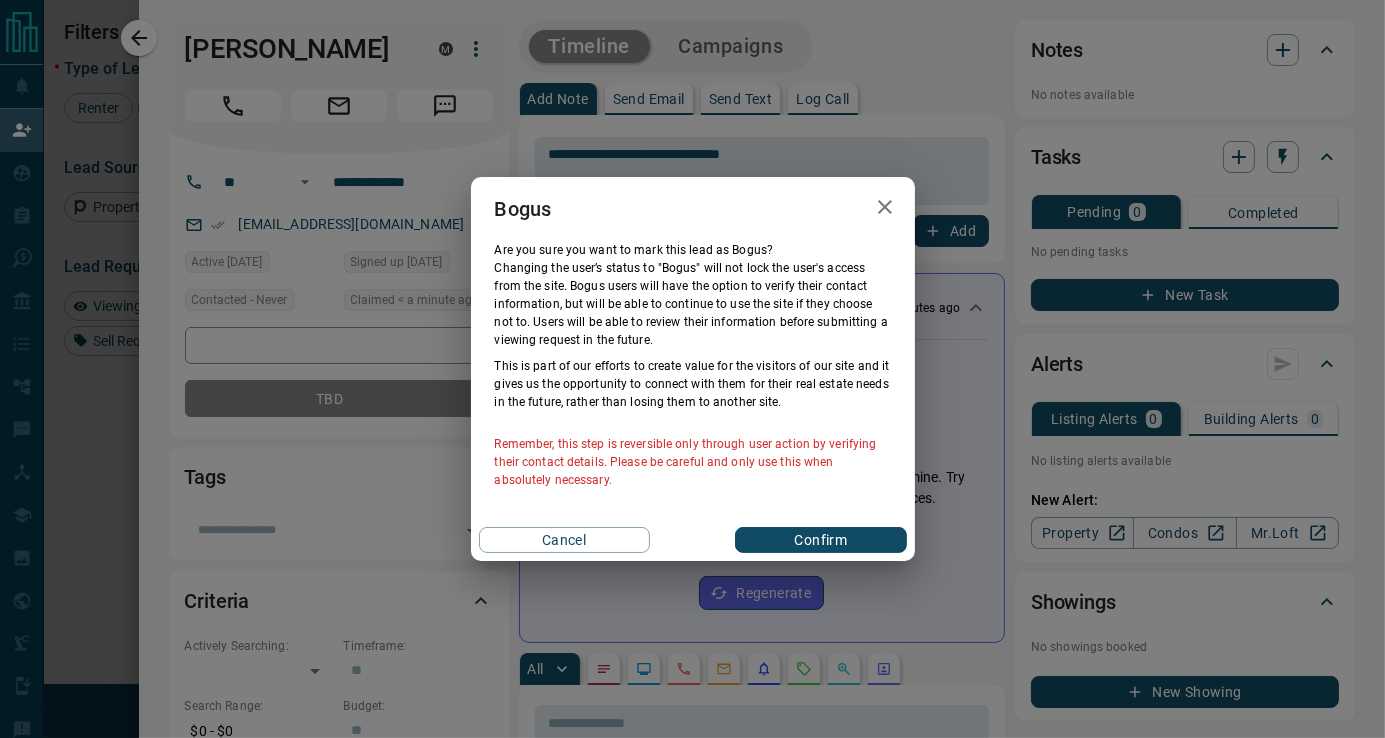 click on "Confirm" at bounding box center (820, 540) 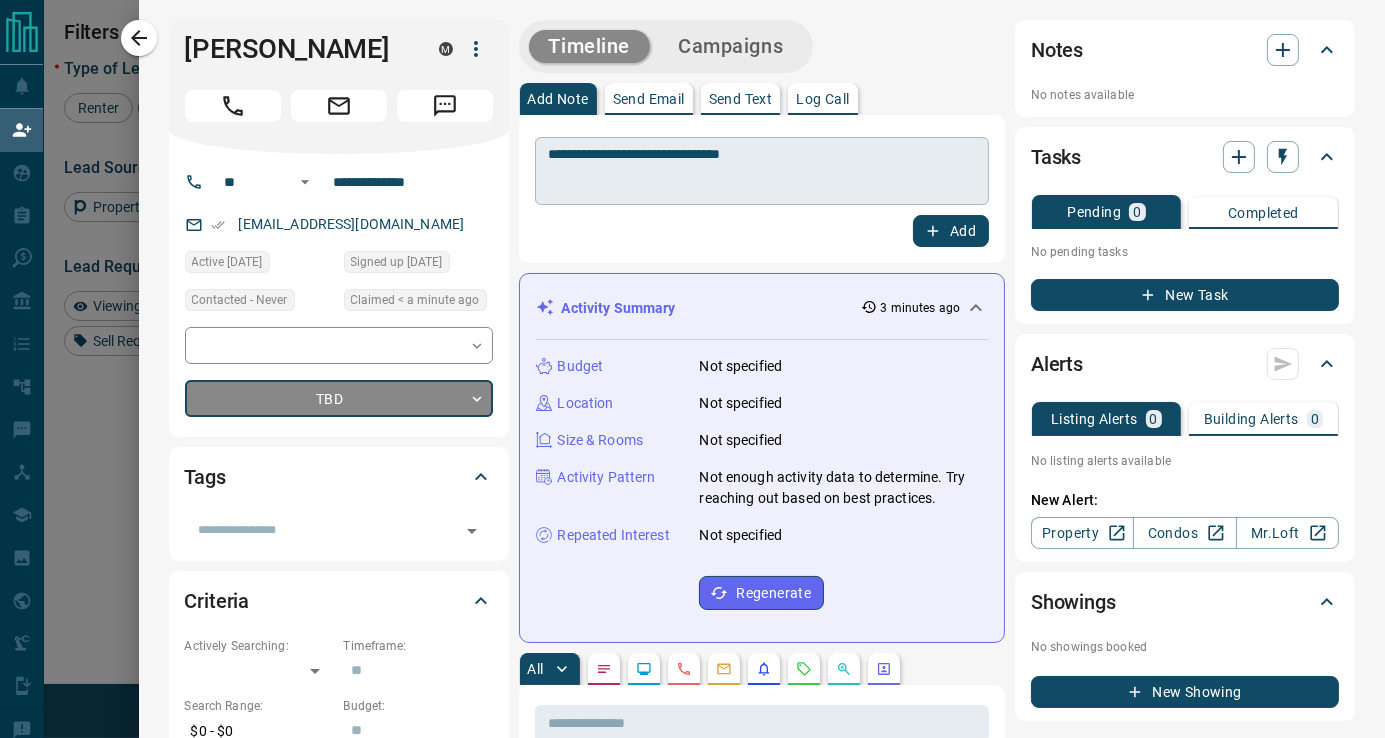 click on "**********" at bounding box center [761, 171] 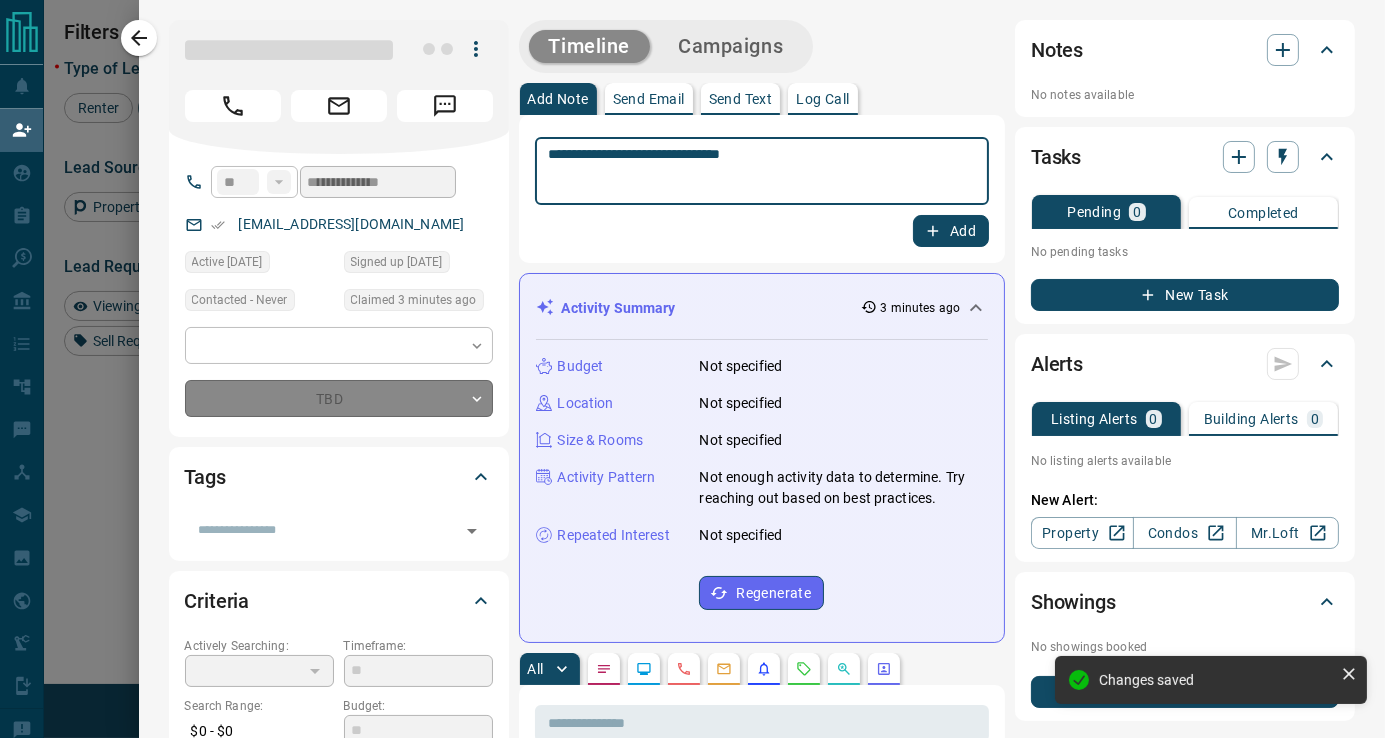 type on "**********" 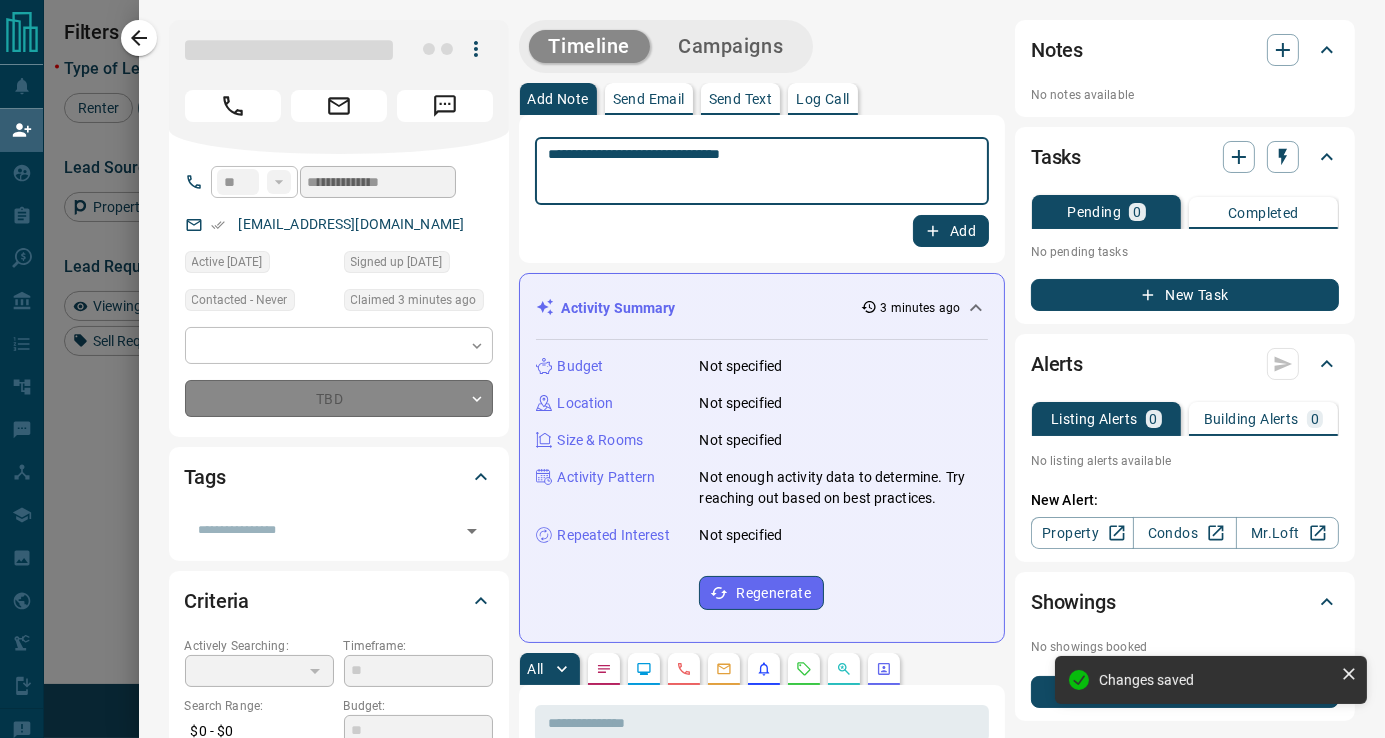 type on "*" 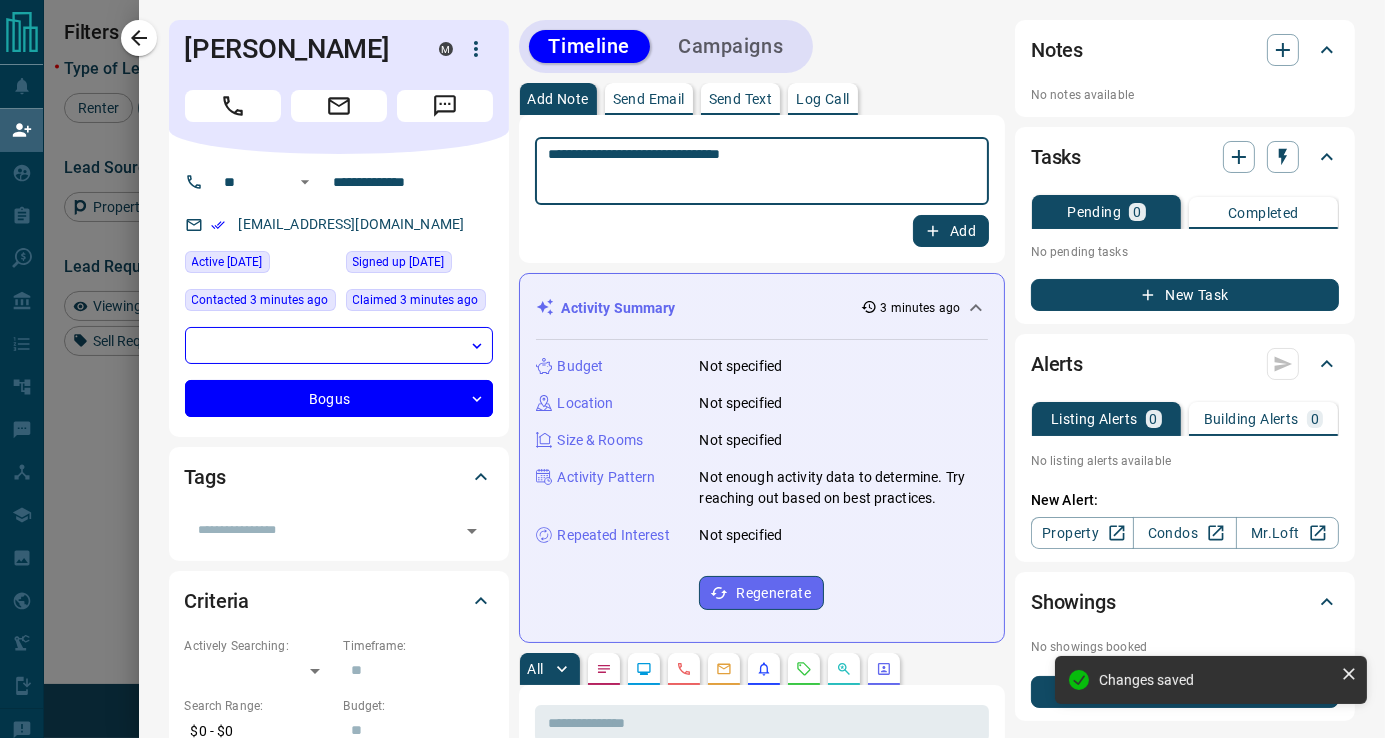 click on "Add" at bounding box center [951, 231] 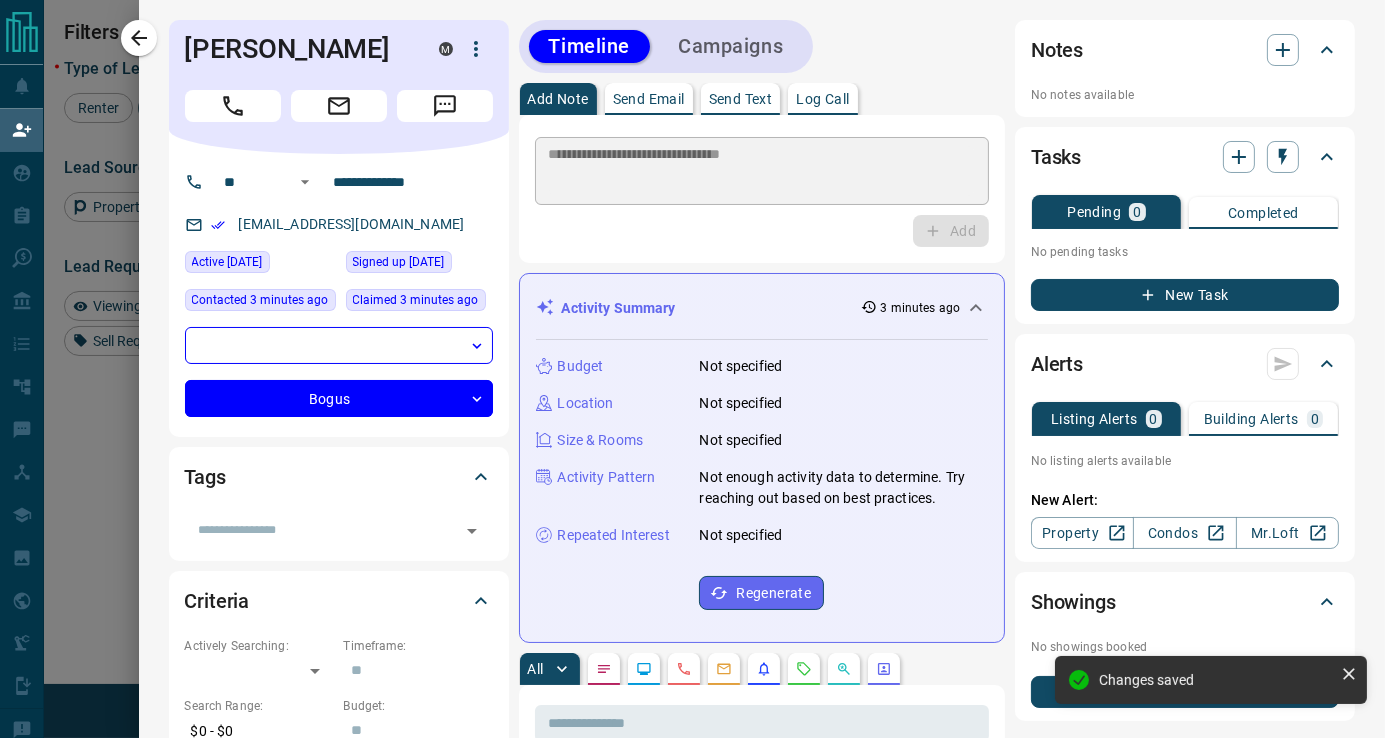 type 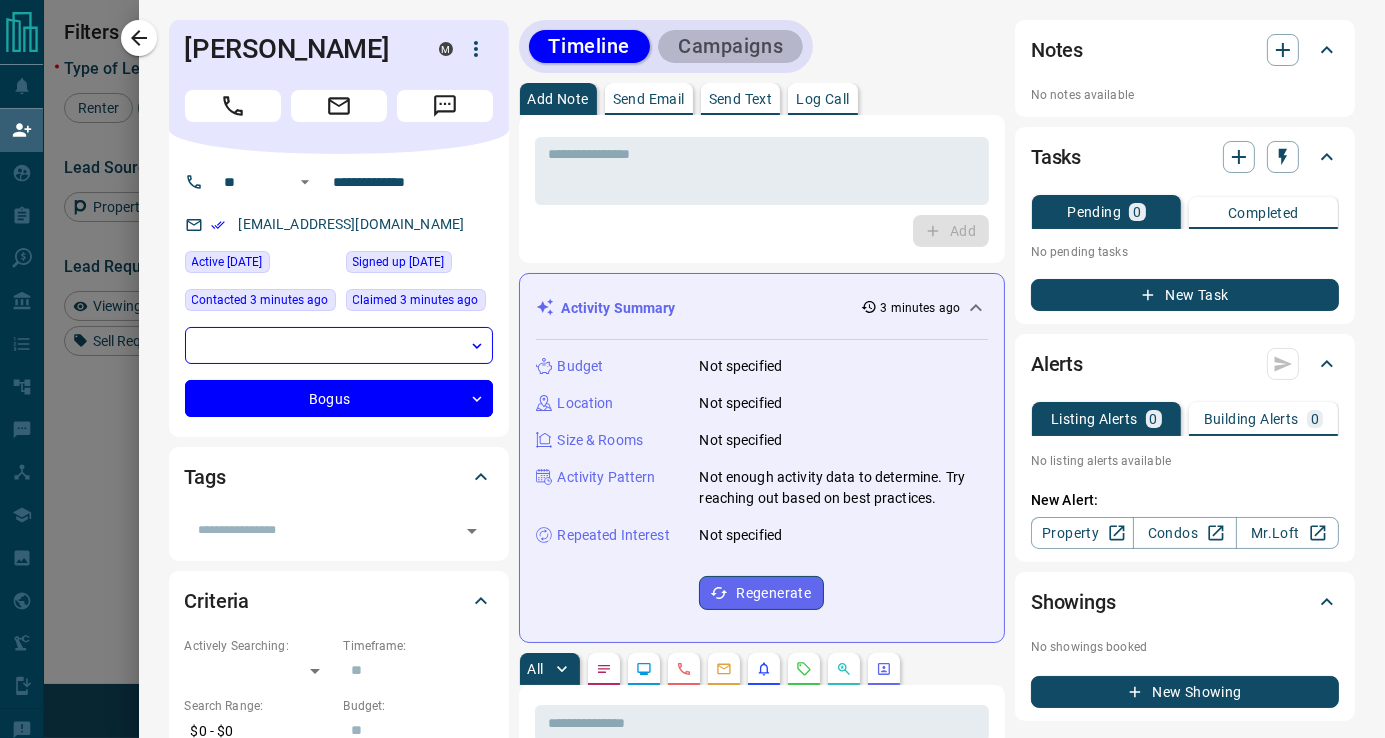 click on "Campaigns" at bounding box center [730, 46] 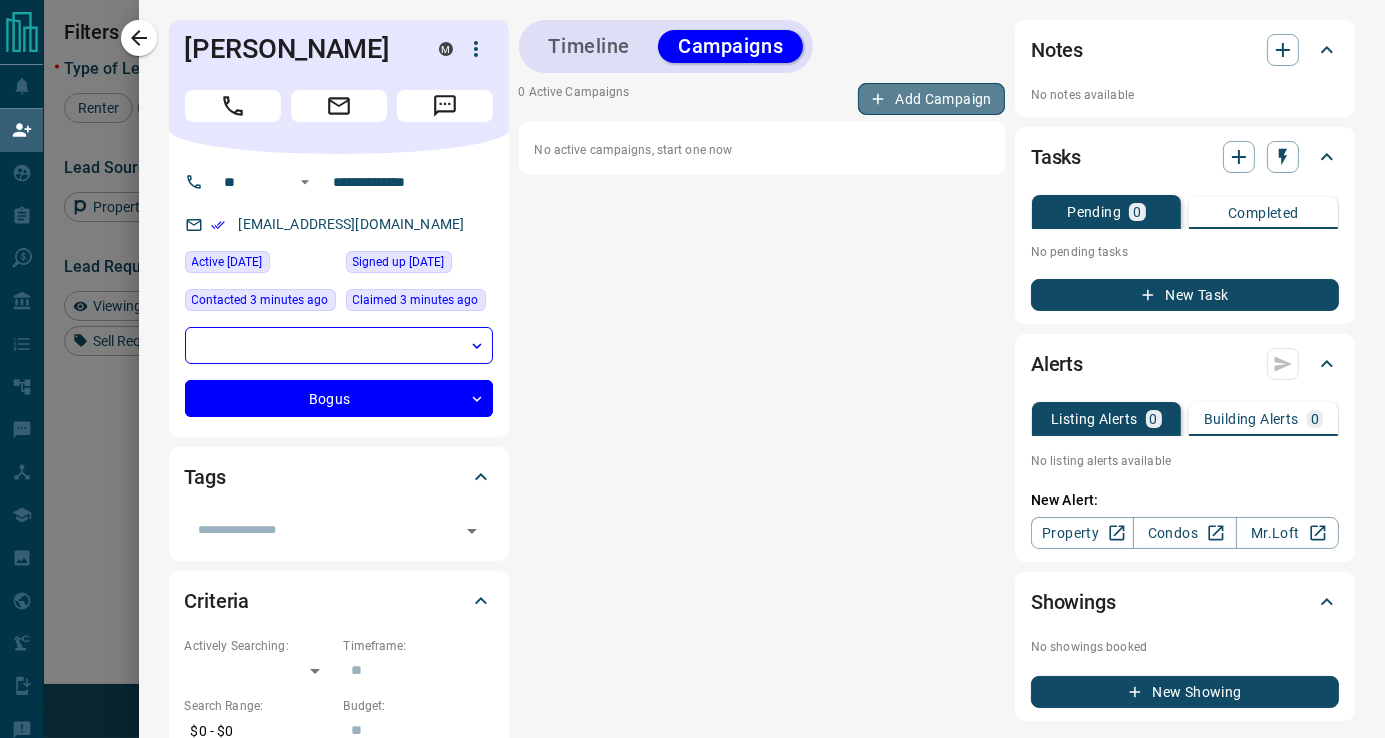 click on "Add Campaign" at bounding box center (931, 99) 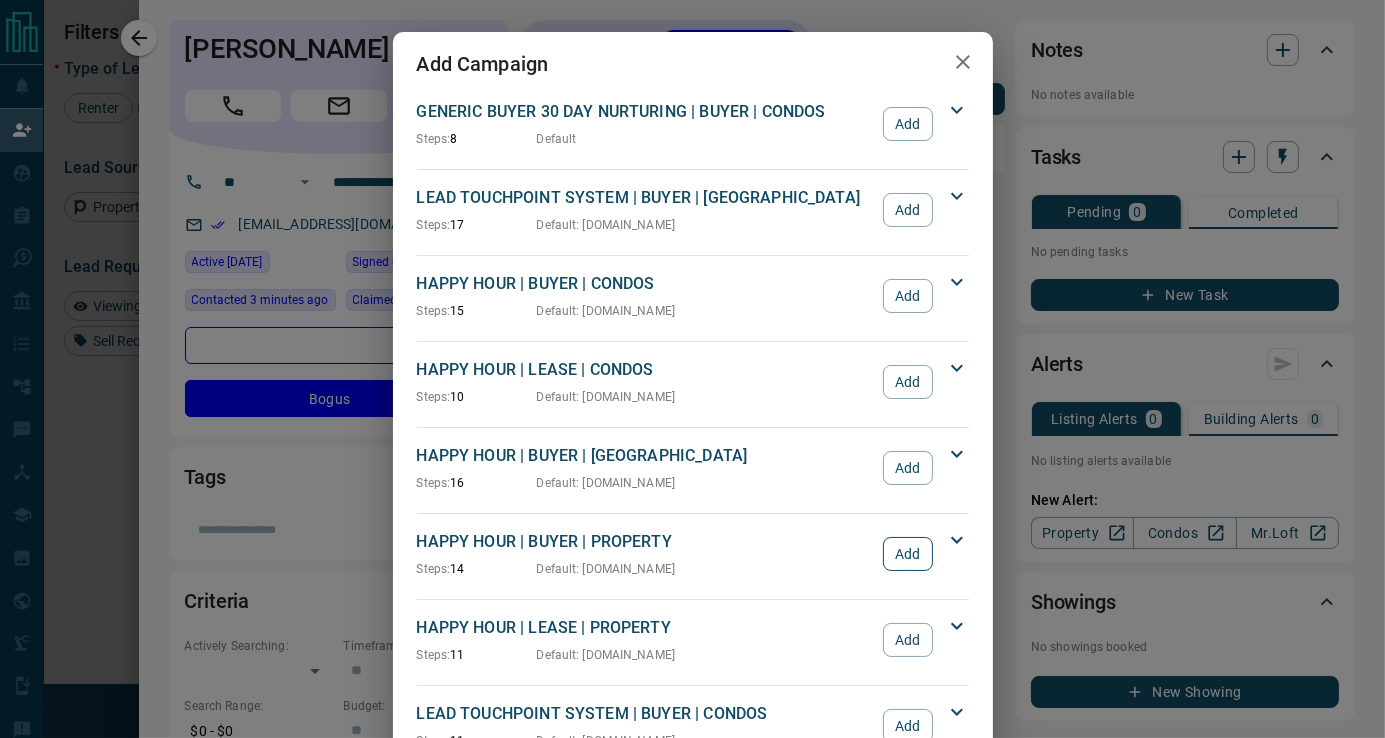 scroll, scrollTop: 333, scrollLeft: 0, axis: vertical 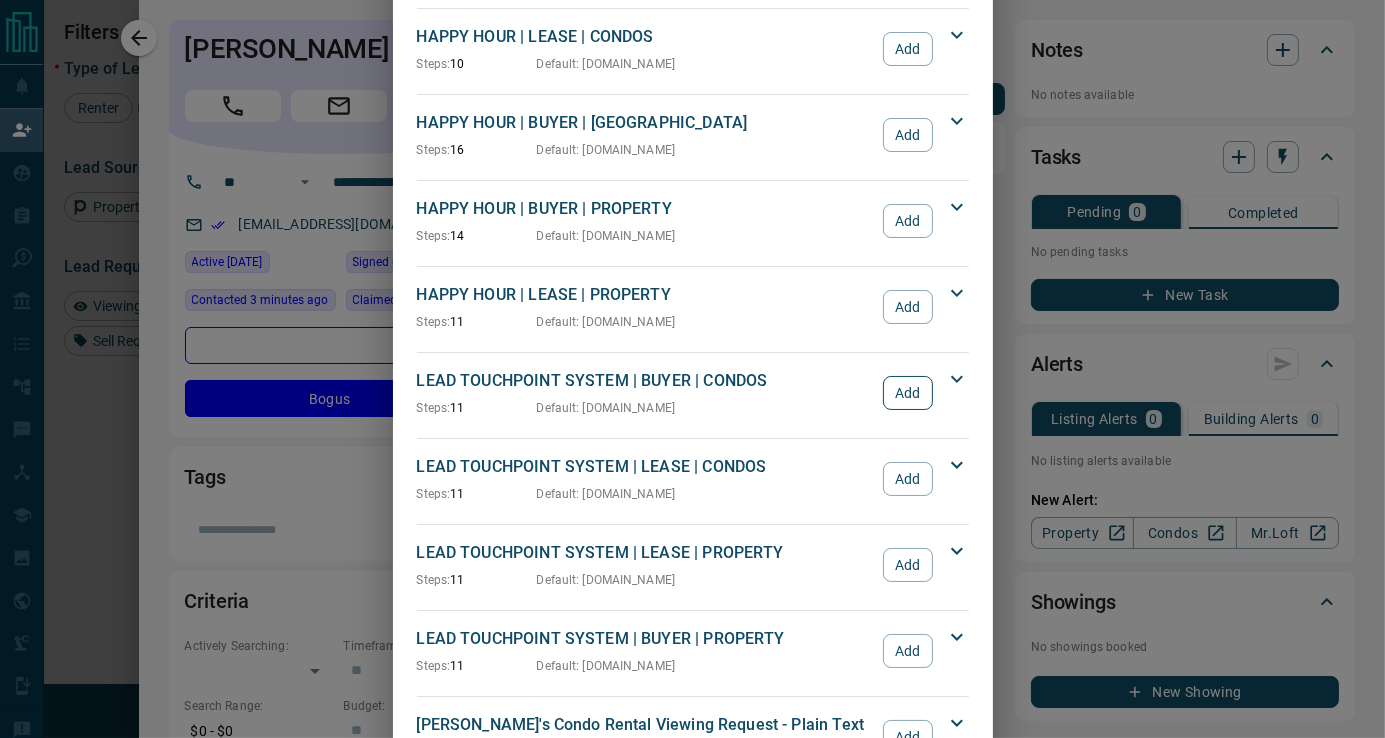 click on "Add" at bounding box center [907, 393] 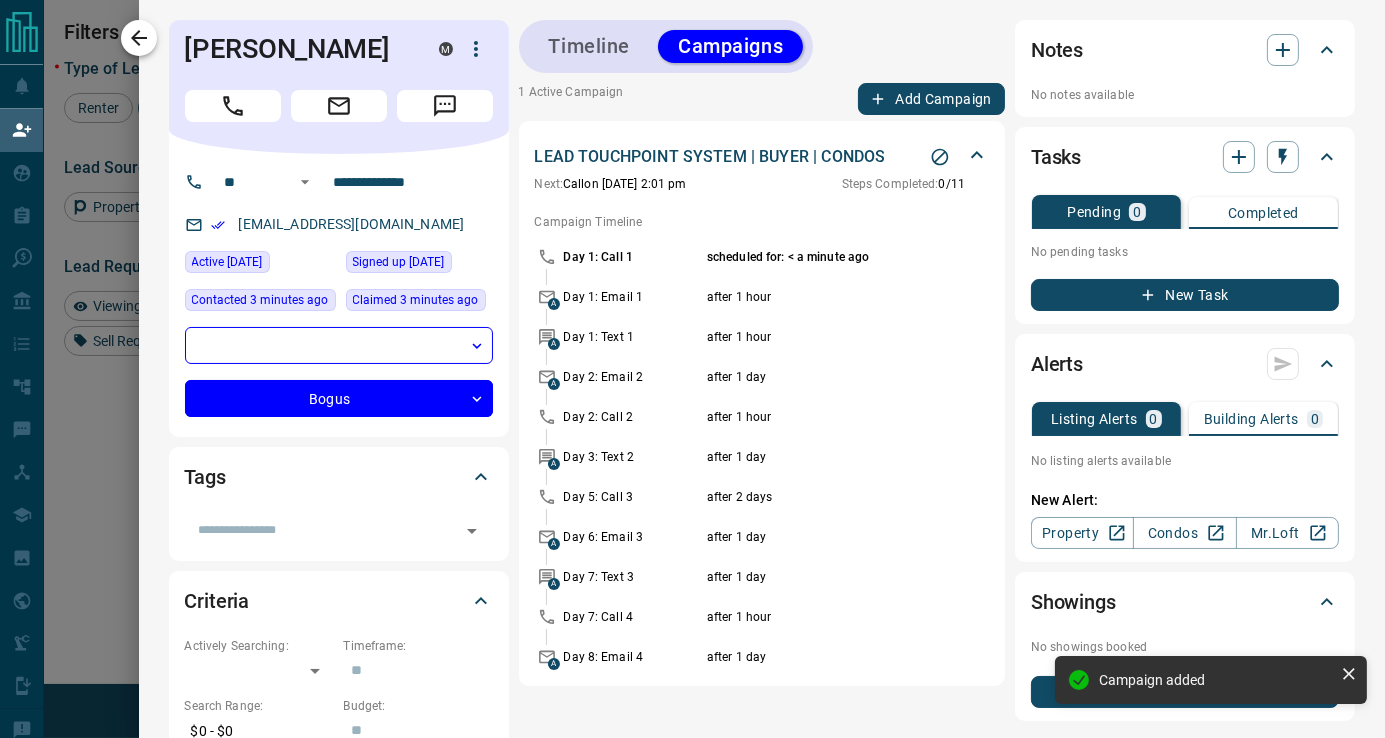 click on "**********" at bounding box center (692, 369) 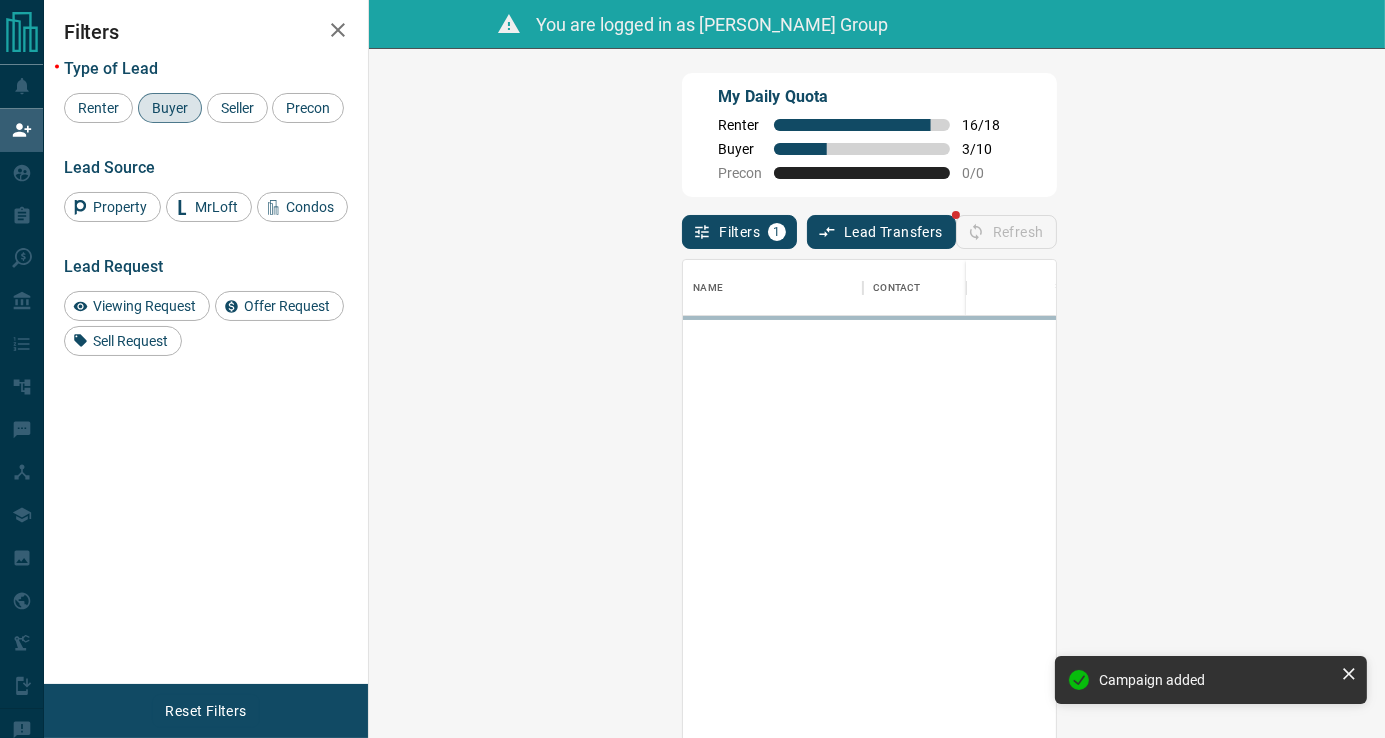 scroll, scrollTop: 15, scrollLeft: 16, axis: both 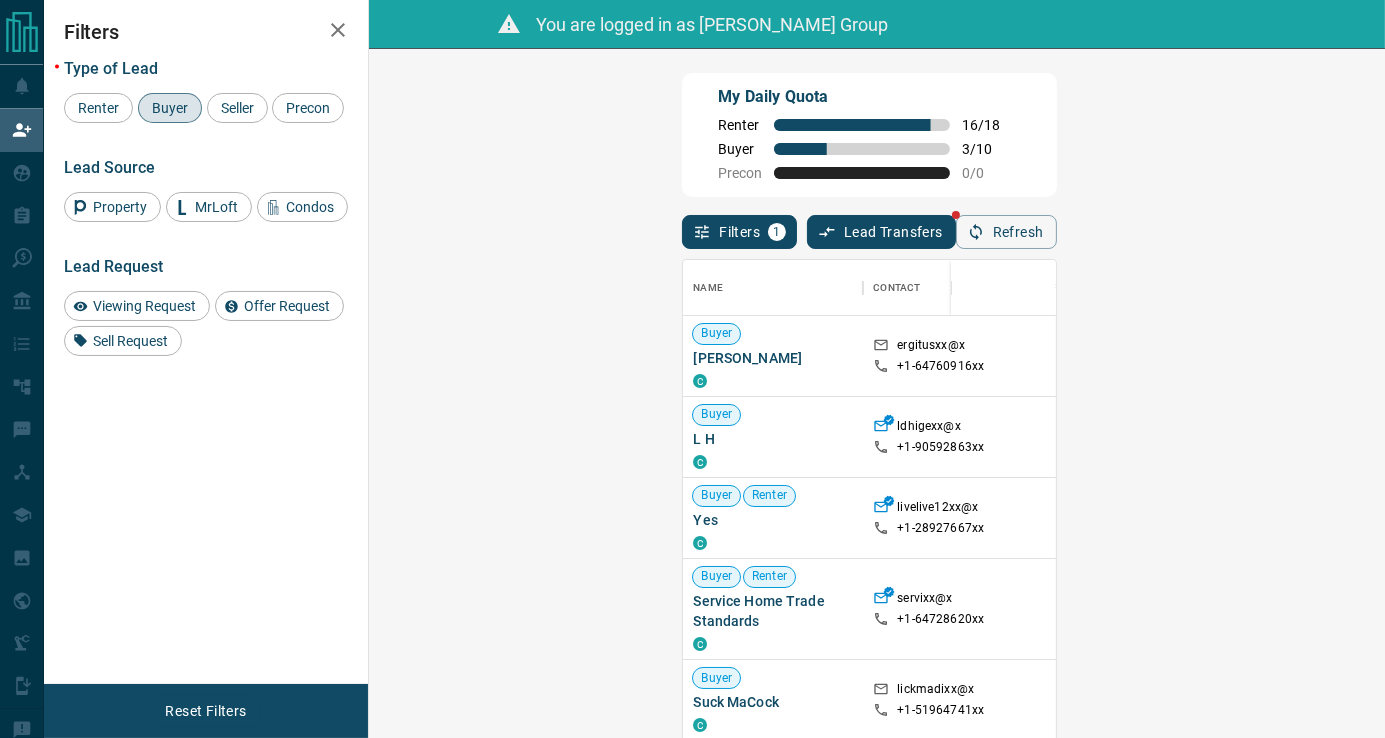 click 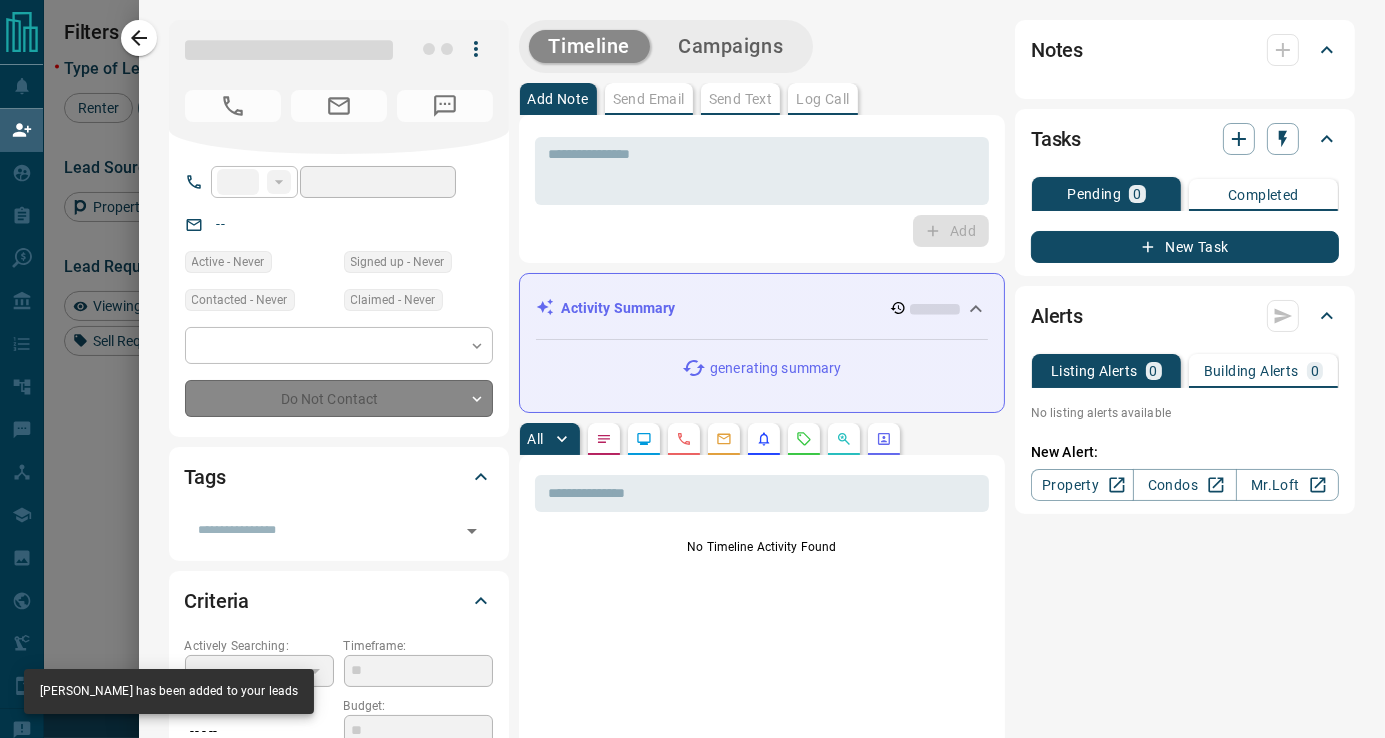 type on "**" 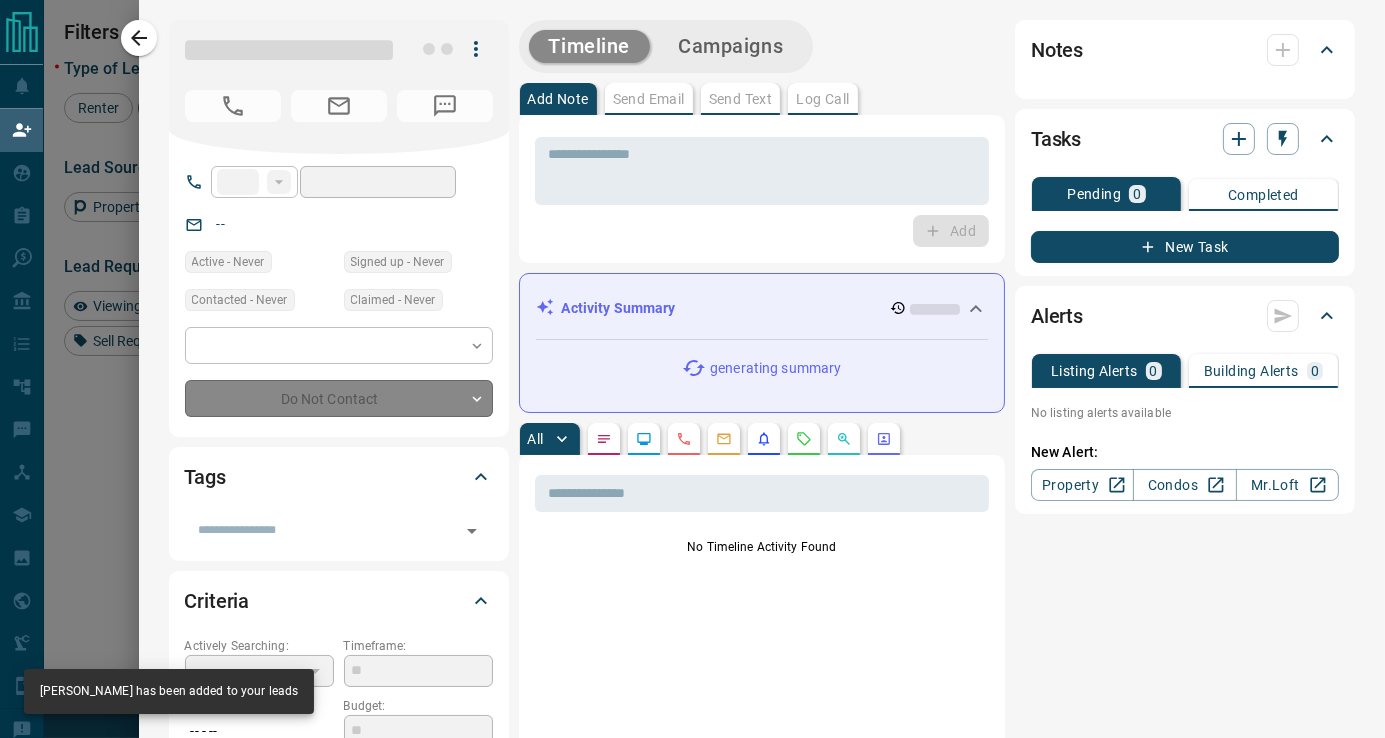 type on "**********" 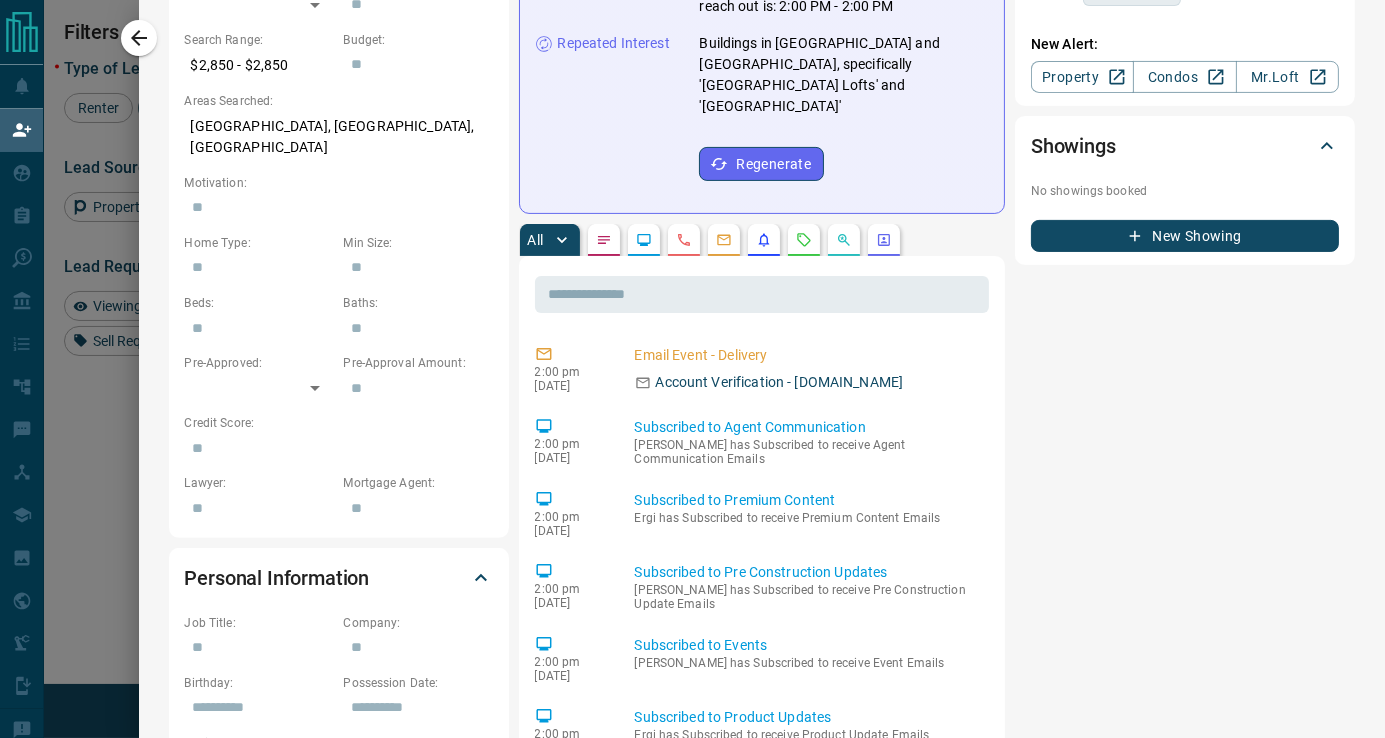scroll, scrollTop: 0, scrollLeft: 0, axis: both 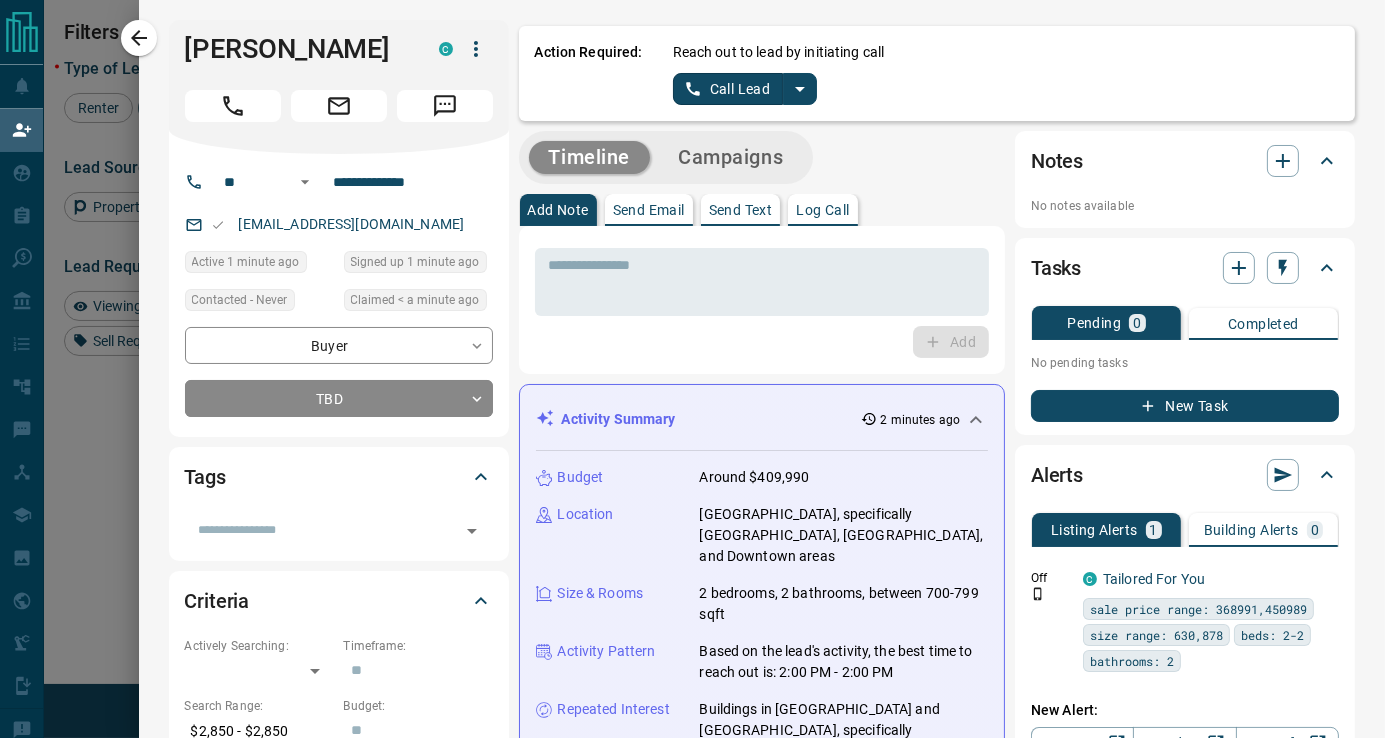 click on "Timeline Campaigns Add Note Send Email Send Text Log Call * ​ Add Activity Summary 2 minutes ago Budget Around $409,990 Location [GEOGRAPHIC_DATA], specifically [GEOGRAPHIC_DATA], and Downtown areas Size & Rooms 2 bedrooms, 2 bathrooms, between 700-799 sqft Activity Pattern Based on the lead's activity, the best time to reach out is:  2:00 PM - 2:00 PM Repeated Interest Buildings in [GEOGRAPHIC_DATA] and Downtown [GEOGRAPHIC_DATA], specifically 'Westside Gallery Lofts' and 'Central Condos' Regenerate All ​ 2:00 pm [DATE] Email Event - Delivery Account Verification - [DOMAIN_NAME] 2:00 pm [DATE] Subscribed to Agent Communication Ergi has Subscribed to receive Agent Communication Emails  2:00 pm [DATE] Subscribed to Premium Content Ergi has Subscribed to receive Premium Content Emails  2:00 pm [DATE] Subscribed to Pre Construction Updates Ergi has Subscribed to receive Pre Construction Update Emails  2:00 pm [DATE] Subscribed to Events Ergi has Subscribed to receive Event Emails  2:00 pm 2:00 pm :" at bounding box center [937, 1205] 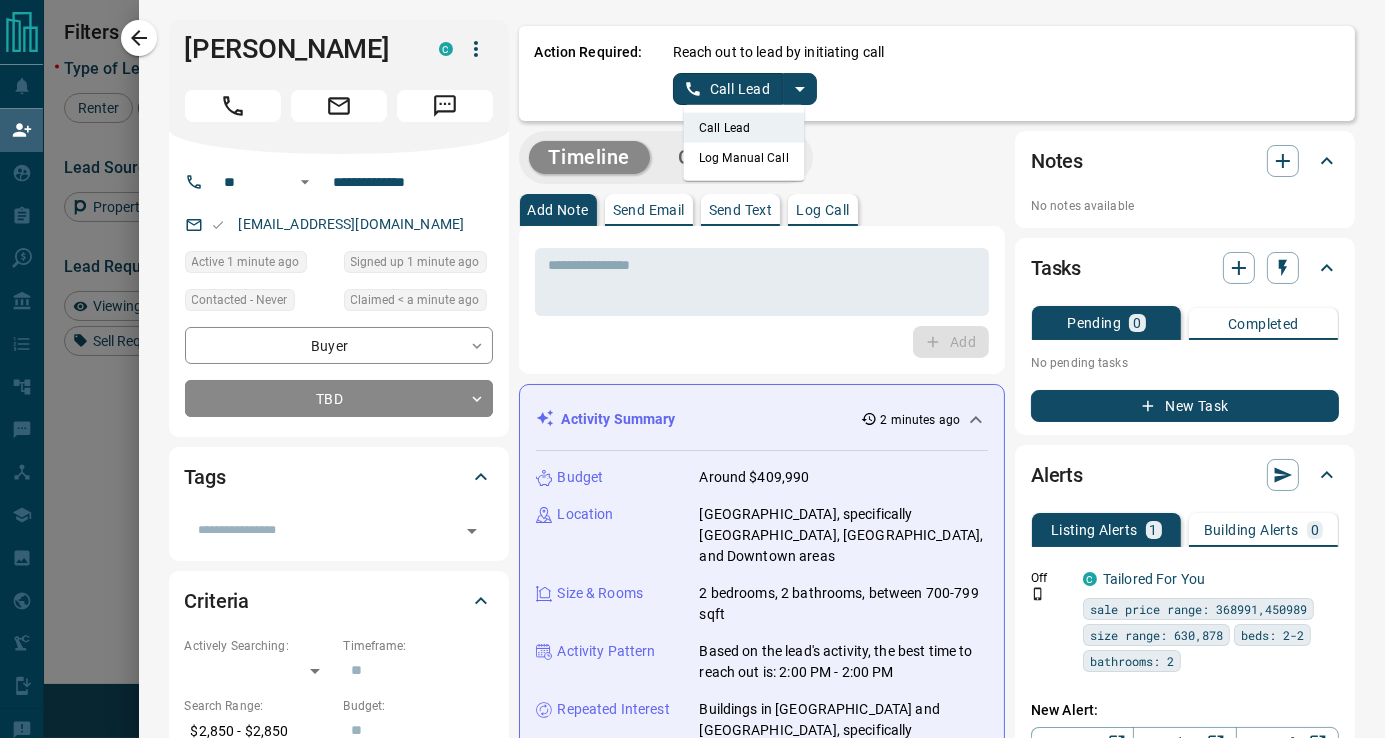click on "Log Manual Call" at bounding box center (744, 158) 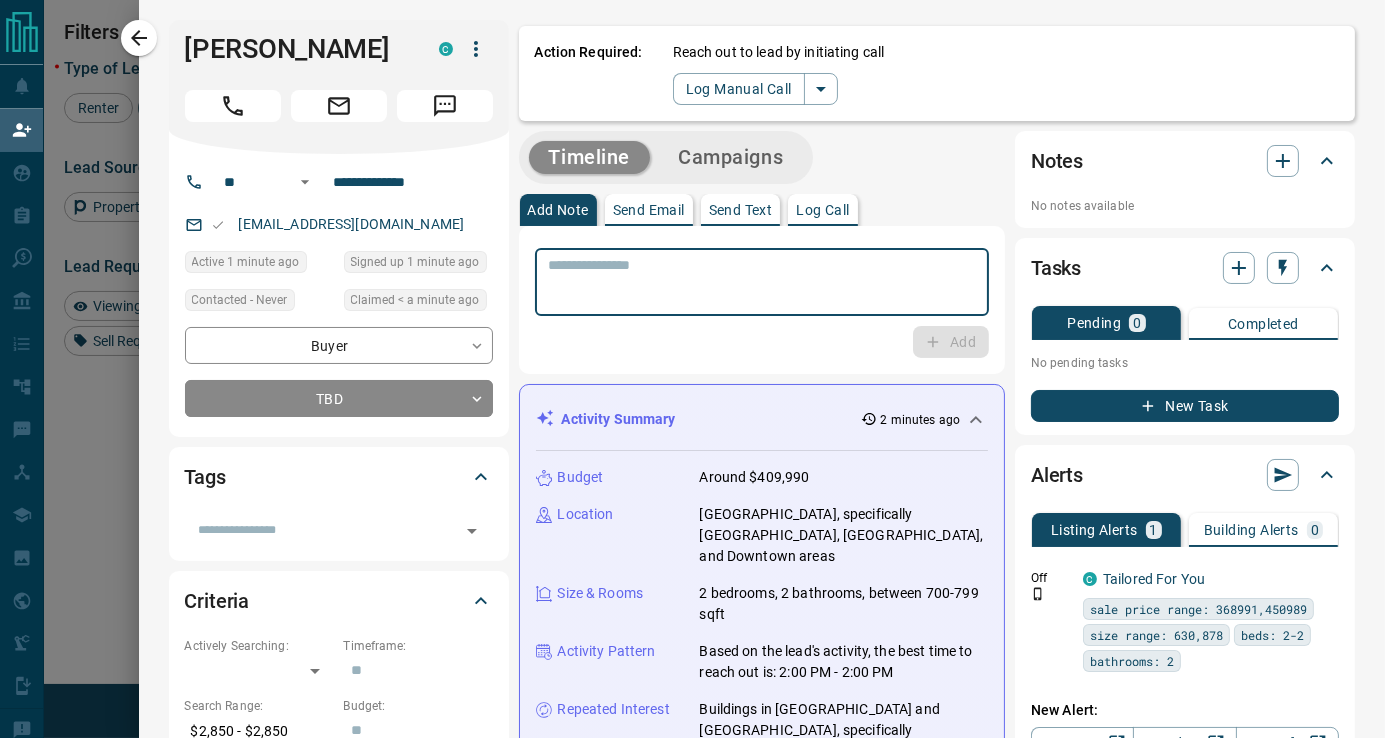 click at bounding box center (762, 282) 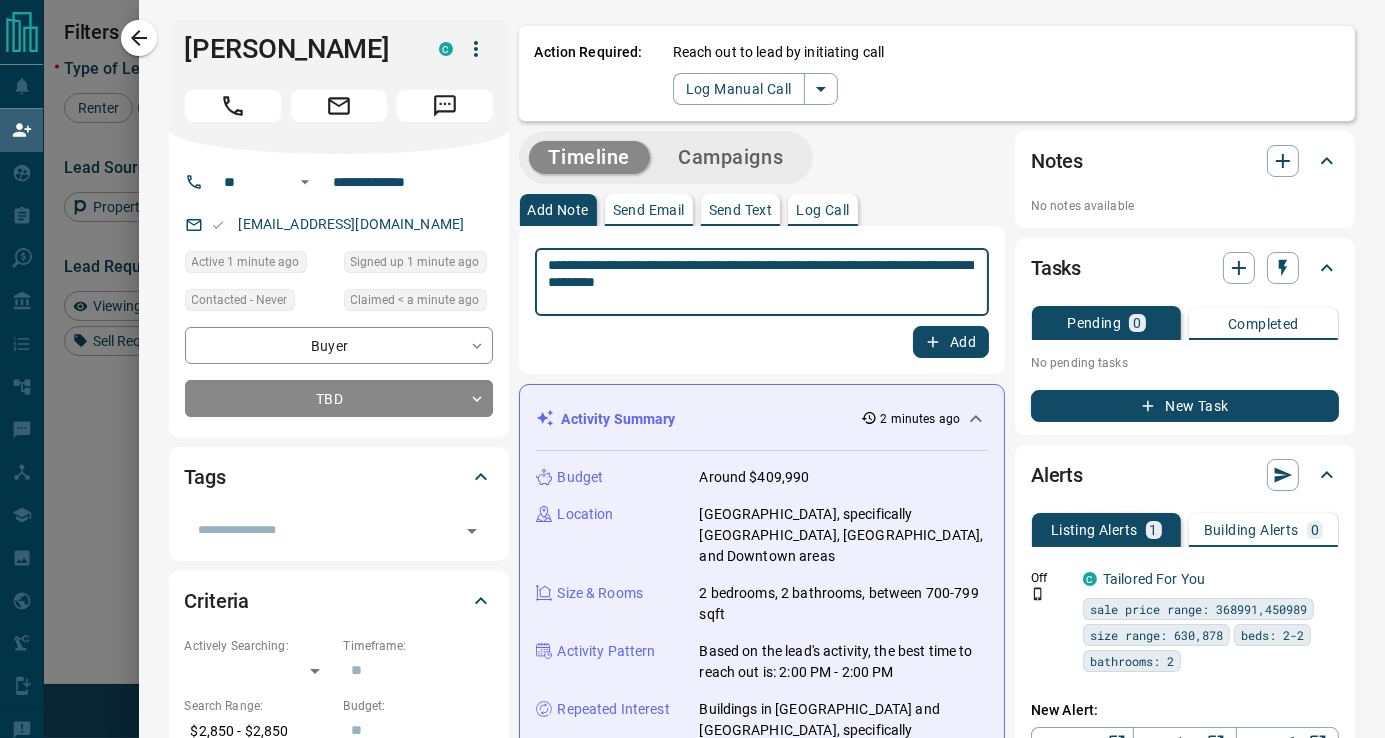 click on "**********" at bounding box center (761, 282) 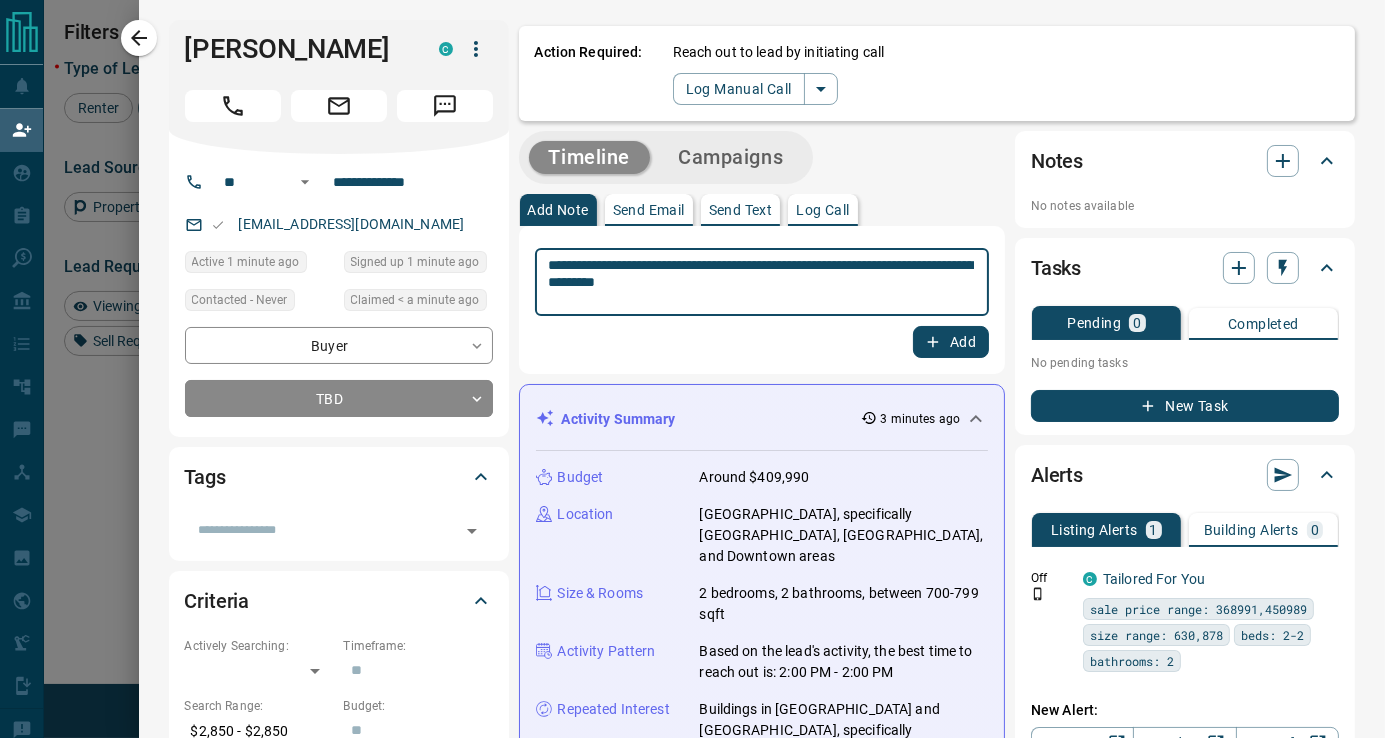 type on "**********" 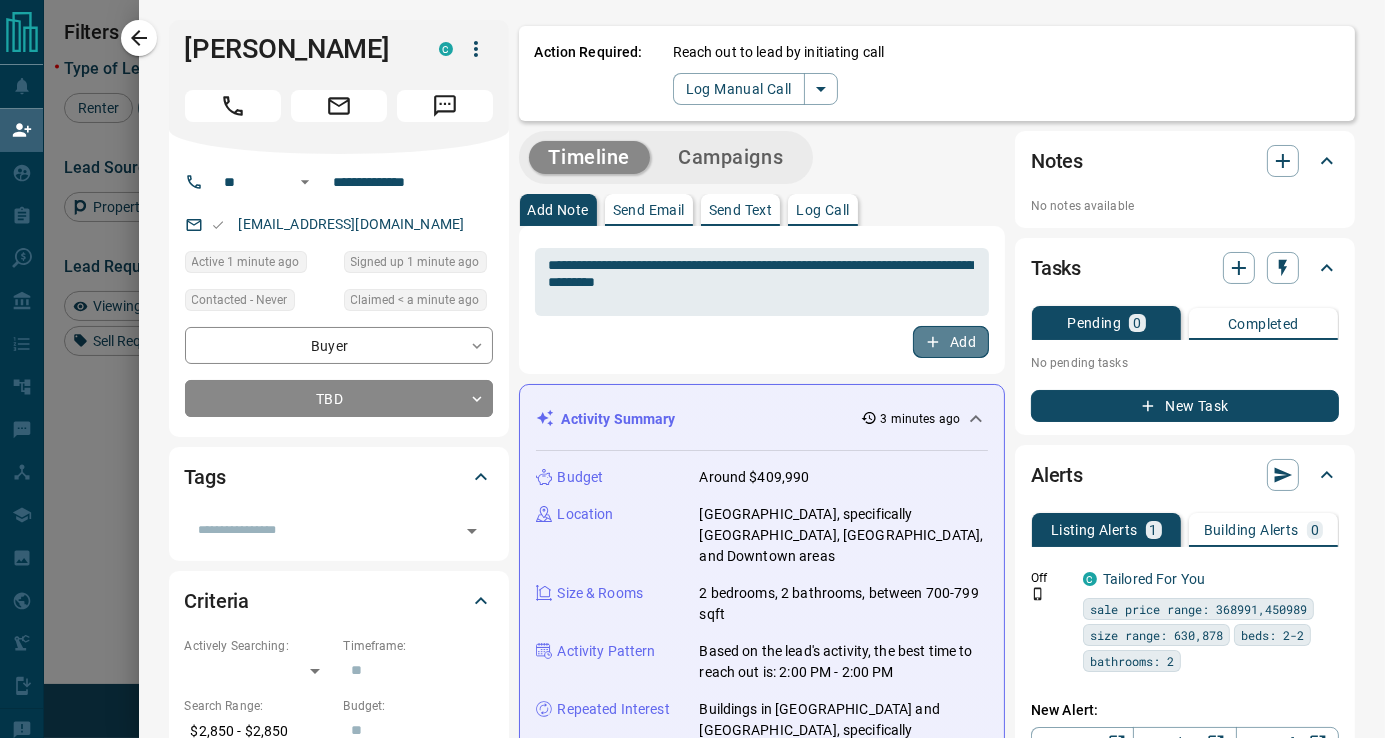 click on "Add" at bounding box center (951, 342) 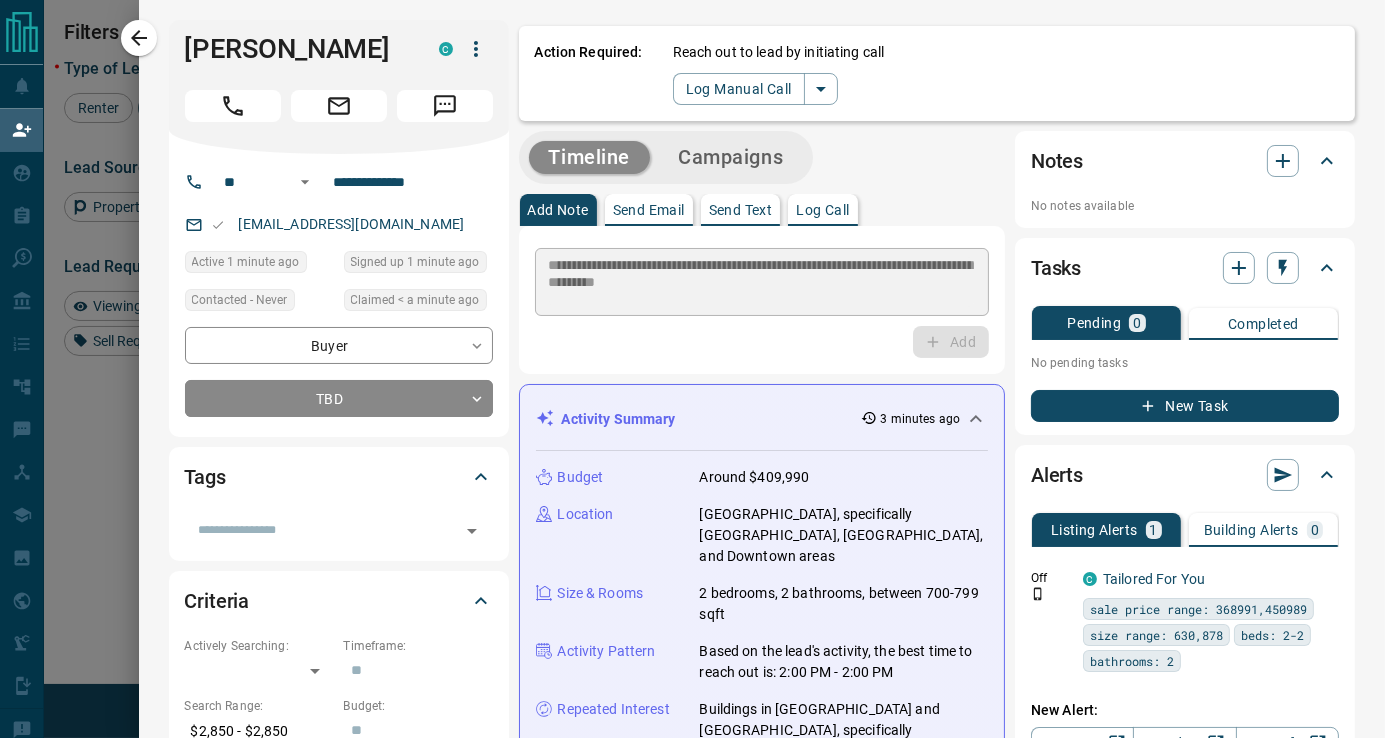 type 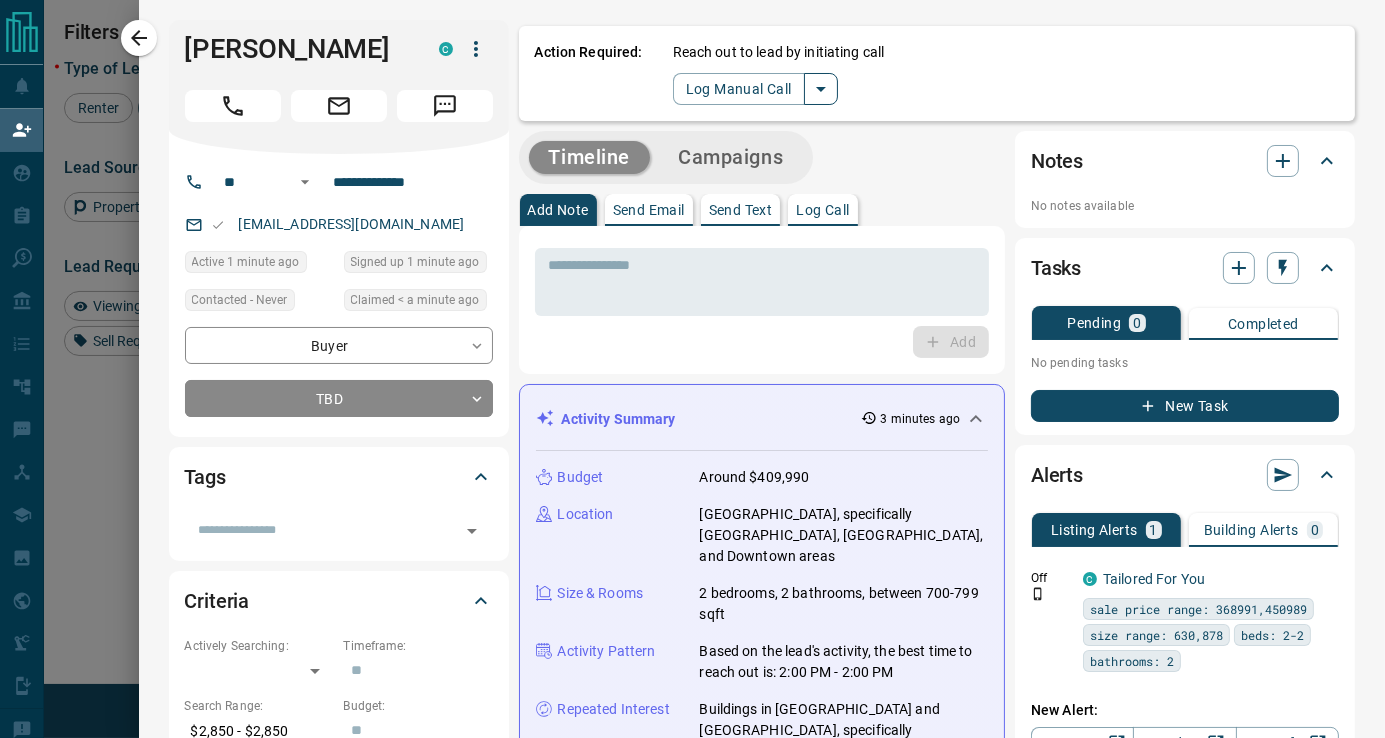 click 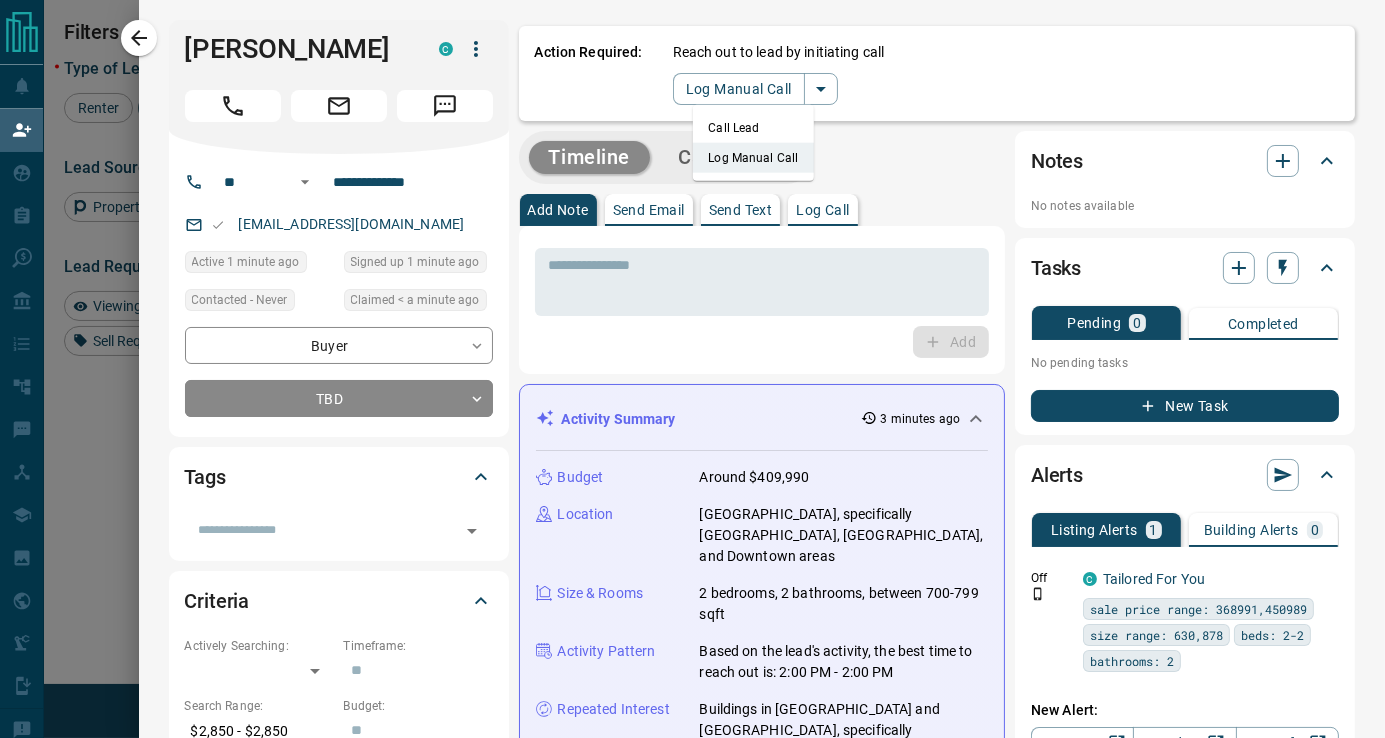 click on "Log Manual Call" at bounding box center [753, 158] 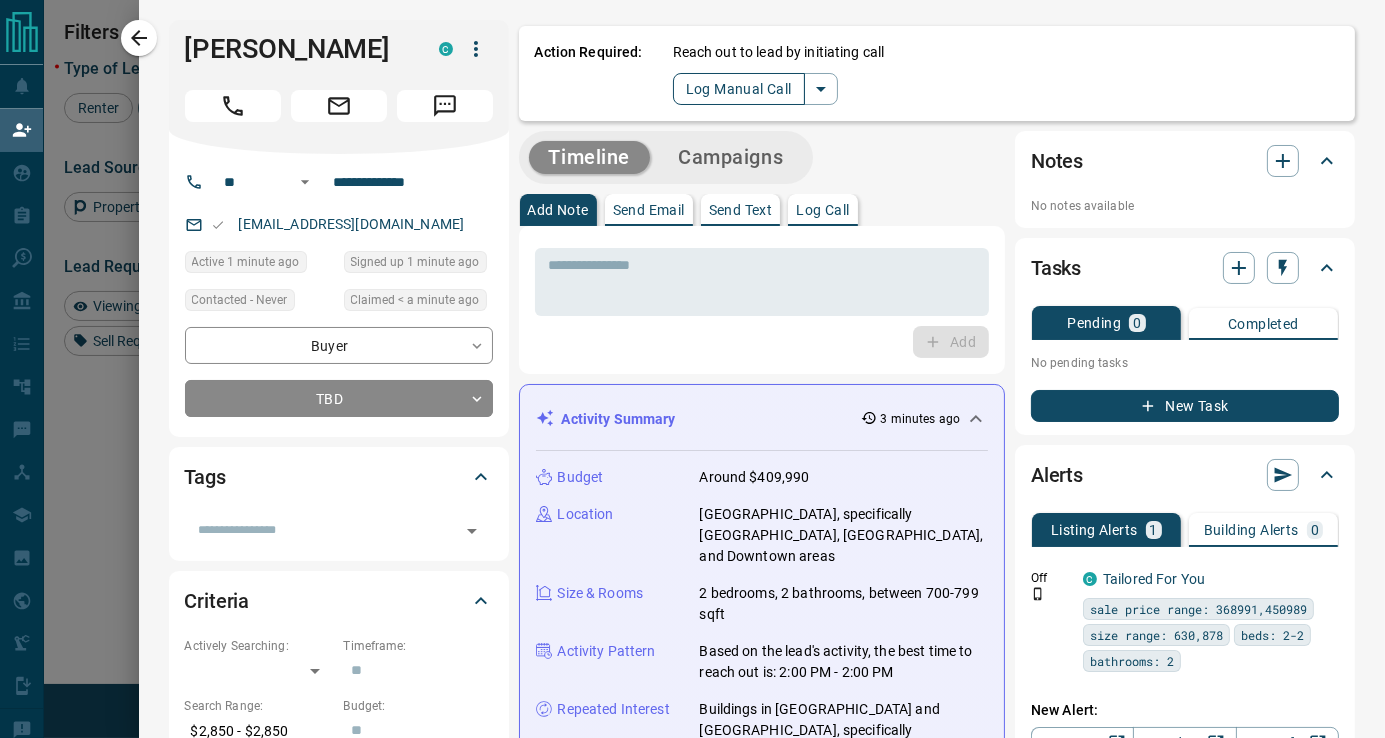 click on "Log Manual Call" at bounding box center [739, 89] 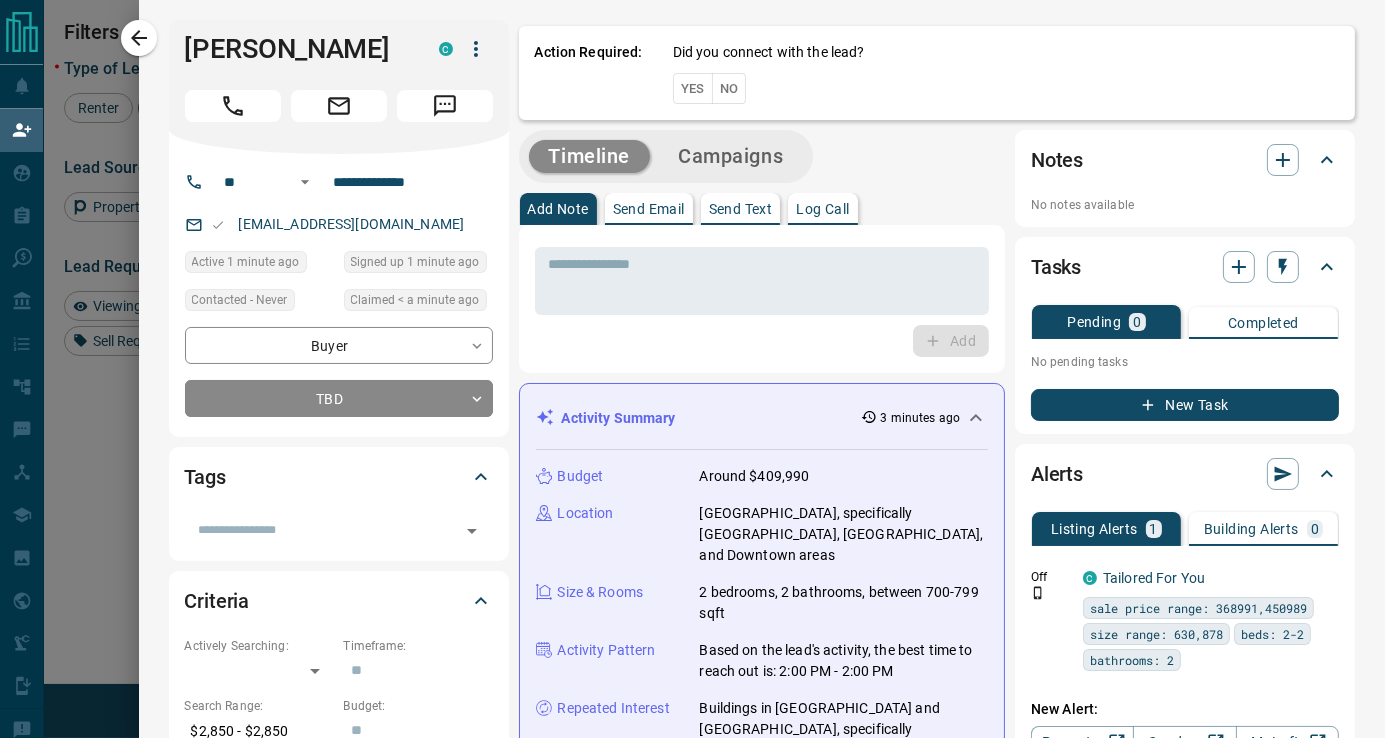 click on "Yes" at bounding box center [693, 88] 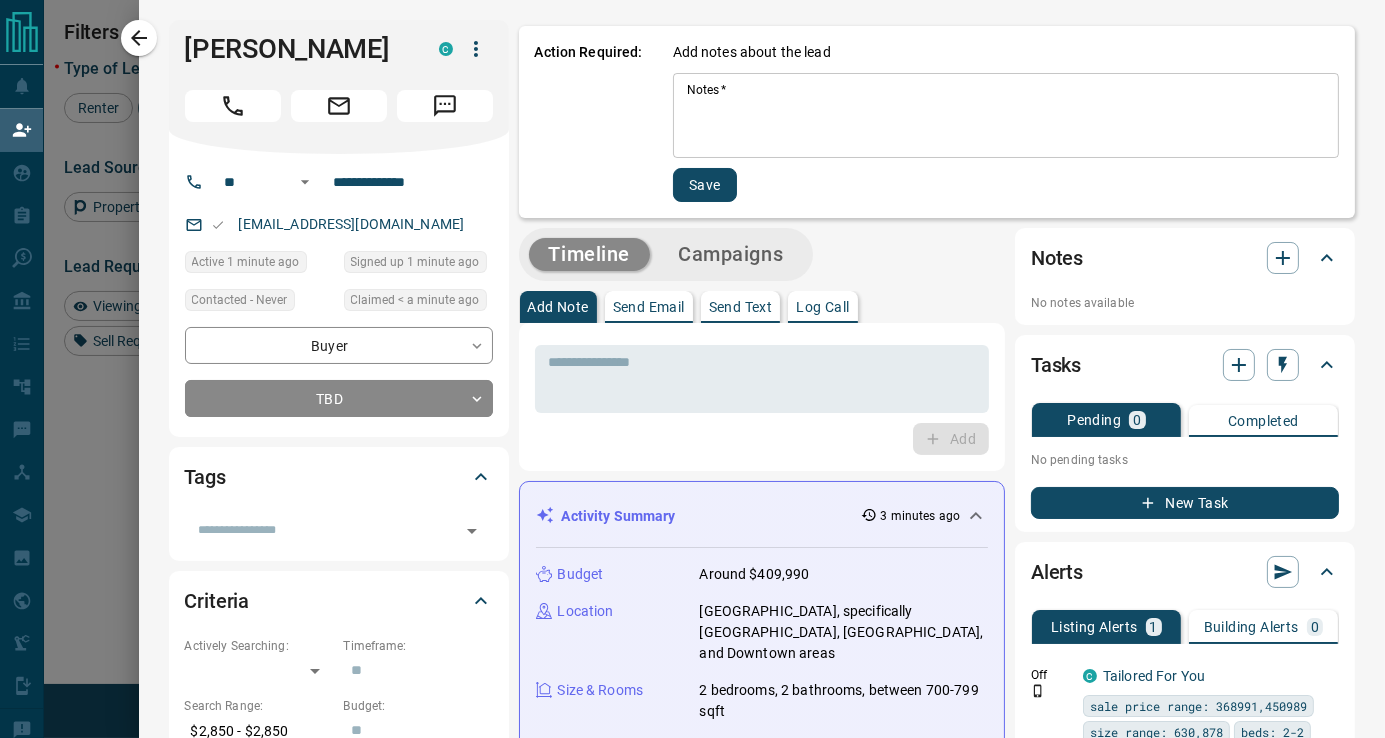 click on "Save" at bounding box center (705, 185) 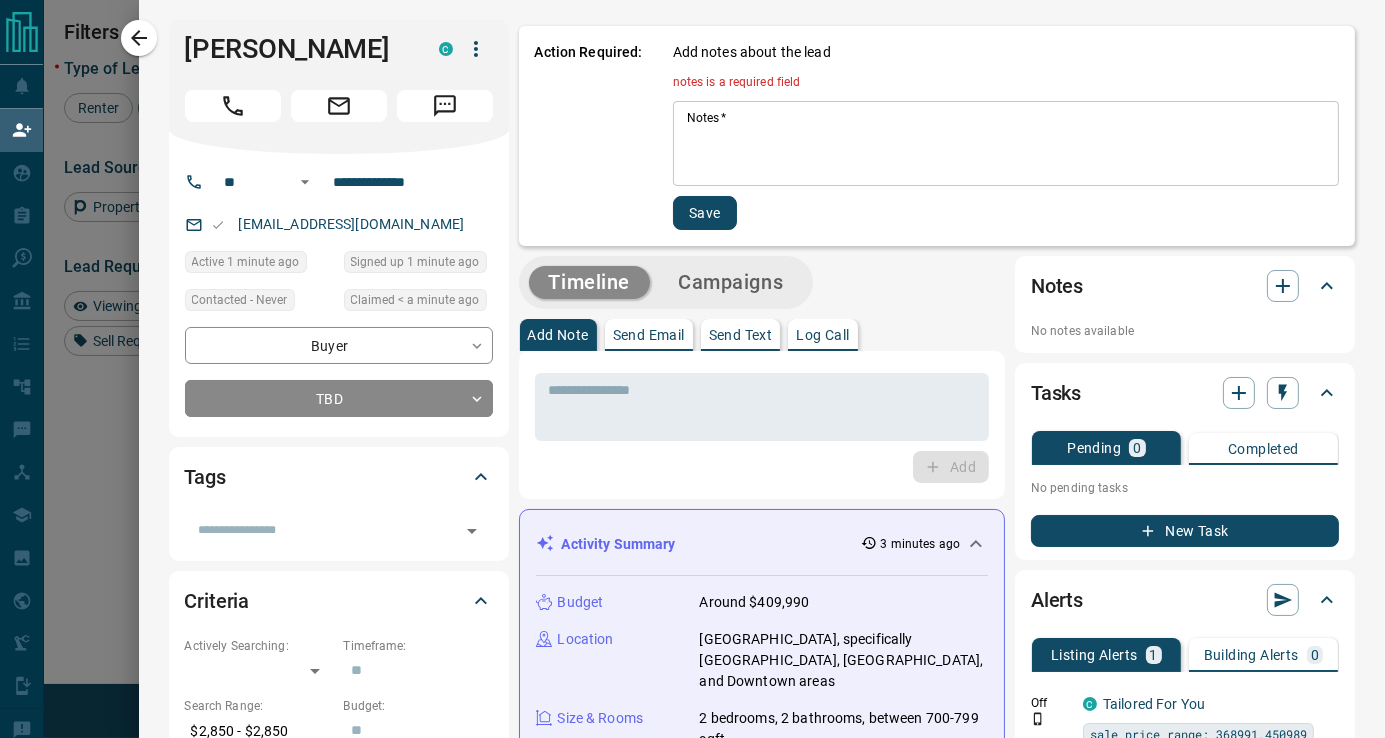 drag, startPoint x: 1002, startPoint y: 305, endPoint x: 985, endPoint y: 292, distance: 21.400934 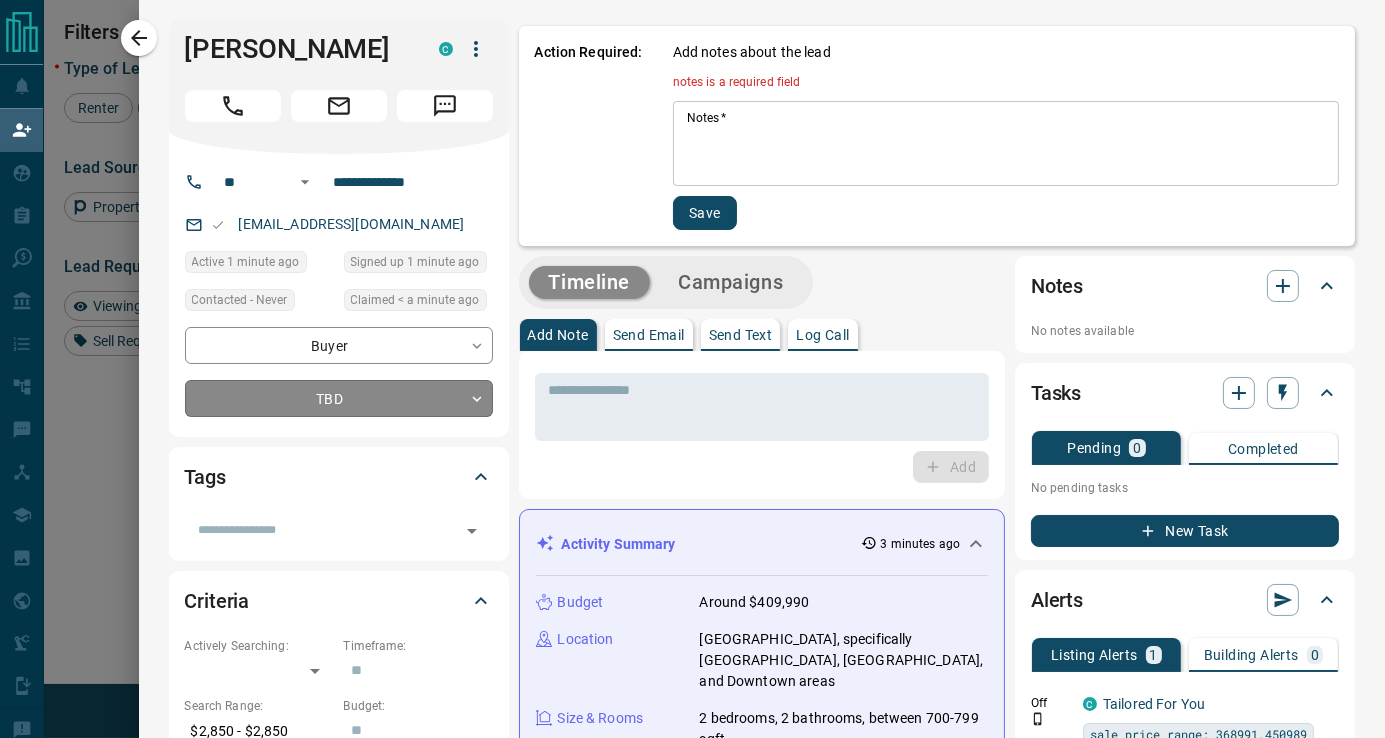 click on "Lead Transfers Claim Leads My Leads Tasks Opportunities Deals Campaigns Automations Messages Broker Bay Training Media Services Agent Resources Precon Worksheet Mobile Apps Disclosure Logout You are logged in as [PERSON_NAME] Group My Daily Quota Renter 16 / 18 Buyer 4 / 10 Precon 0 / 0 Filters 1 Lead Transfers Refresh Name Contact Search   Search Range Location Requests AI Status Recent Opportunities (30d) Buyer Ergi Tushe C ergitusxx@x +1- 64760916xx $3K - $3K [GEOGRAPHIC_DATA], Downtown Buyer L H C ldhigexx@x +1- 90592863xx $365K - $1M [GEOGRAPHIC_DATA], [GEOGRAPHIC_DATA] Buyer Renter  Yes C livelive12xx@x +1- 28927667xx [GEOGRAPHIC_DATA], [GEOGRAPHIC_DATA] Buyer Renter Service Home Trade Standards C servixx@x +1- 64728620xx [GEOGRAPHIC_DATA], [GEOGRAPHIC_DATA] | Central Buyer Suck MaCock C lickmadixx@x +1- 51964741xx $3K - $3K [GEOGRAPHIC_DATA], [GEOGRAPHIC_DATA], [GEOGRAPHIC_DATA] Buyer Renter Sale Us M saleus3xx@x +1- 64728147xx Buyer Renter Mystic Mac C kingfxx@x +1- 36565582xx [GEOGRAPHIC_DATA], Downtown Buyer Renter Jdjsjjs Jdjsjdj C jdkdoshxx@x +1- 28968767xx [GEOGRAPHIC_DATA], [GEOGRAPHIC_DATA]" at bounding box center [692, 339] 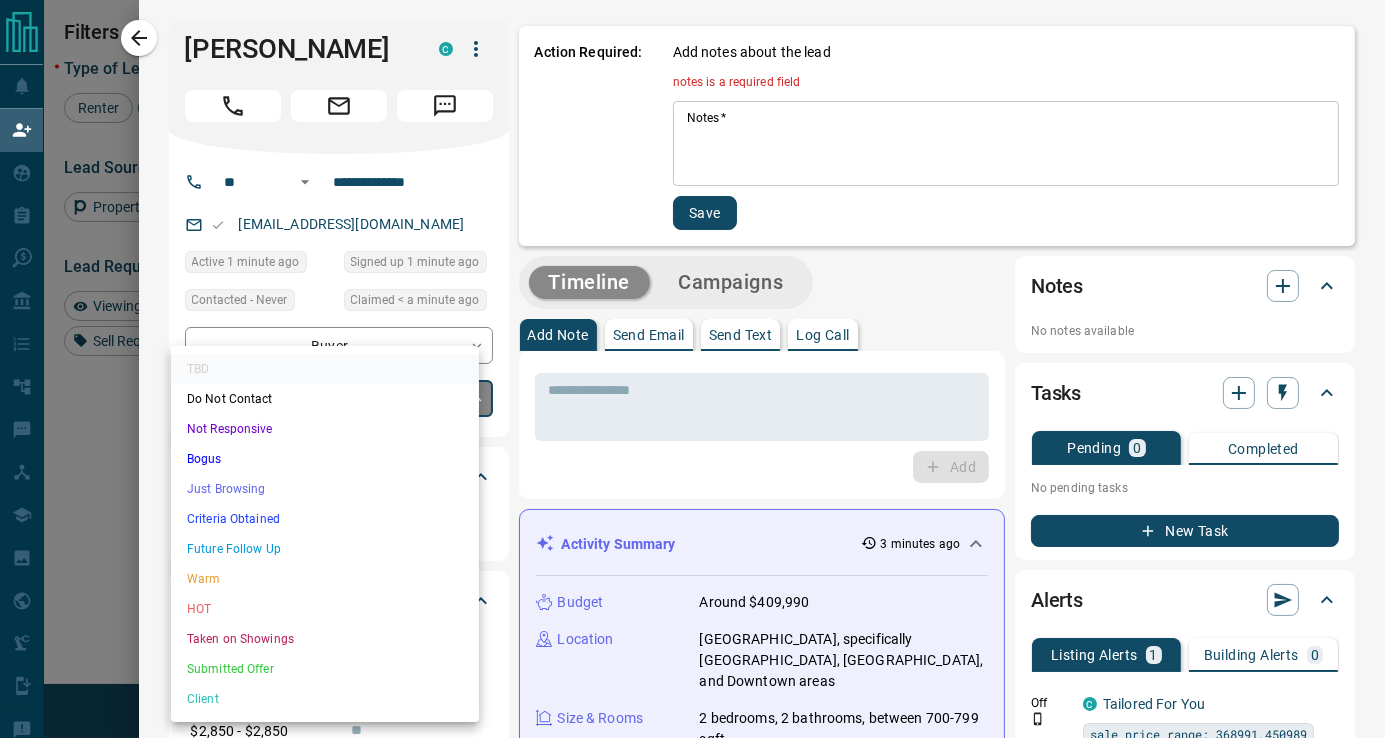 click on "Just Browsing" at bounding box center [325, 489] 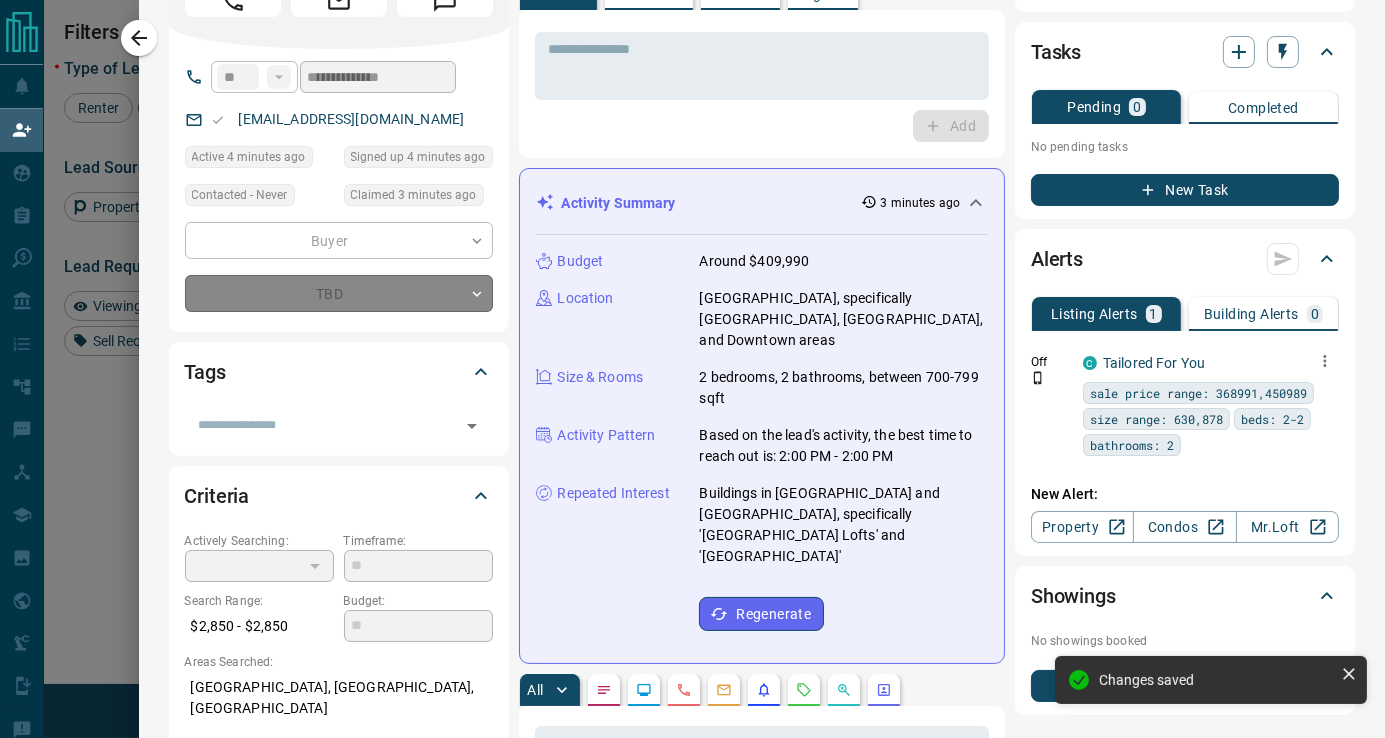 type on "*" 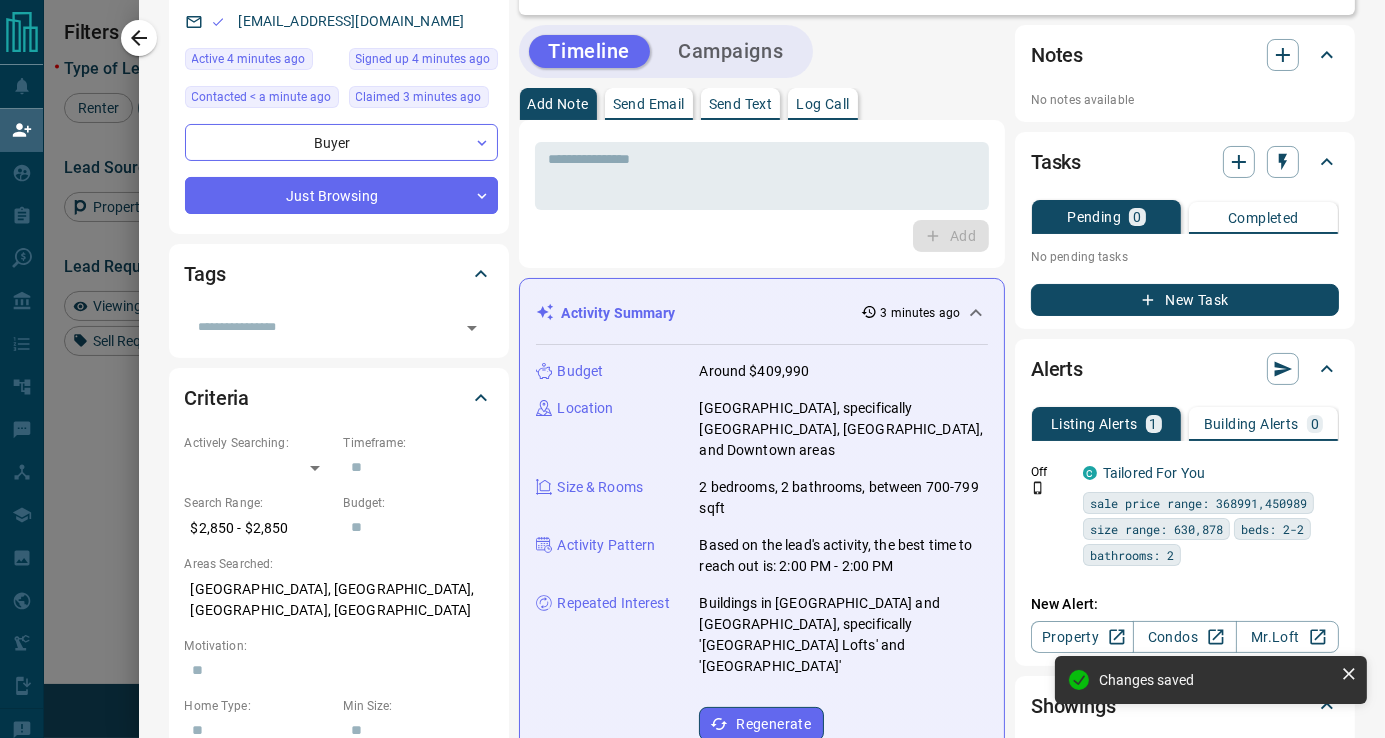 scroll, scrollTop: 166, scrollLeft: 0, axis: vertical 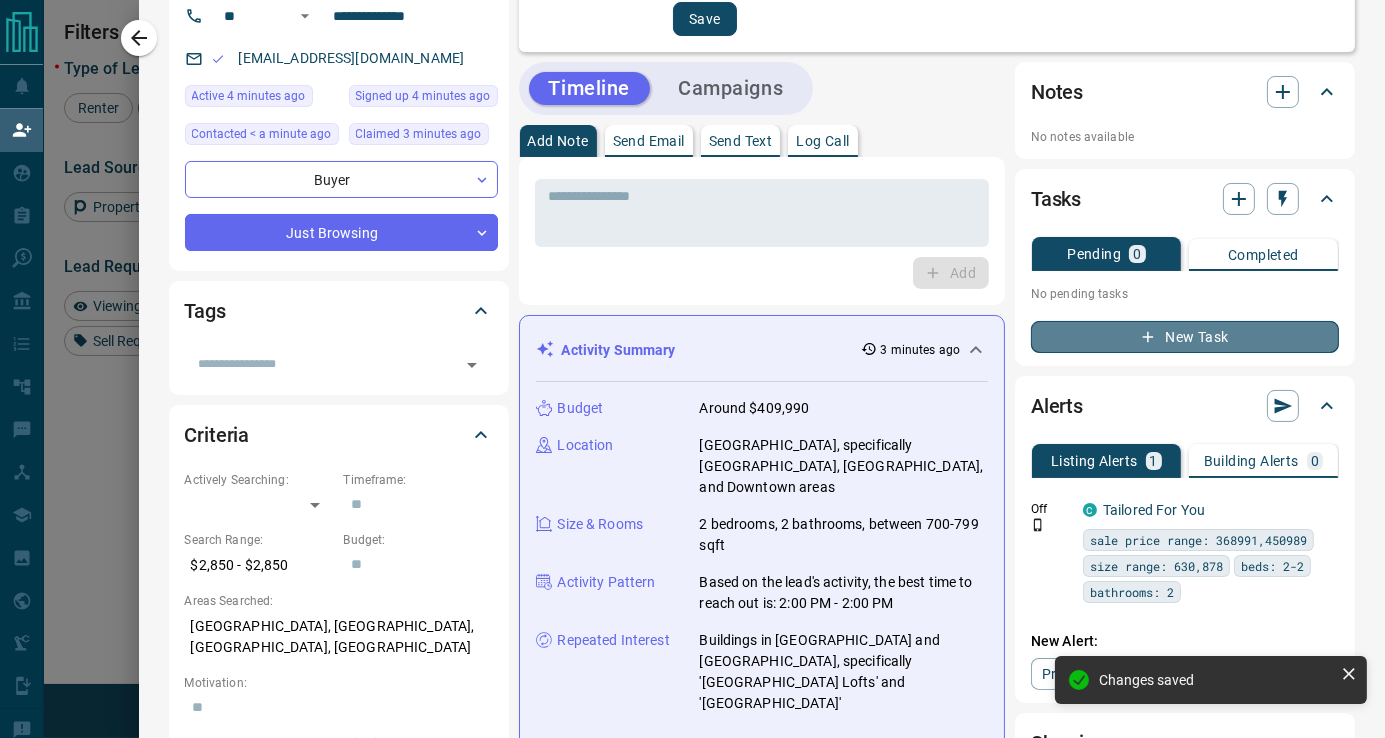 click on "New Task" at bounding box center (1185, 337) 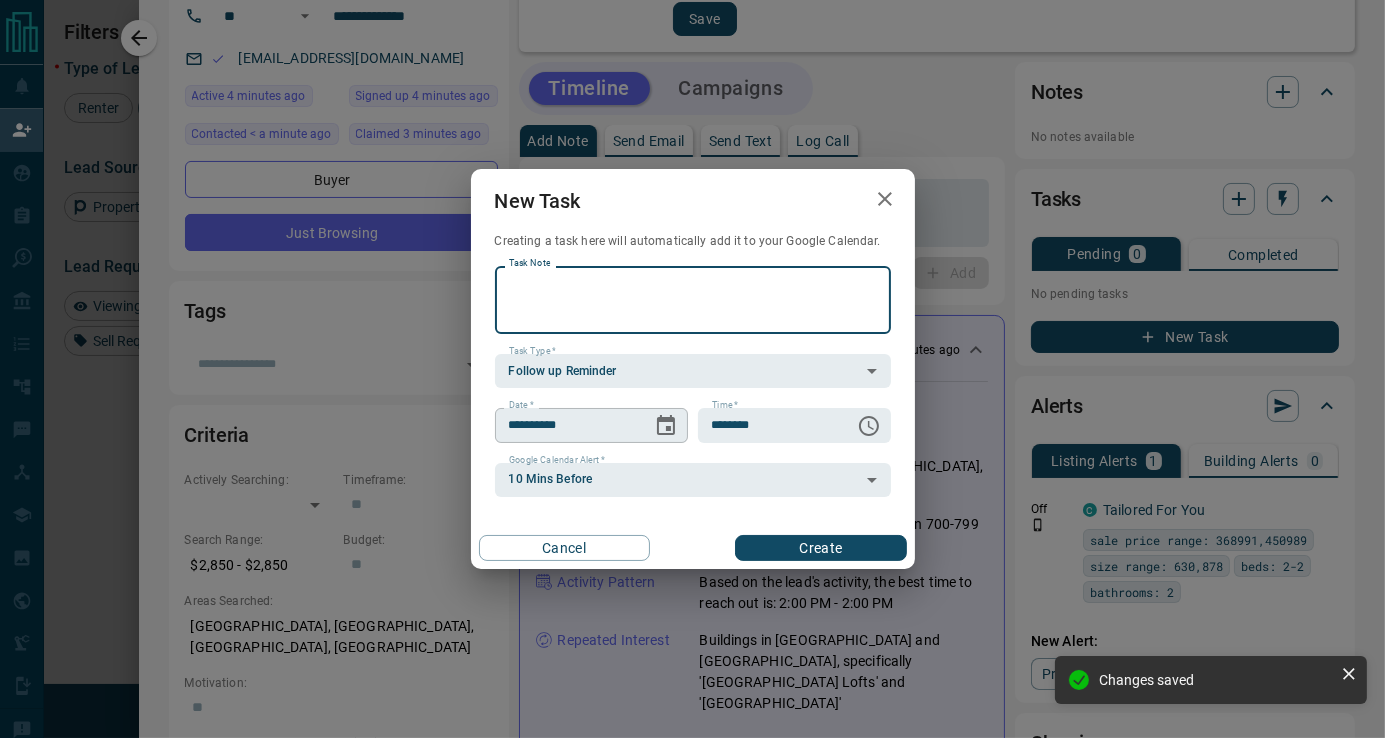 click 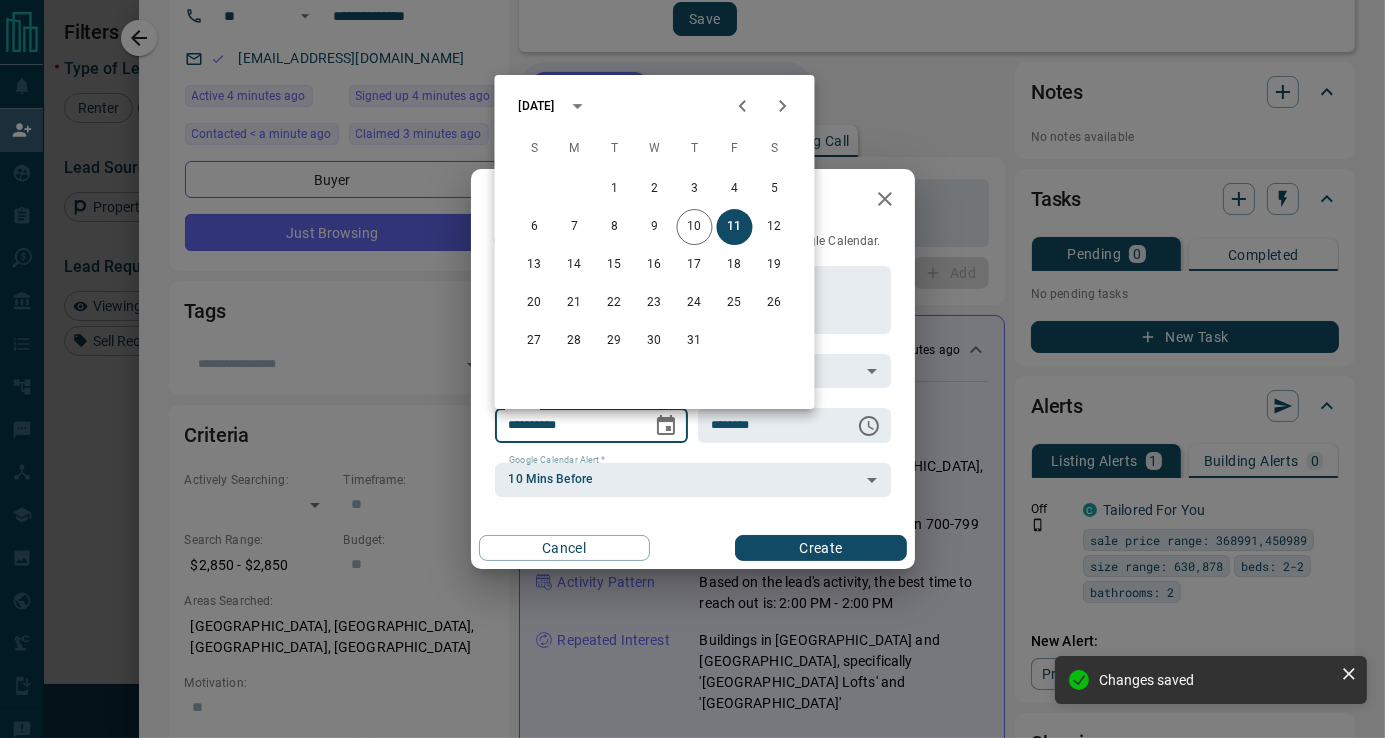 click 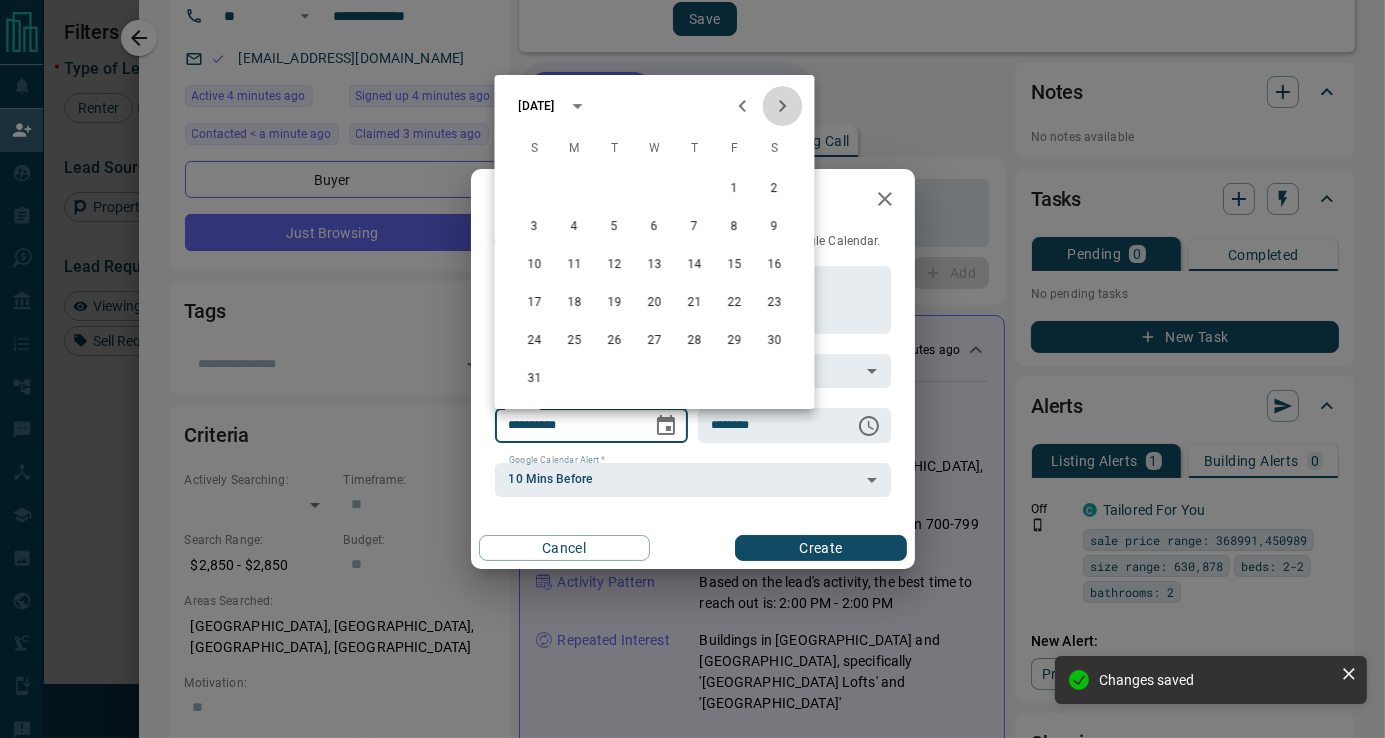 click 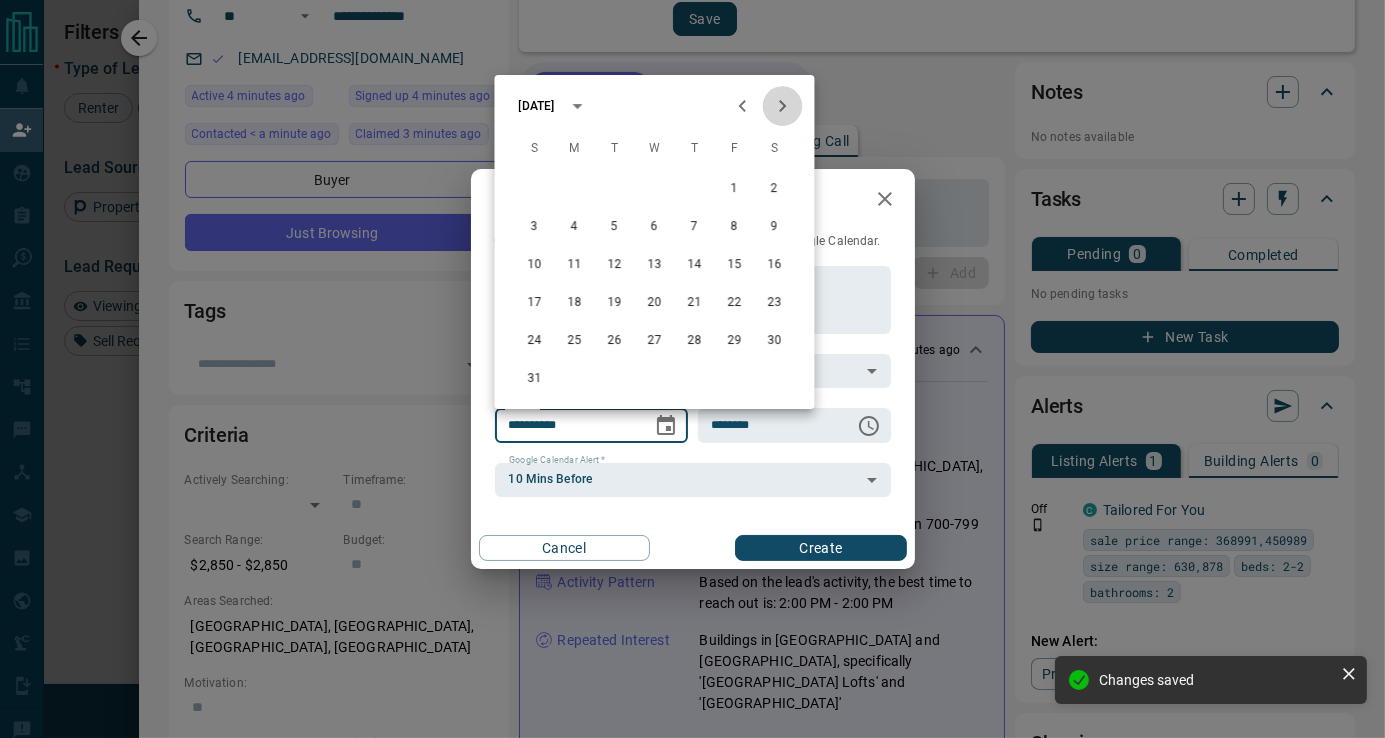 click 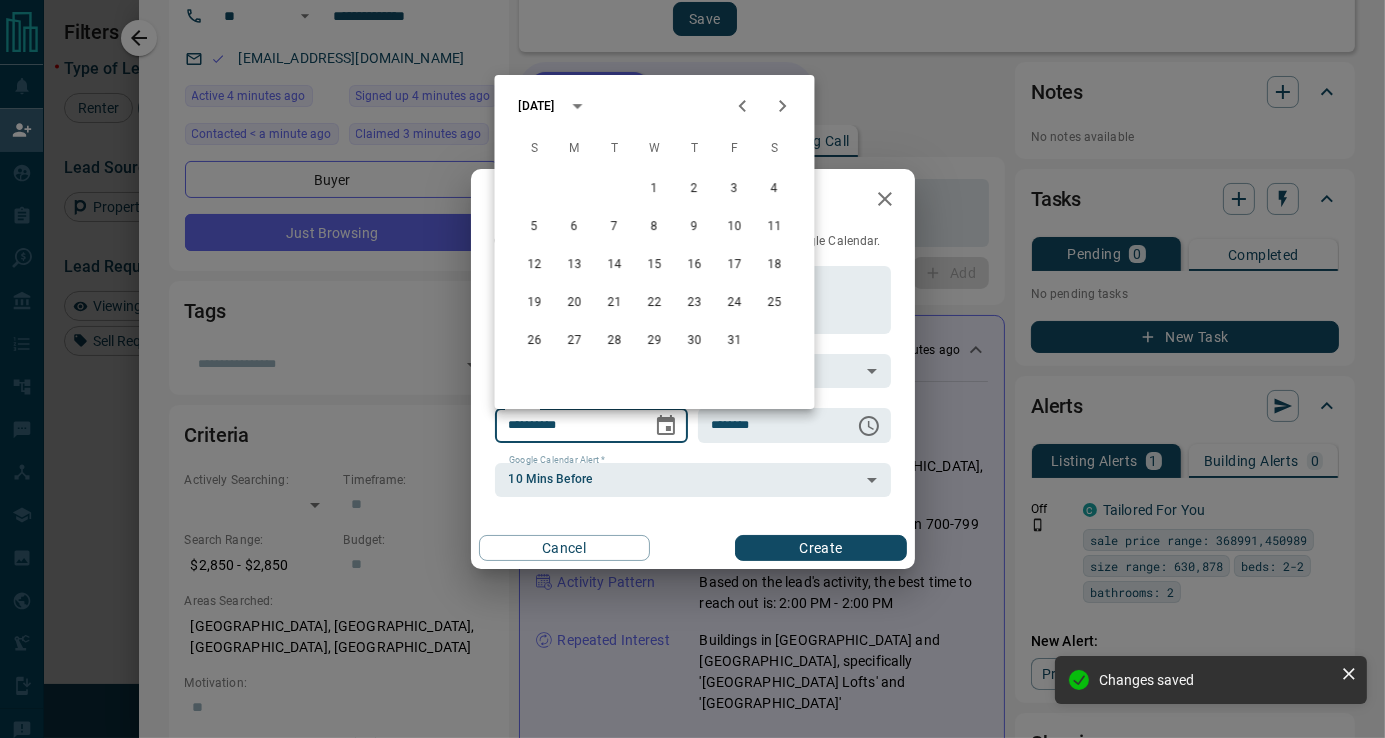 click 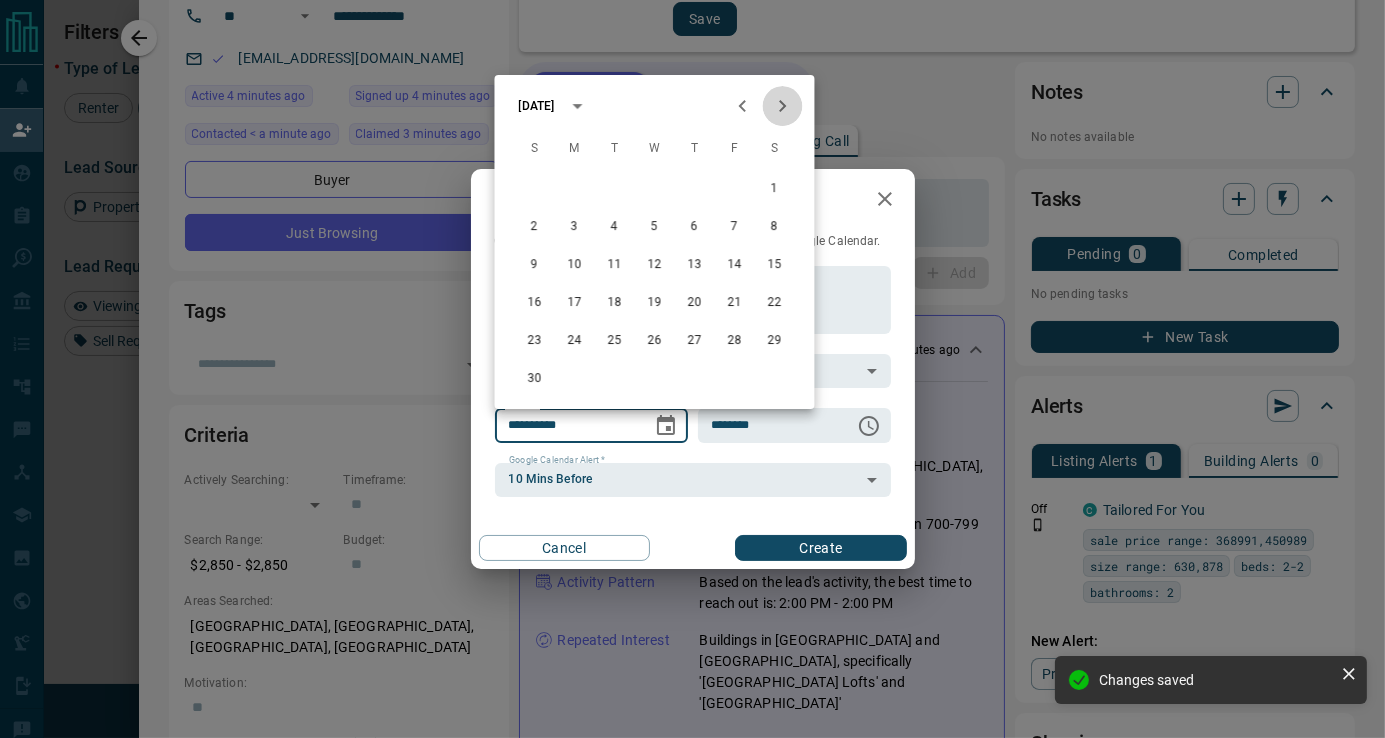 click 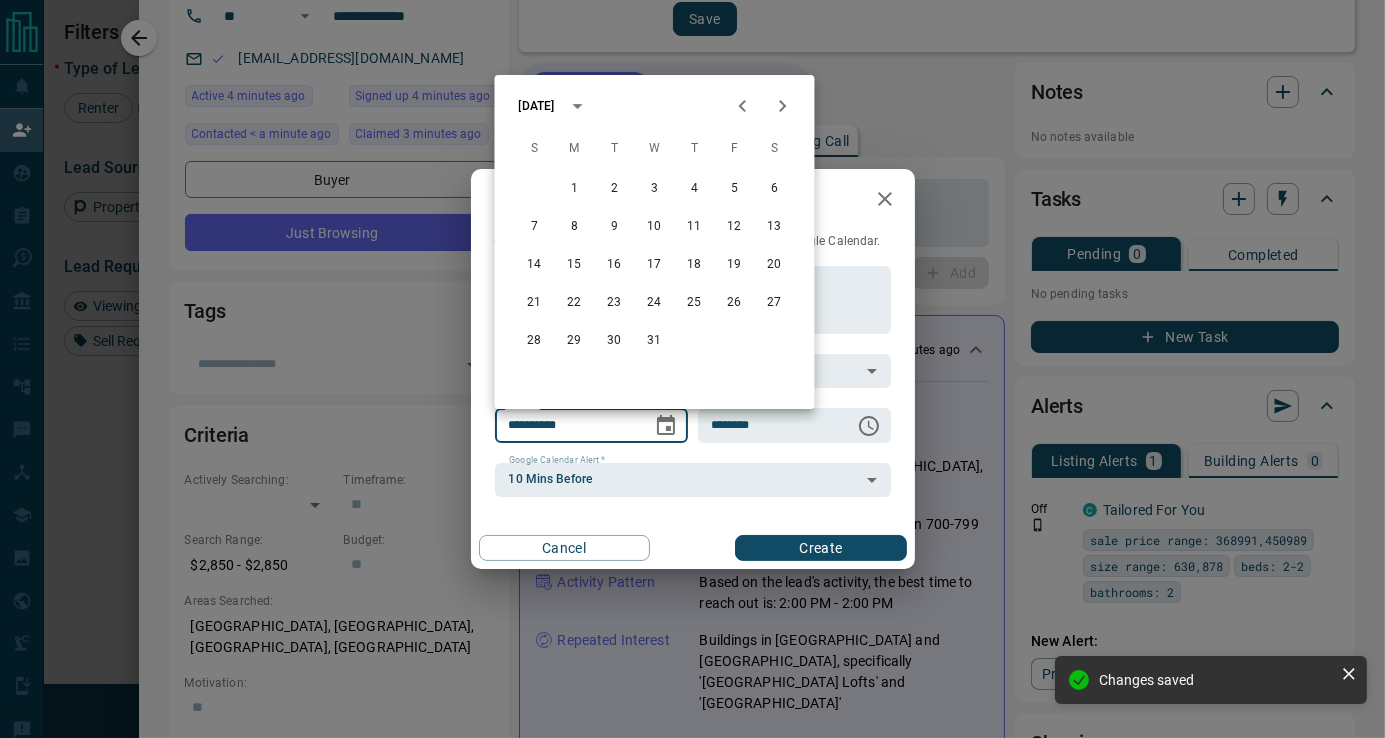 click 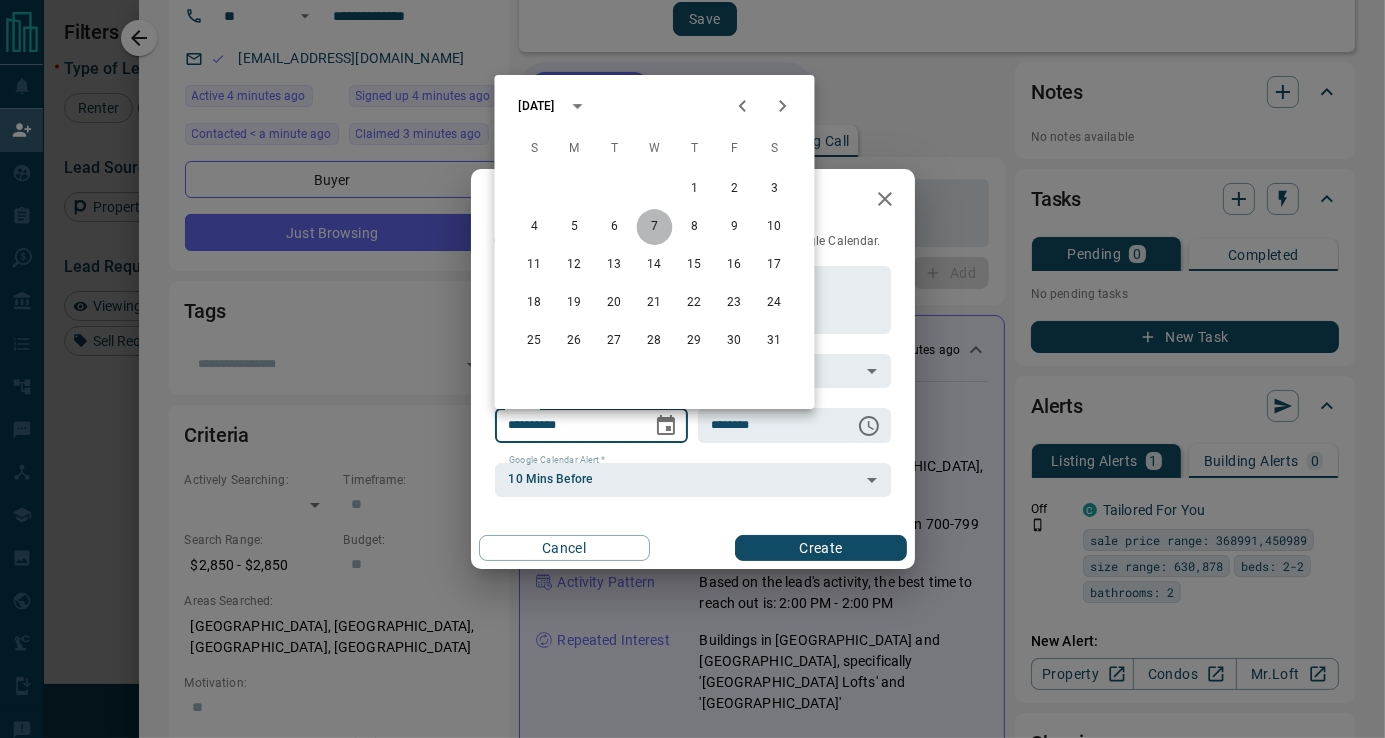 click on "7" at bounding box center [655, 227] 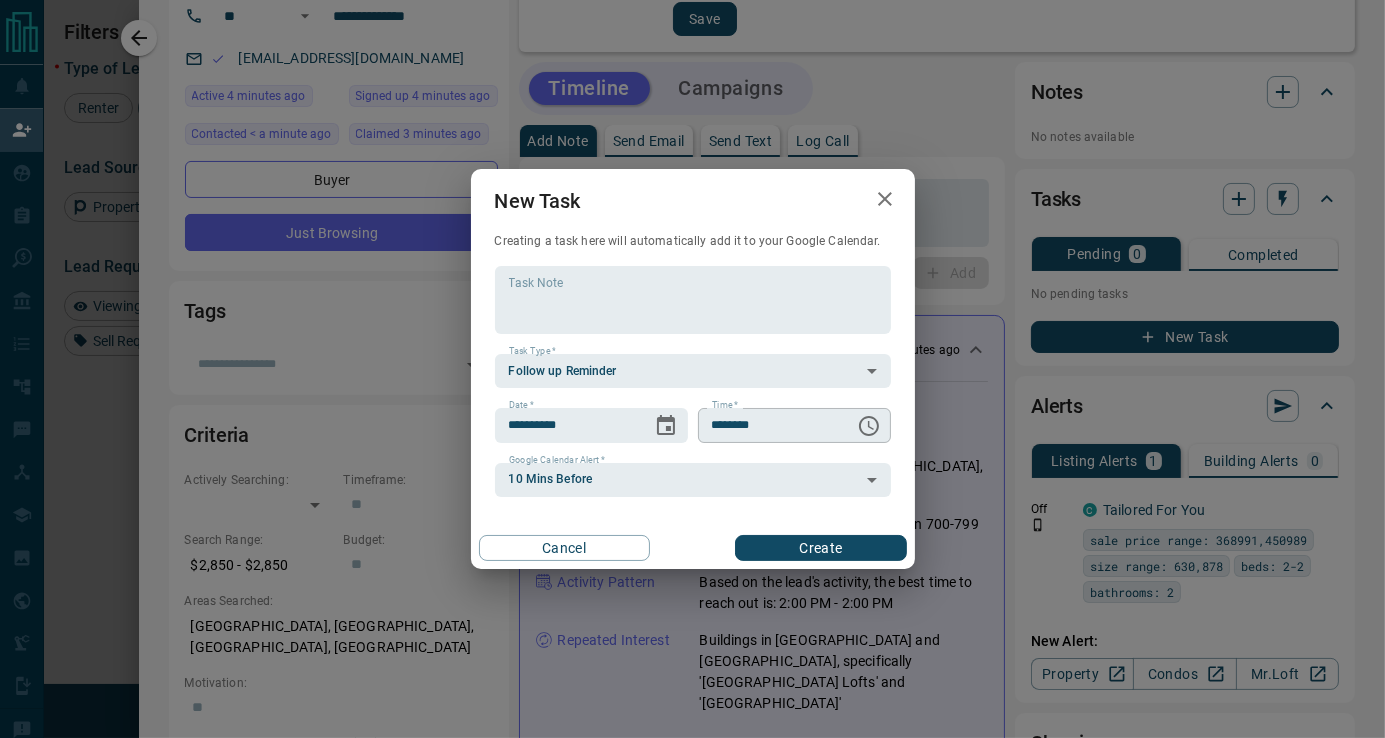 click 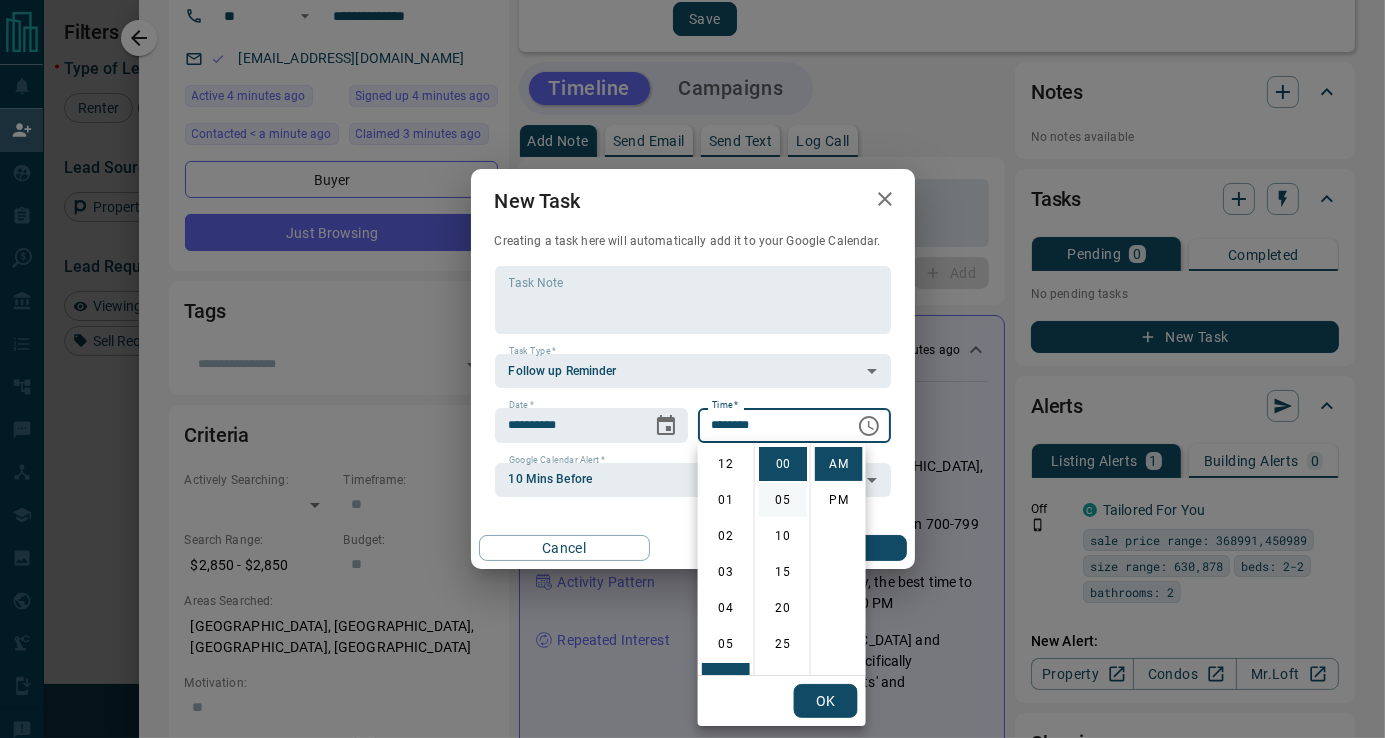 scroll, scrollTop: 215, scrollLeft: 0, axis: vertical 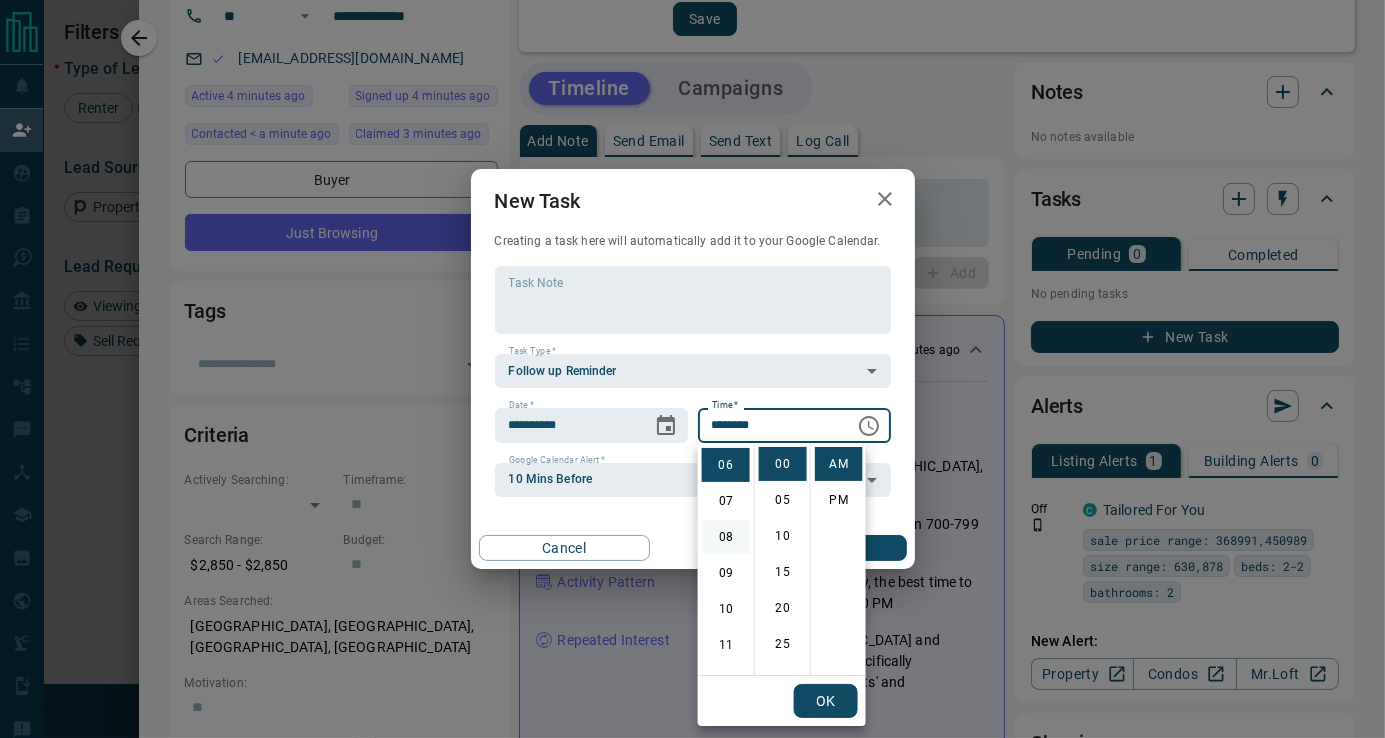 click on "08" at bounding box center [726, 537] 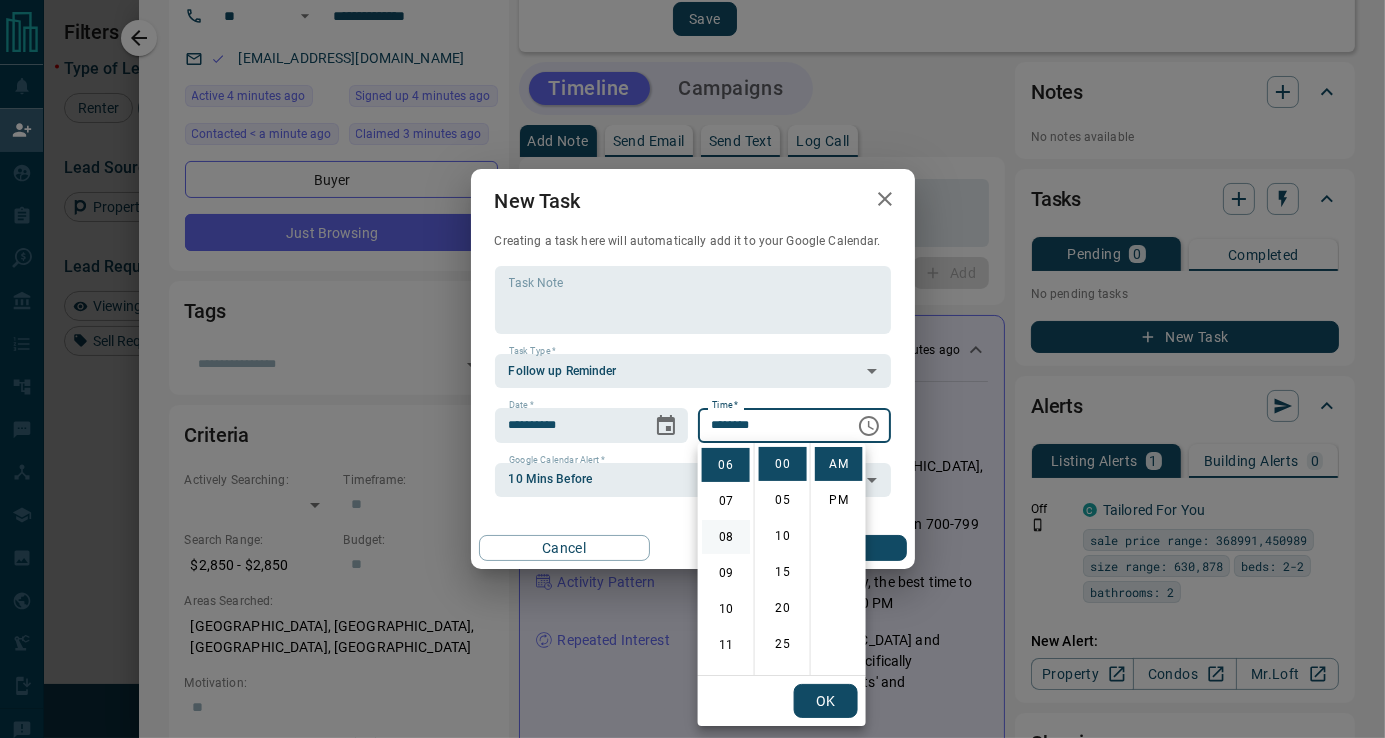 type on "********" 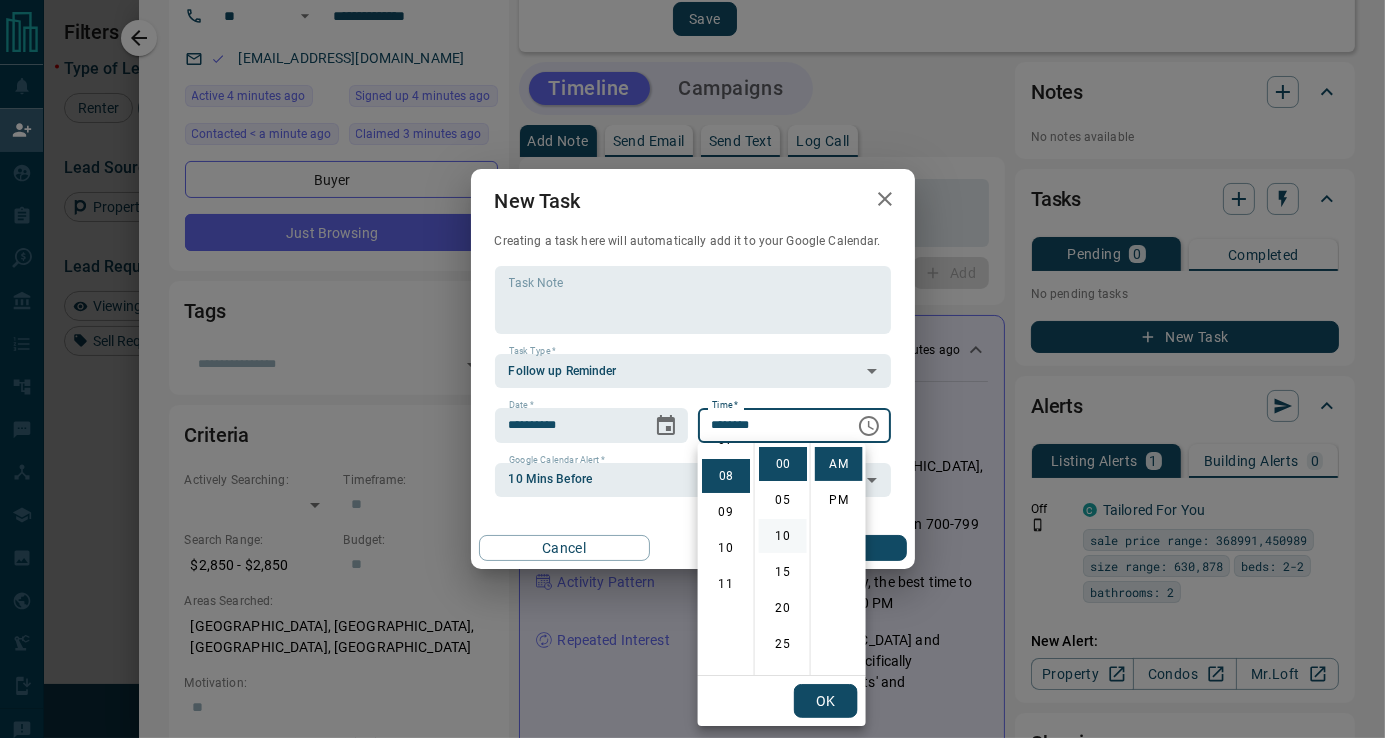 scroll, scrollTop: 288, scrollLeft: 0, axis: vertical 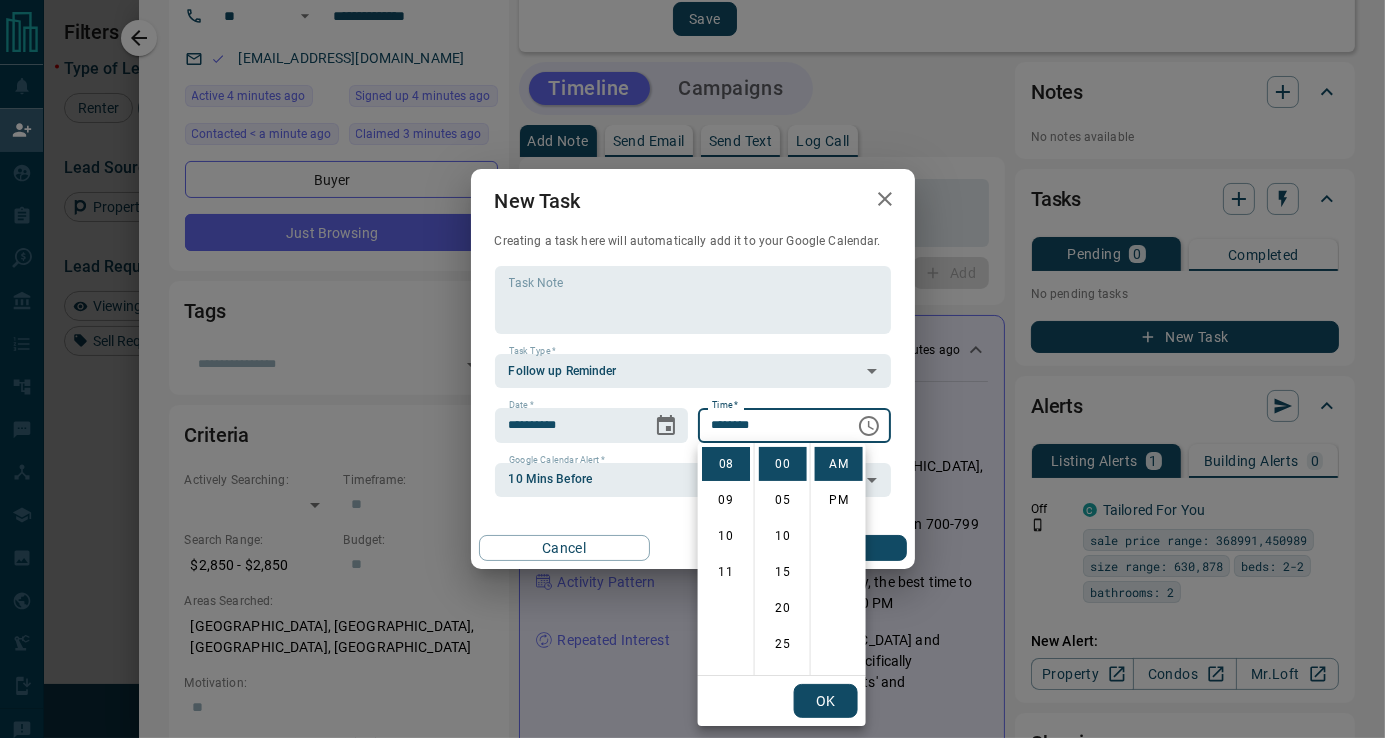 click on "Create" at bounding box center [820, 548] 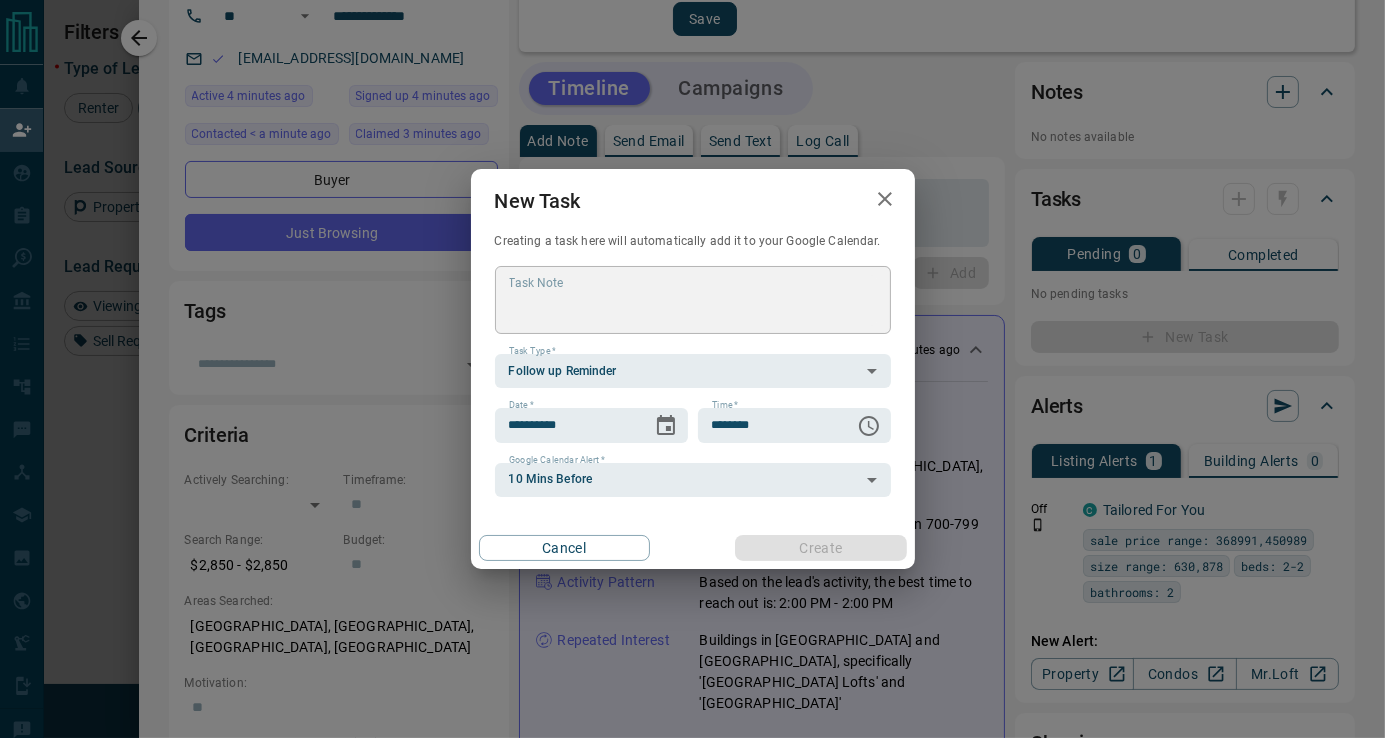 click on "Cancel Create" at bounding box center [693, 548] 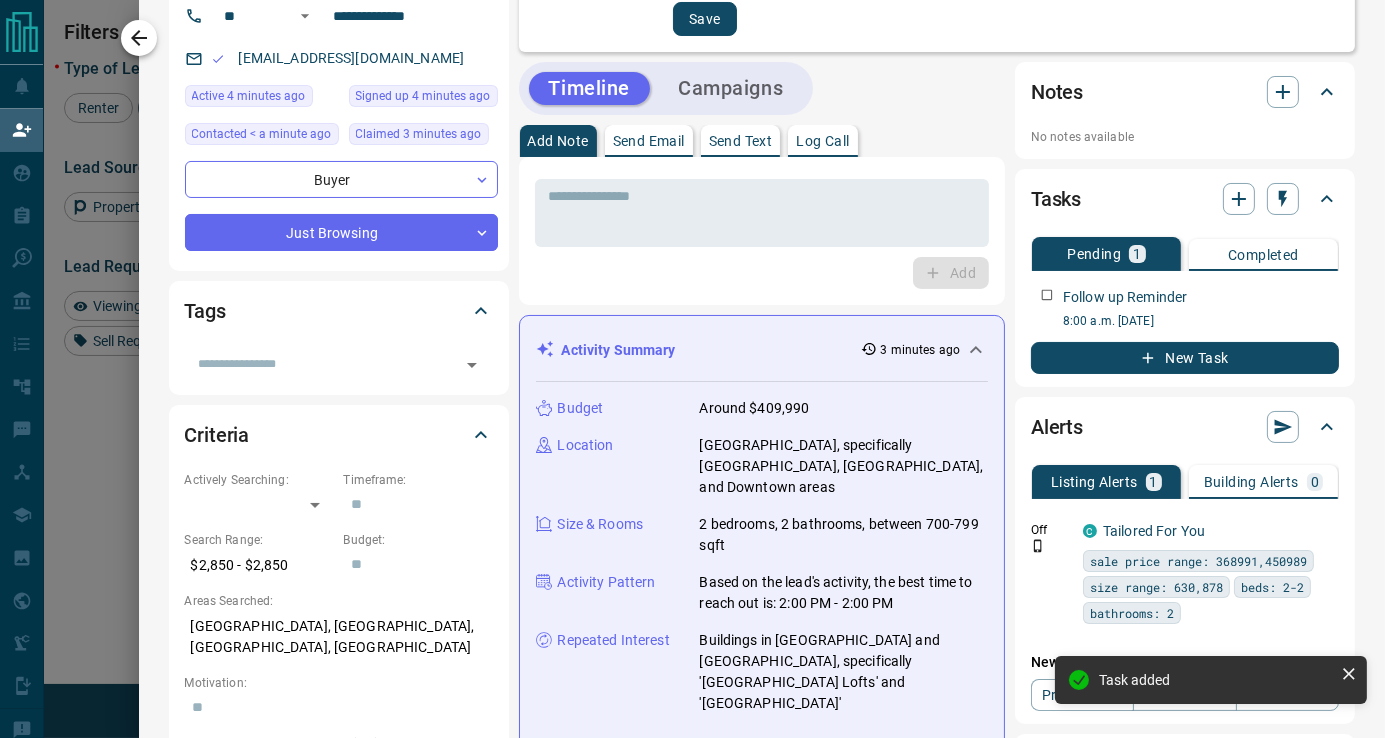 click 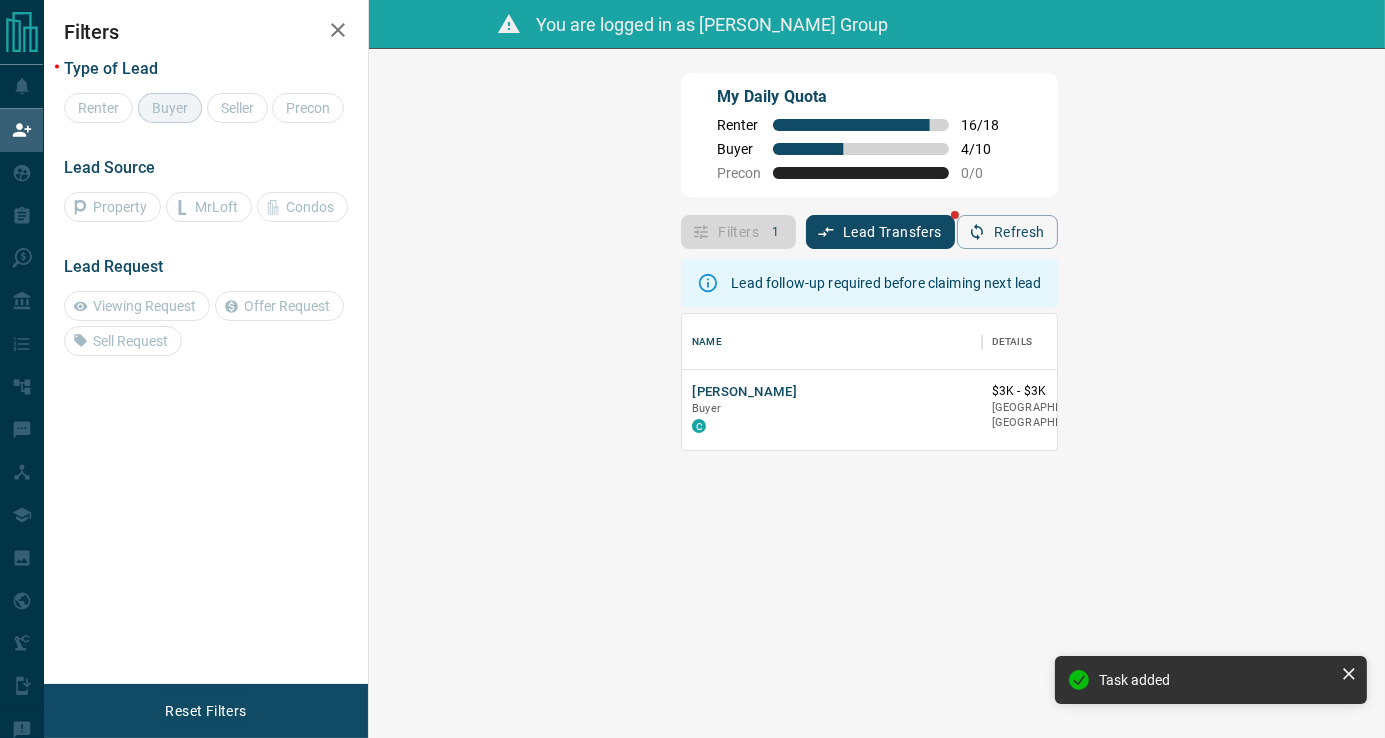 scroll, scrollTop: 121, scrollLeft: 958, axis: both 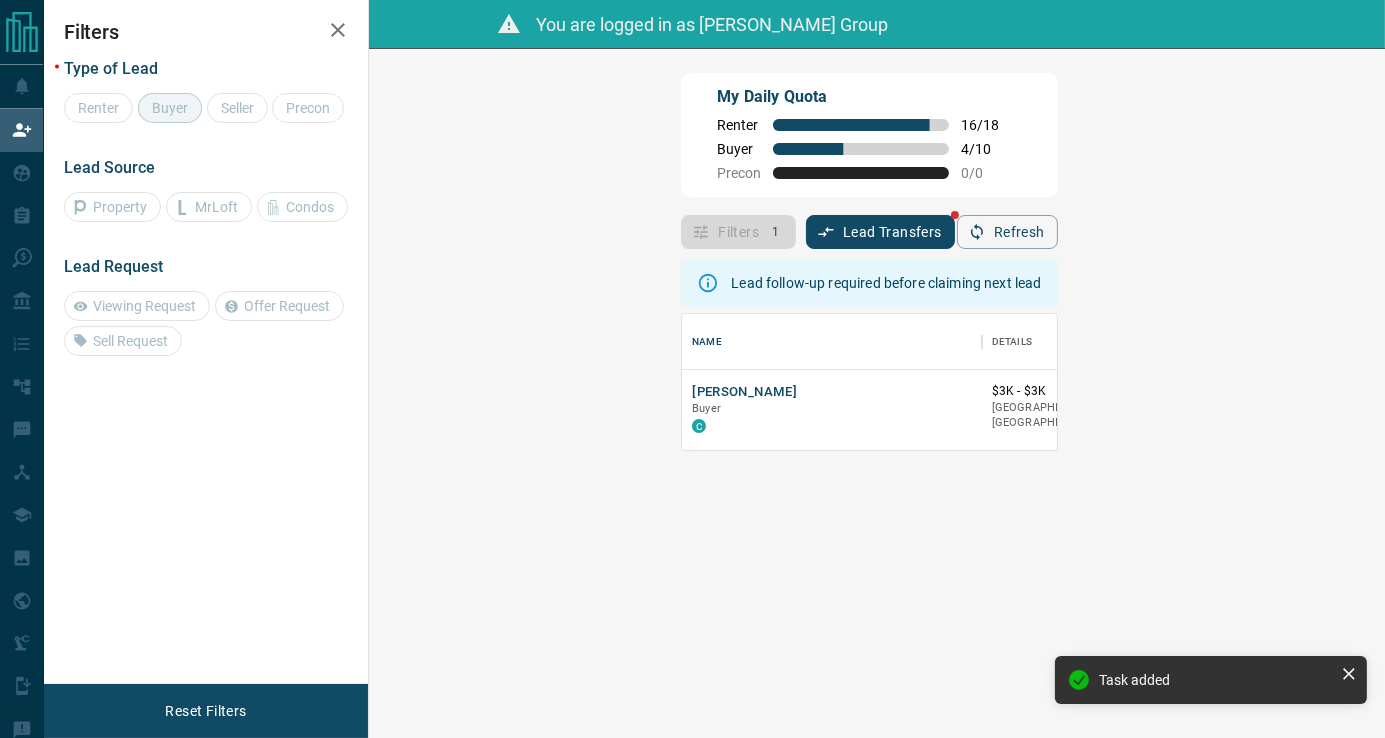 click on "Lead follow-up required before claiming next lead Name Details Last Active Claimed Date [PERSON_NAME] C $3K - $3[GEOGRAPHIC_DATA], [GEOGRAPHIC_DATA] 4 minutes ago Contacted in 5 hours 3 minutes ago Signed up 4 minutes ago" at bounding box center [869, 534] 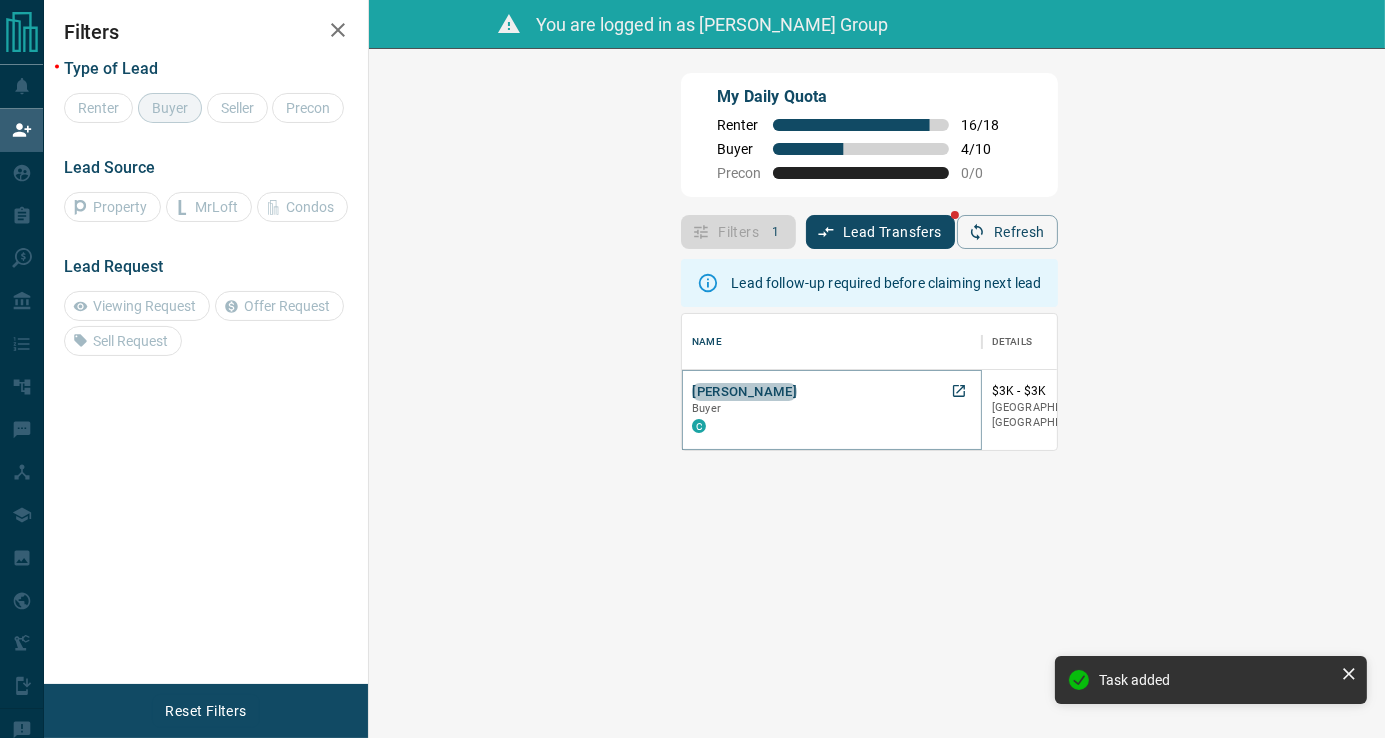 click on "[PERSON_NAME]" at bounding box center [744, 392] 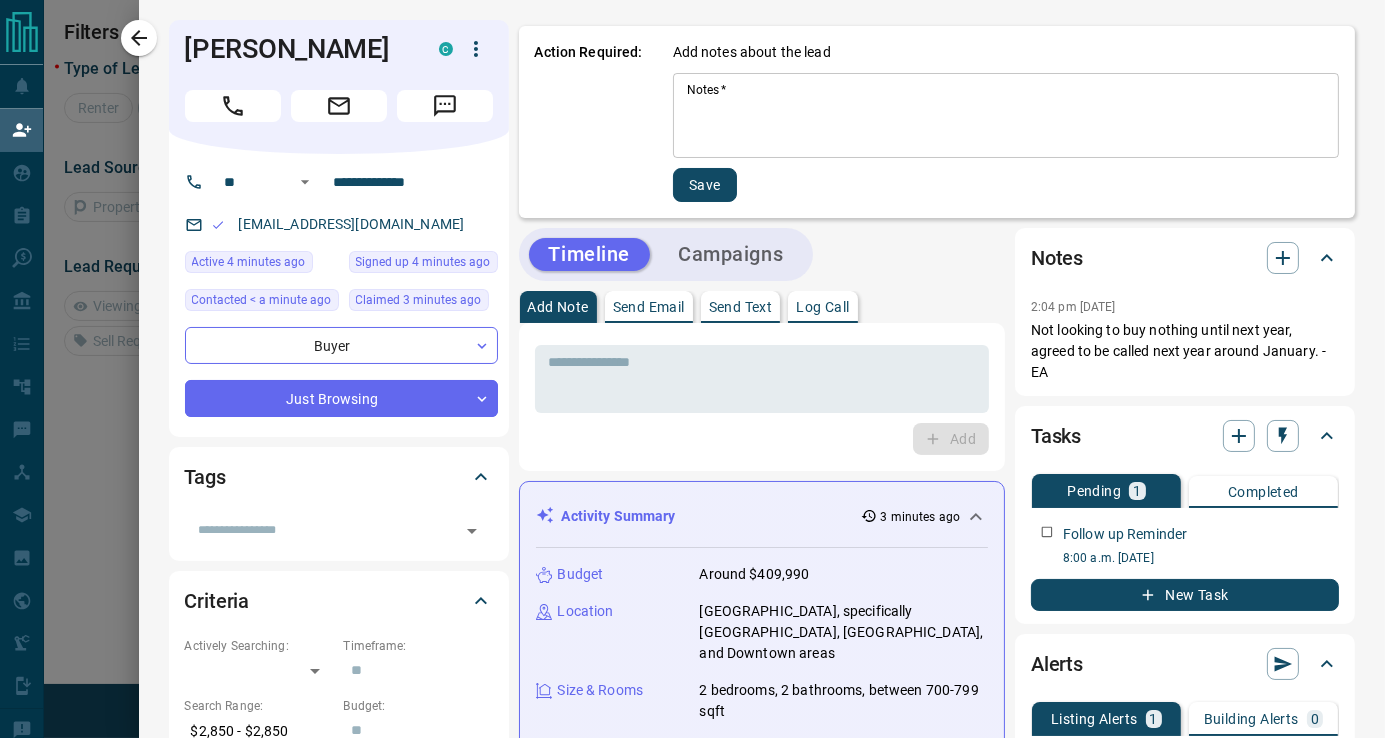 click on "Notes   *" at bounding box center [1006, 116] 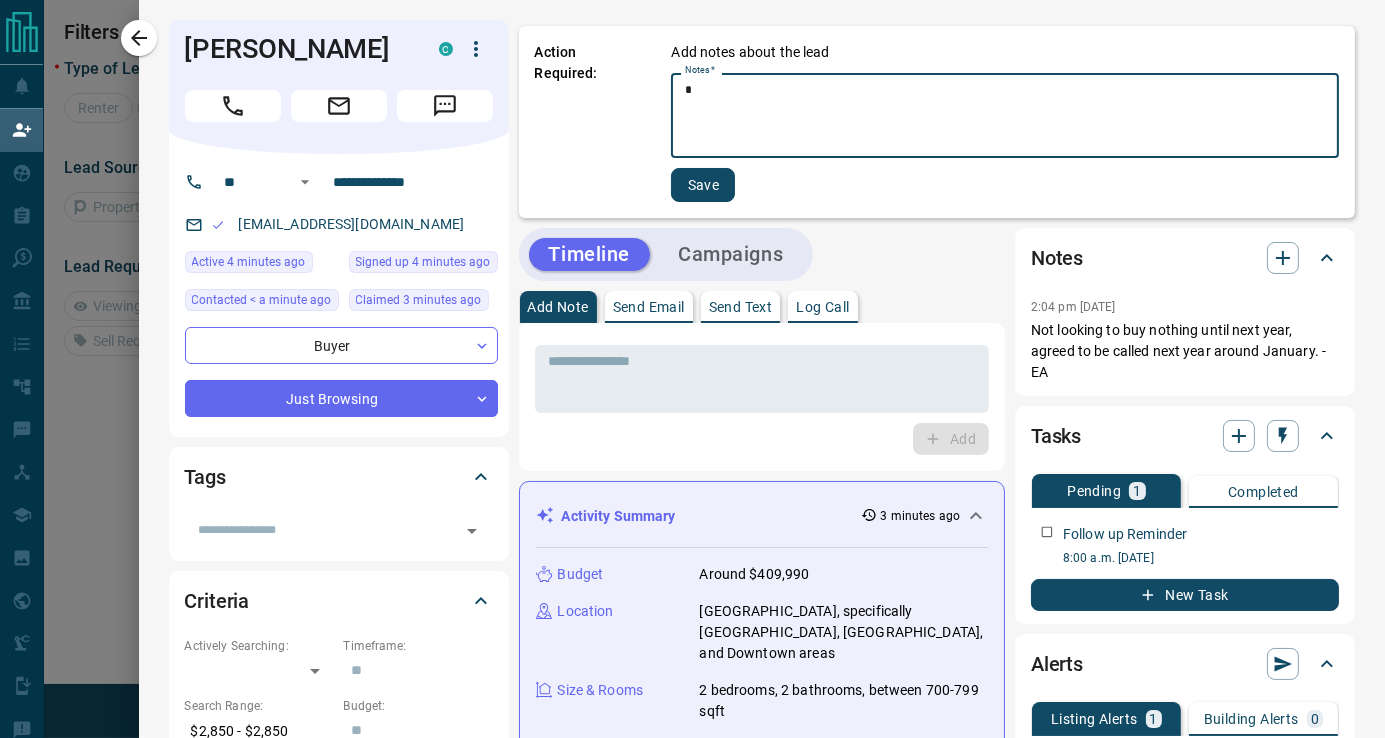 type on "*" 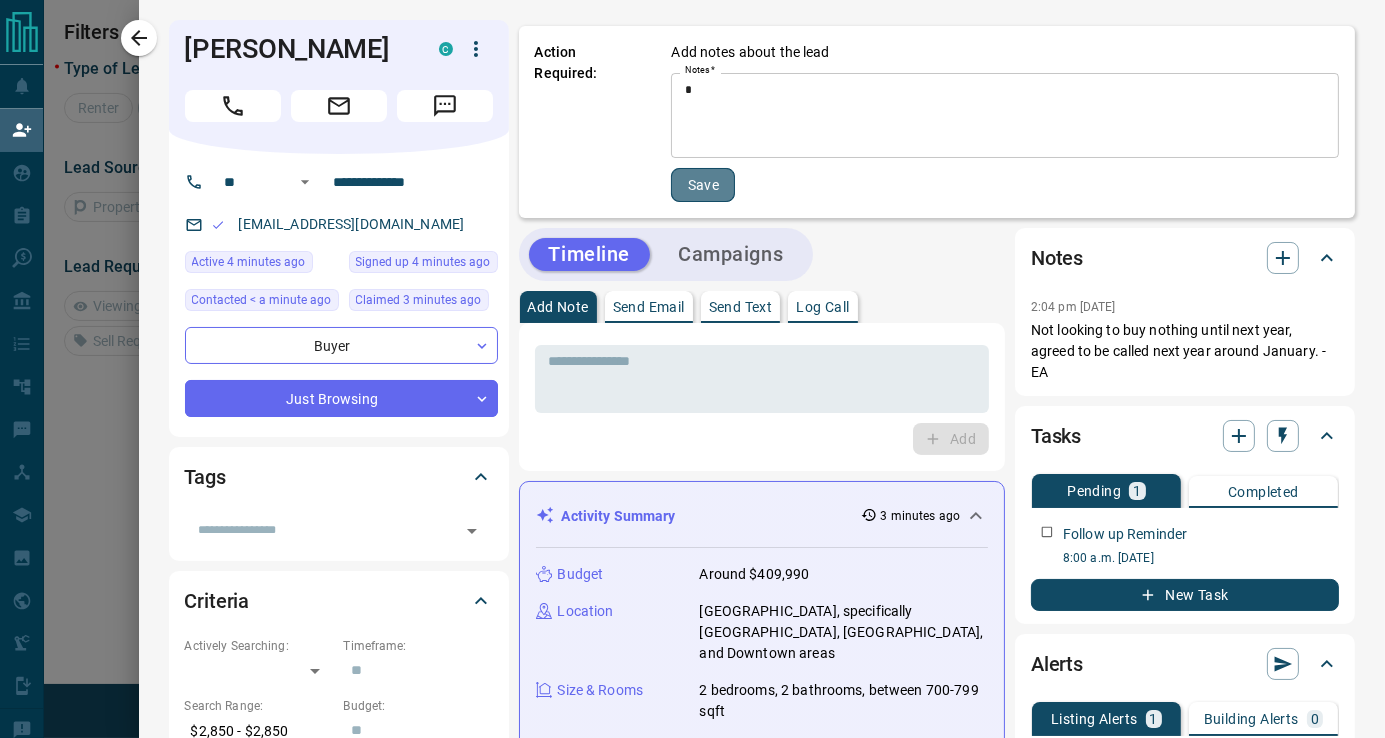 click on "Save" at bounding box center (703, 185) 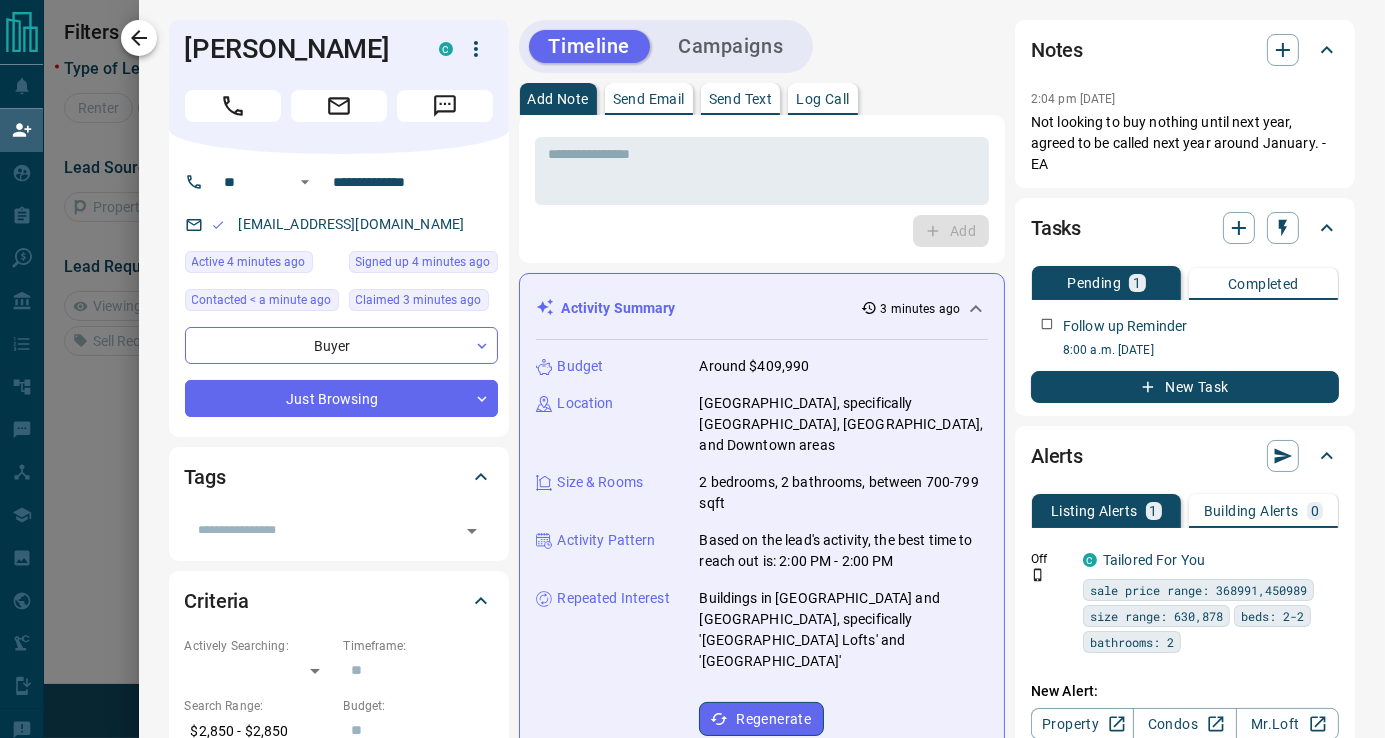 click at bounding box center [139, 38] 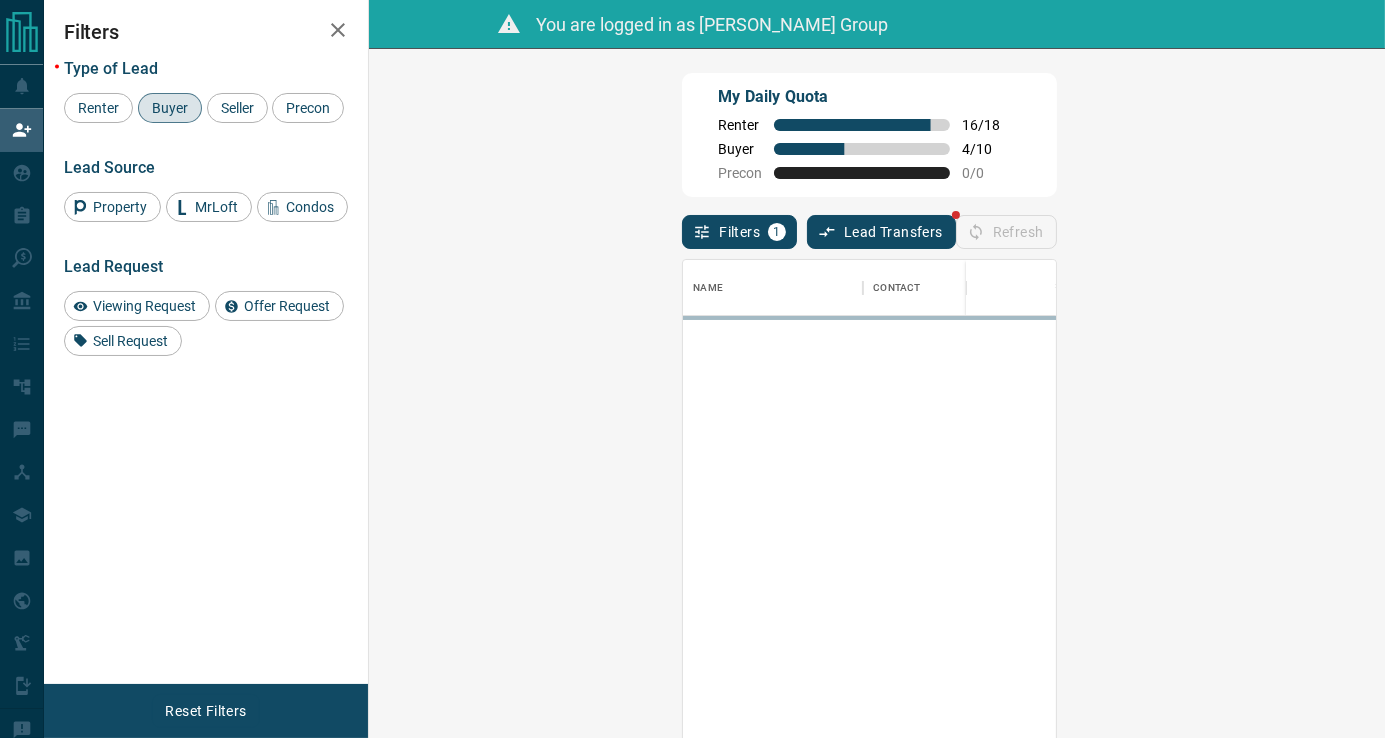 scroll, scrollTop: 15, scrollLeft: 16, axis: both 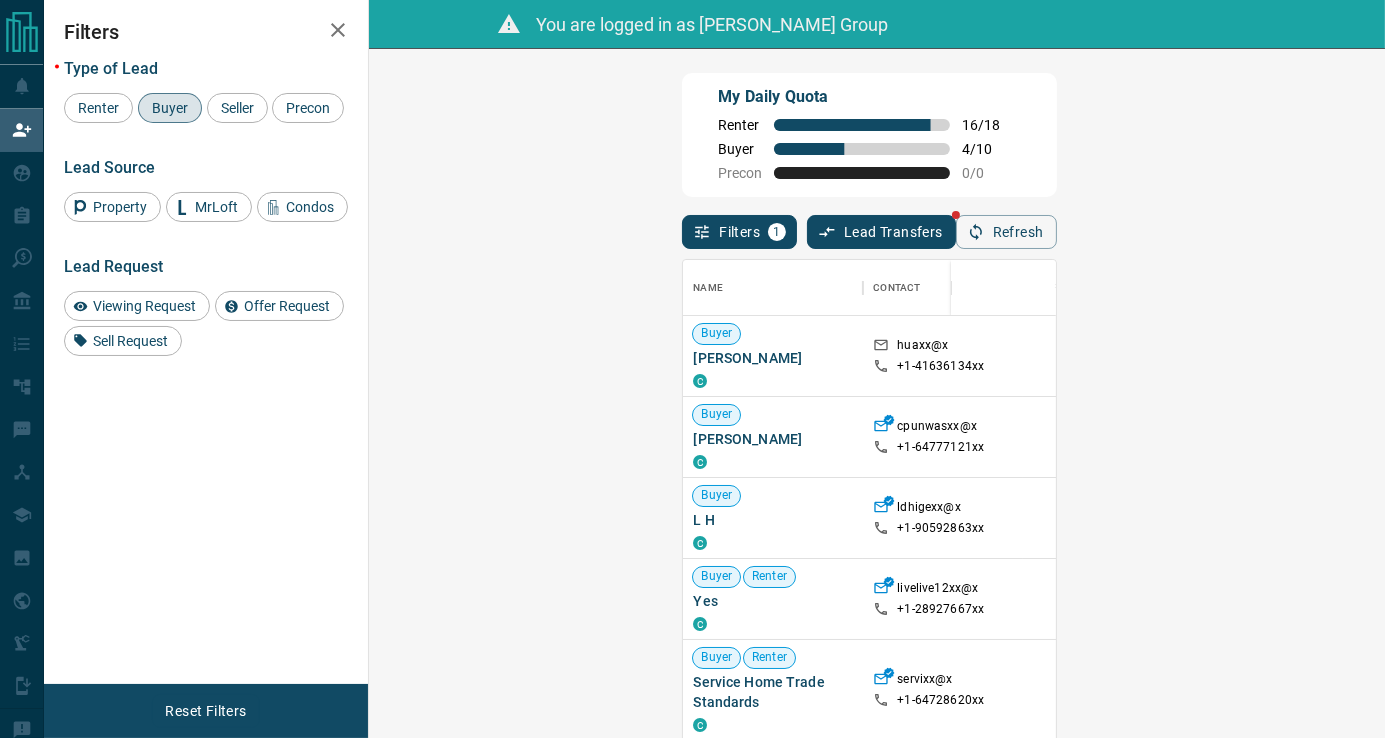 click 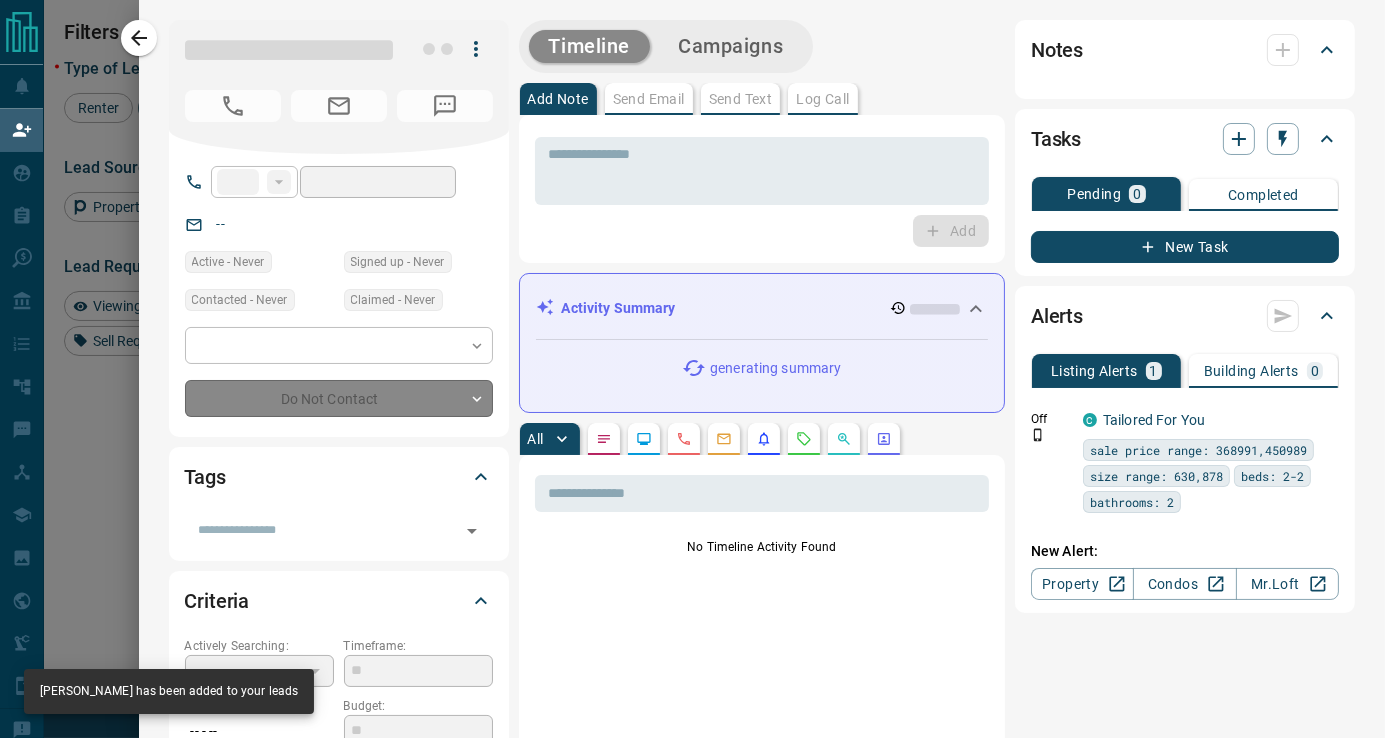 type on "**" 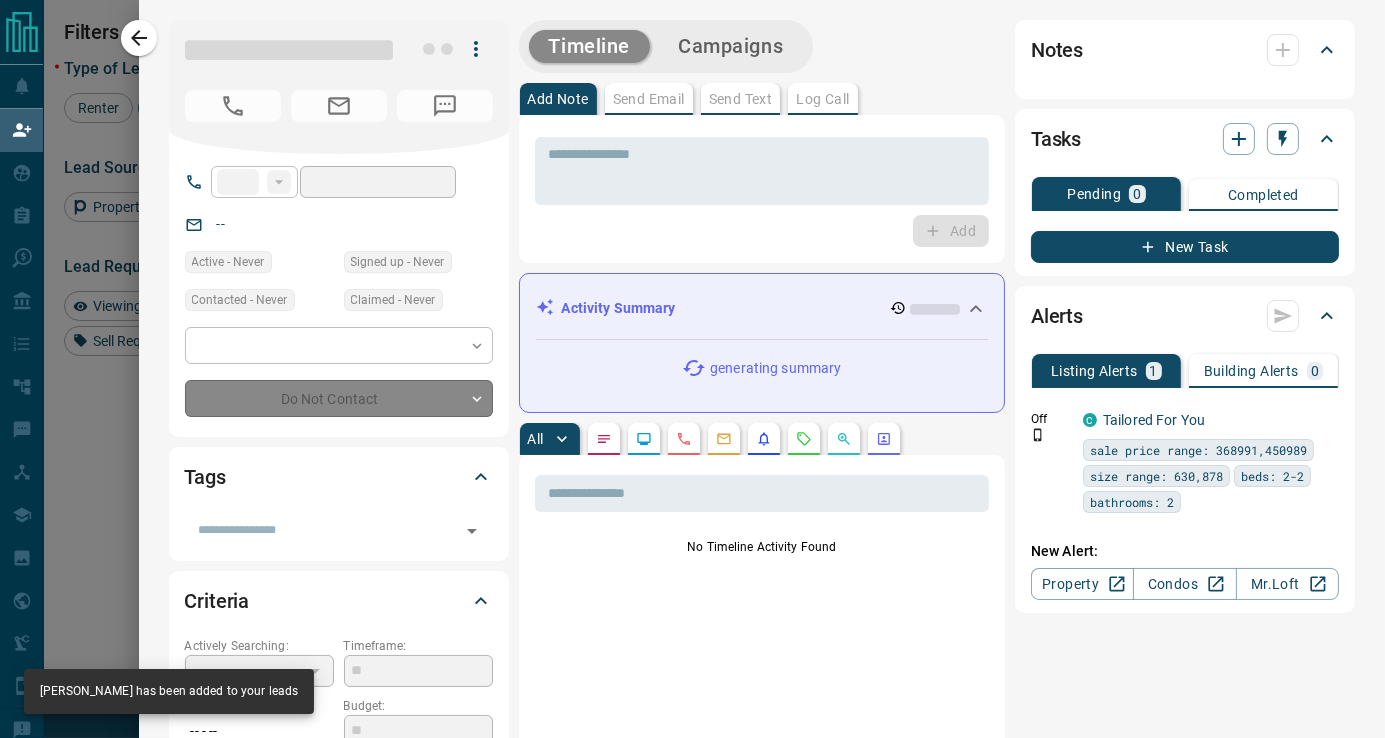 type on "**********" 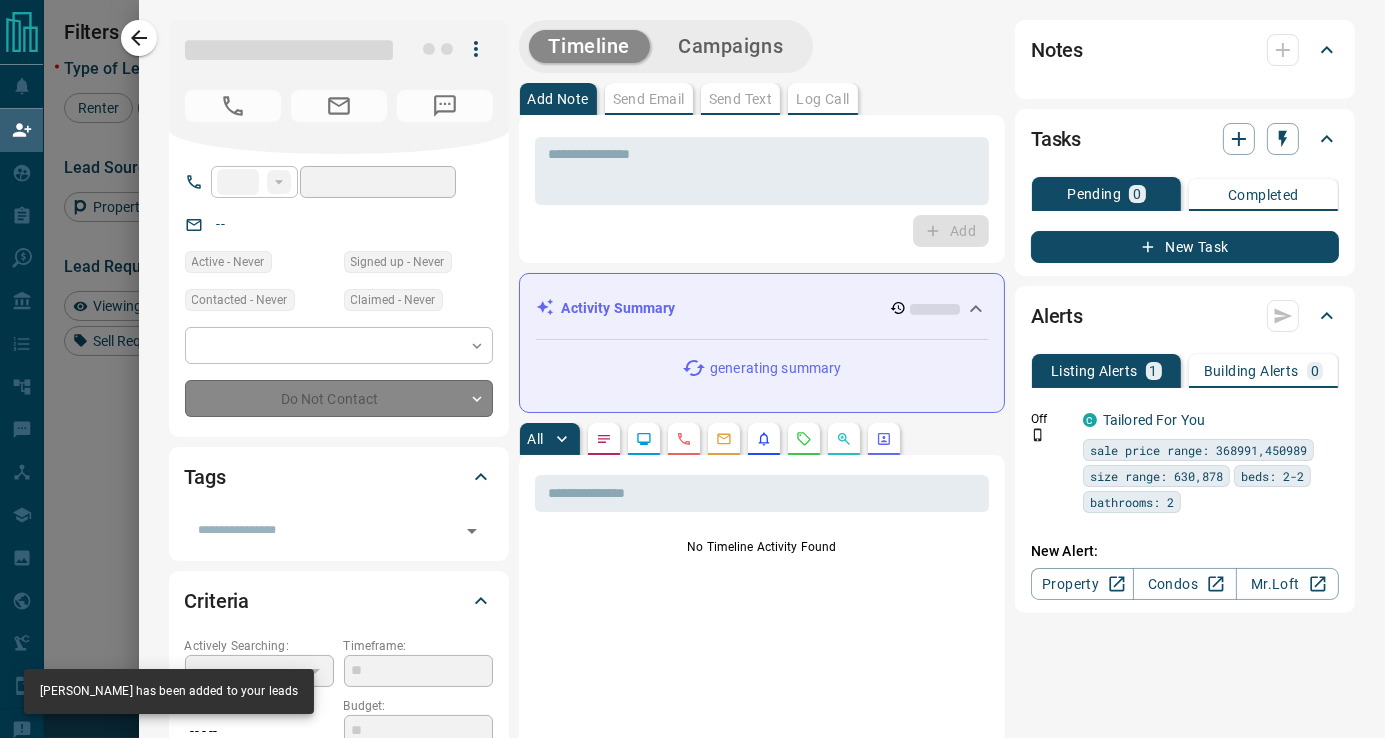 type on "**" 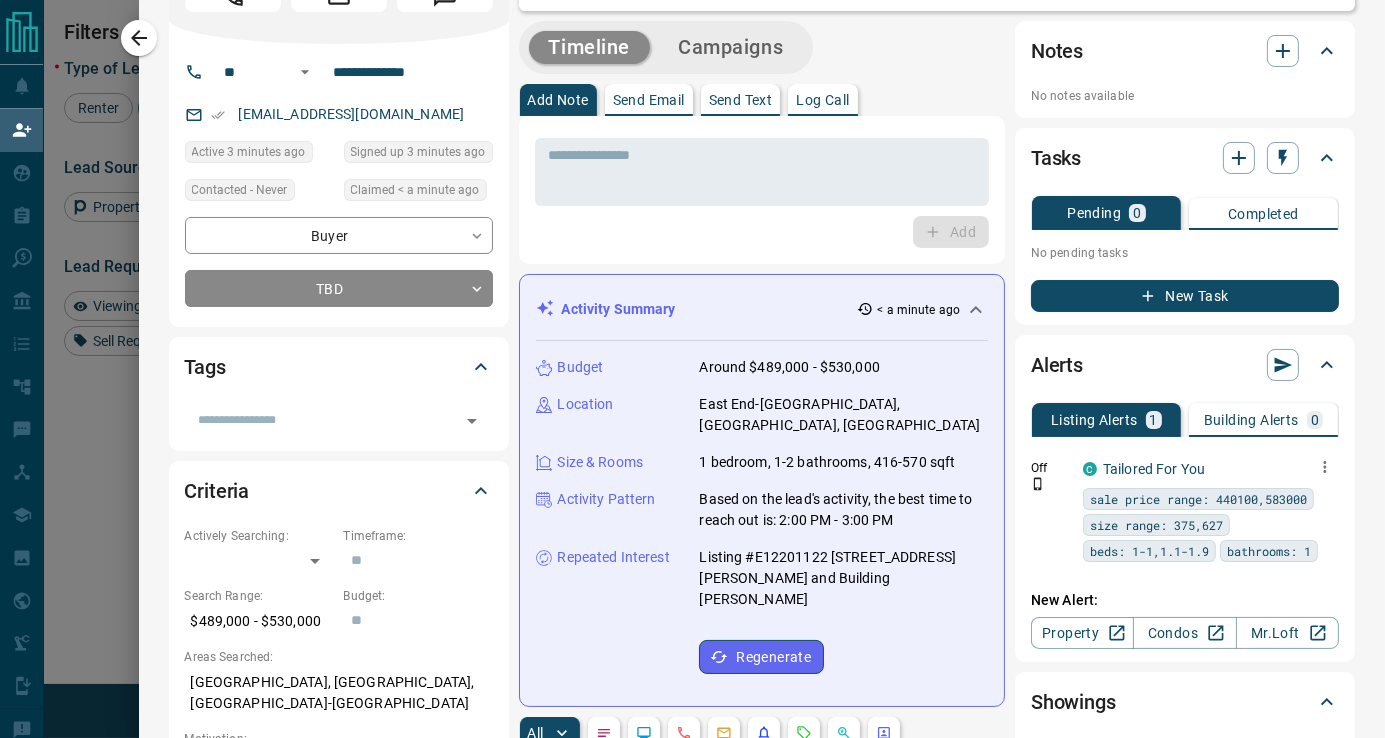 scroll, scrollTop: 0, scrollLeft: 0, axis: both 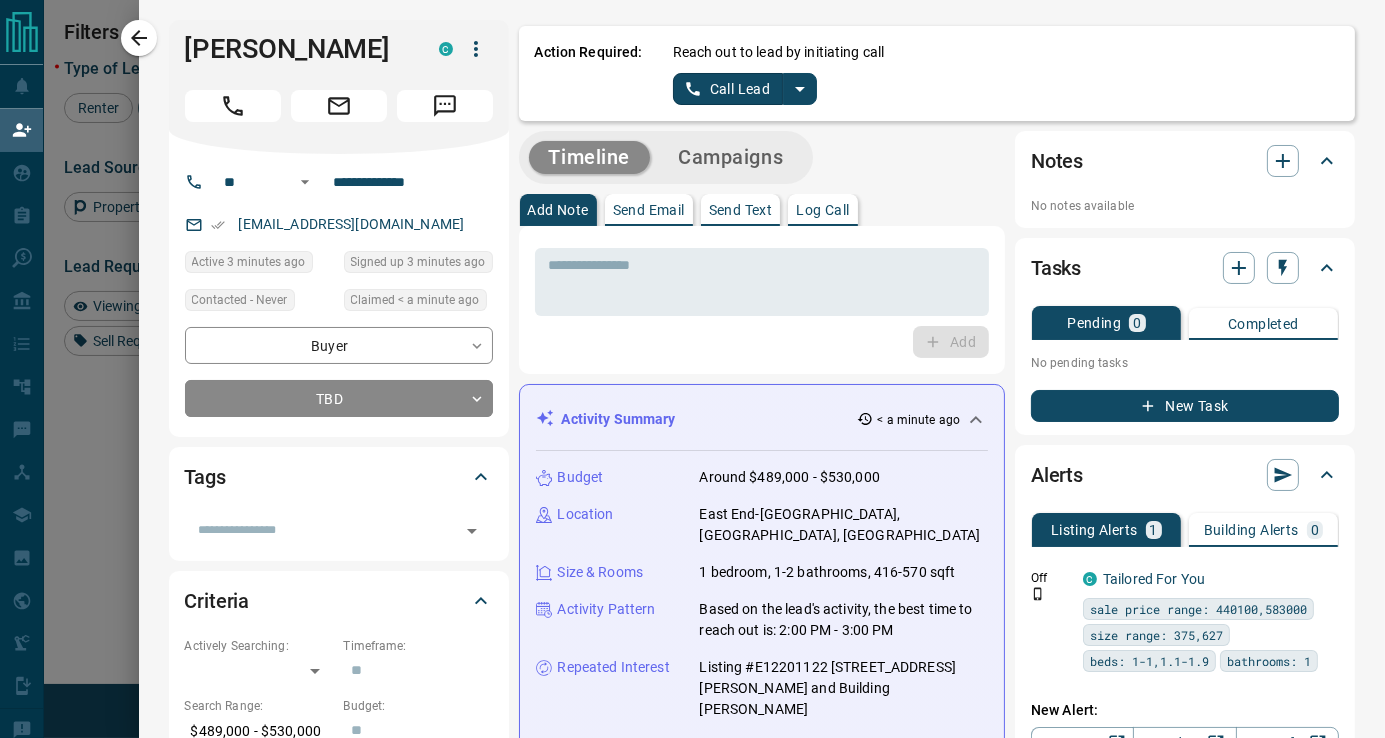 click on "Timeline Campaigns Add Note Send Email Send Text Log Call * ​ Add Activity Summary < a minute ago Budget Around $489,000 - $530,000 Location [GEOGRAPHIC_DATA]-[GEOGRAPHIC_DATA], [GEOGRAPHIC_DATA], [GEOGRAPHIC_DATA] Size & Rooms 1 bedroom, 1-2 bathrooms, 416-570 sqft Activity Pattern Based on the lead's activity, the best time to reach out is:  2:00 PM - 3:00 PM Repeated Interest Listing #E12201122 207 - [STREET_ADDRESS][PERSON_NAME] and Building [PERSON_NAME] Regenerate All ​ 2:05 pm [DATE] Email - Delivered Email from system delivered to [PERSON_NAME] Welcome to [DOMAIN_NAME]! View Email 2:05 pm [DATE] Lead Profile Updated  updated the following fields: Search Range (Max) :  530000 2:04 pm [DATE] Viewed a Listing C [STREET_ADDRESS][PERSON_NAME][PERSON_NAME] 1 2 570  sqft $530,000 E12269206 2:04 pm [DATE] Viewed a Building  C [PERSON_NAME] [STREET_ADDRESS][PERSON_NAME] High-Rise | 2023 | 10 floors | 140 units 2:03 pm [DATE] Lead Profile Updated  updated the following fields: Search Range (Max) :  :  C" at bounding box center [937, 1257] 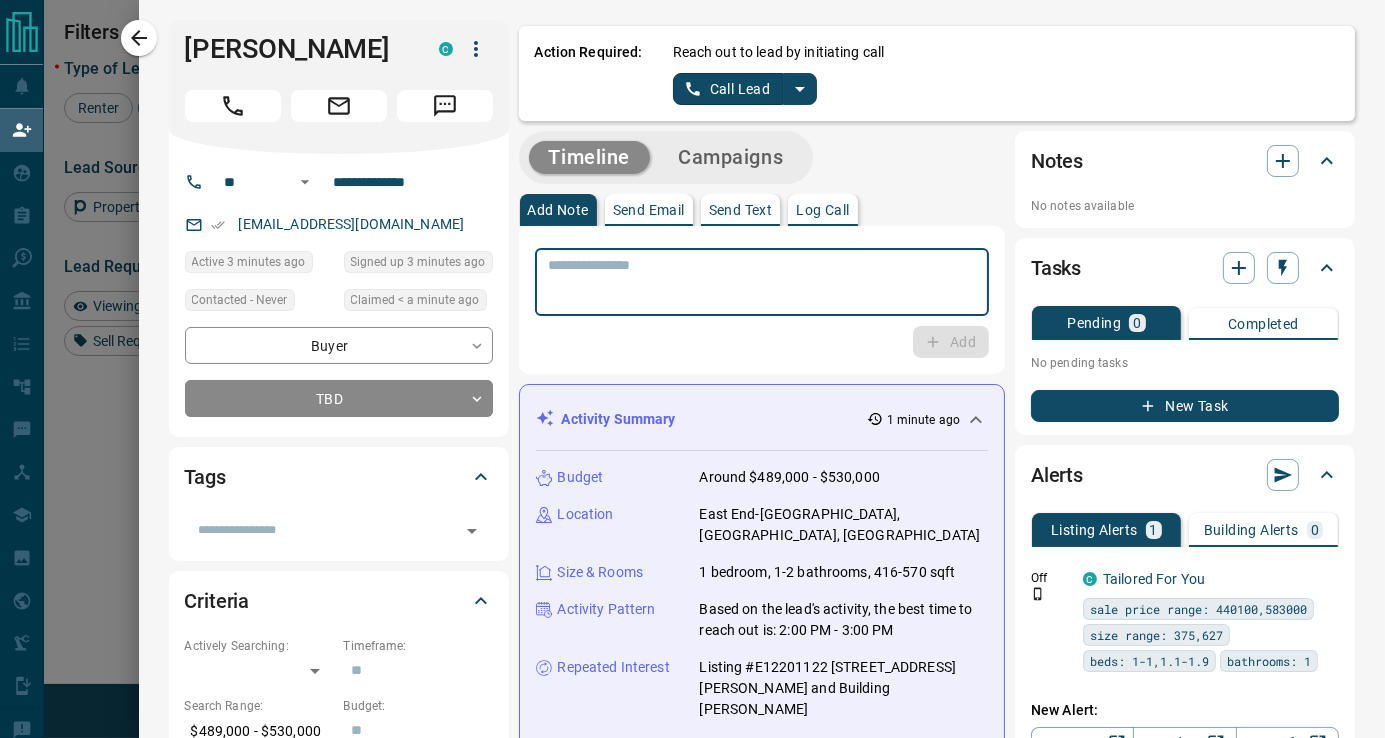 click at bounding box center [762, 282] 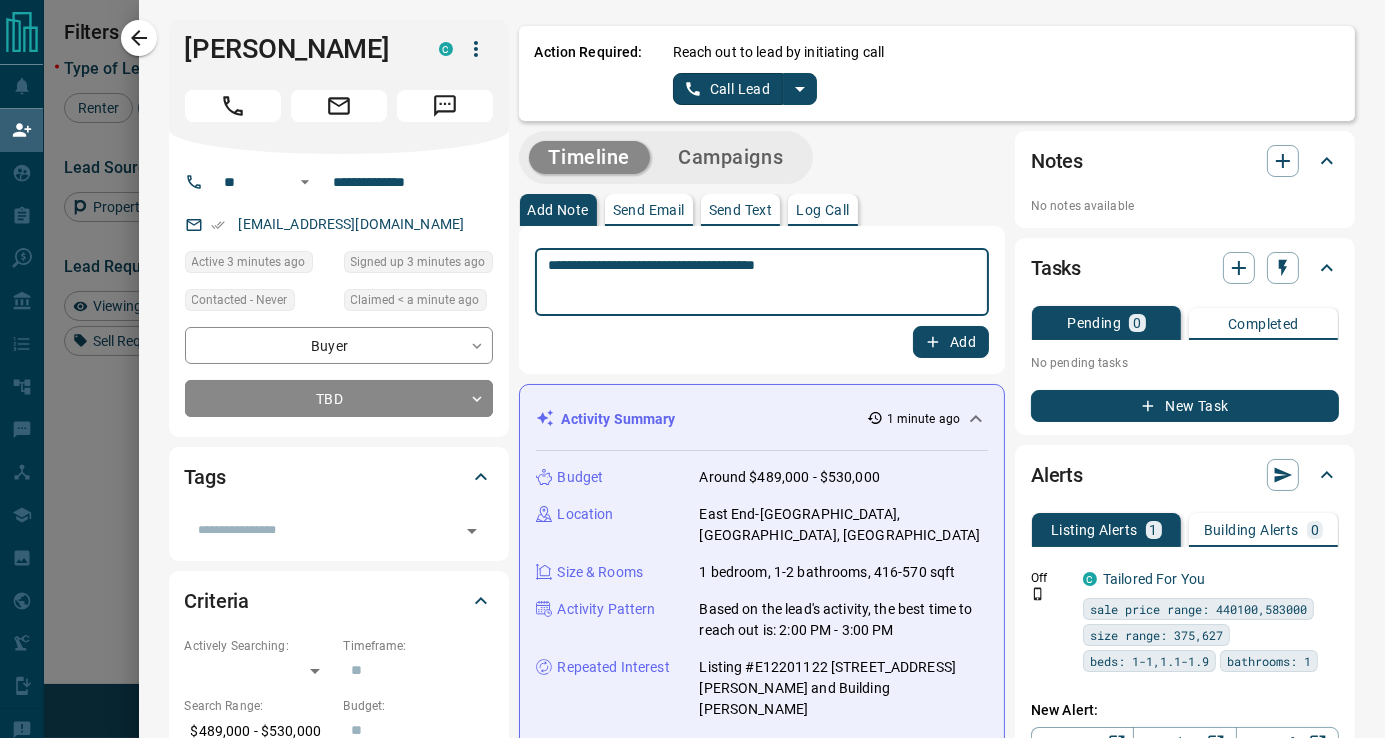 type on "**********" 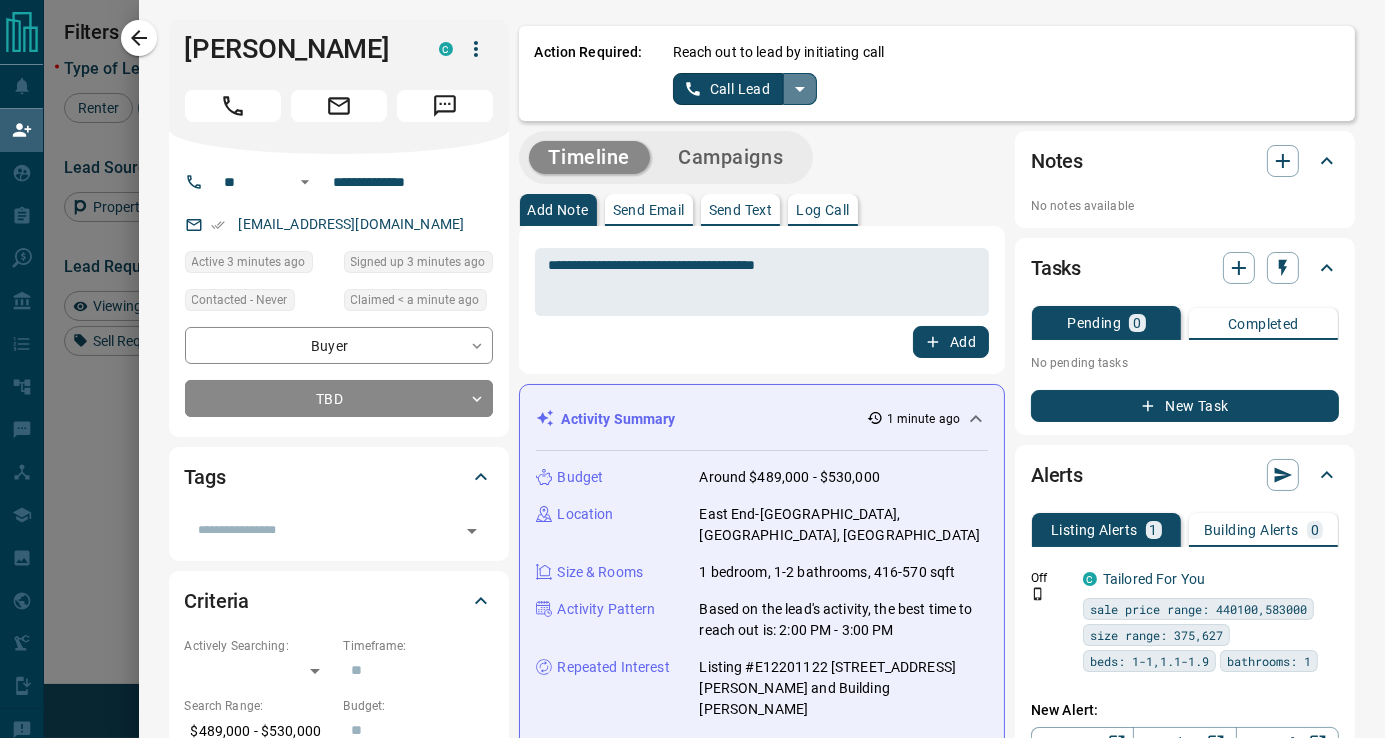 click 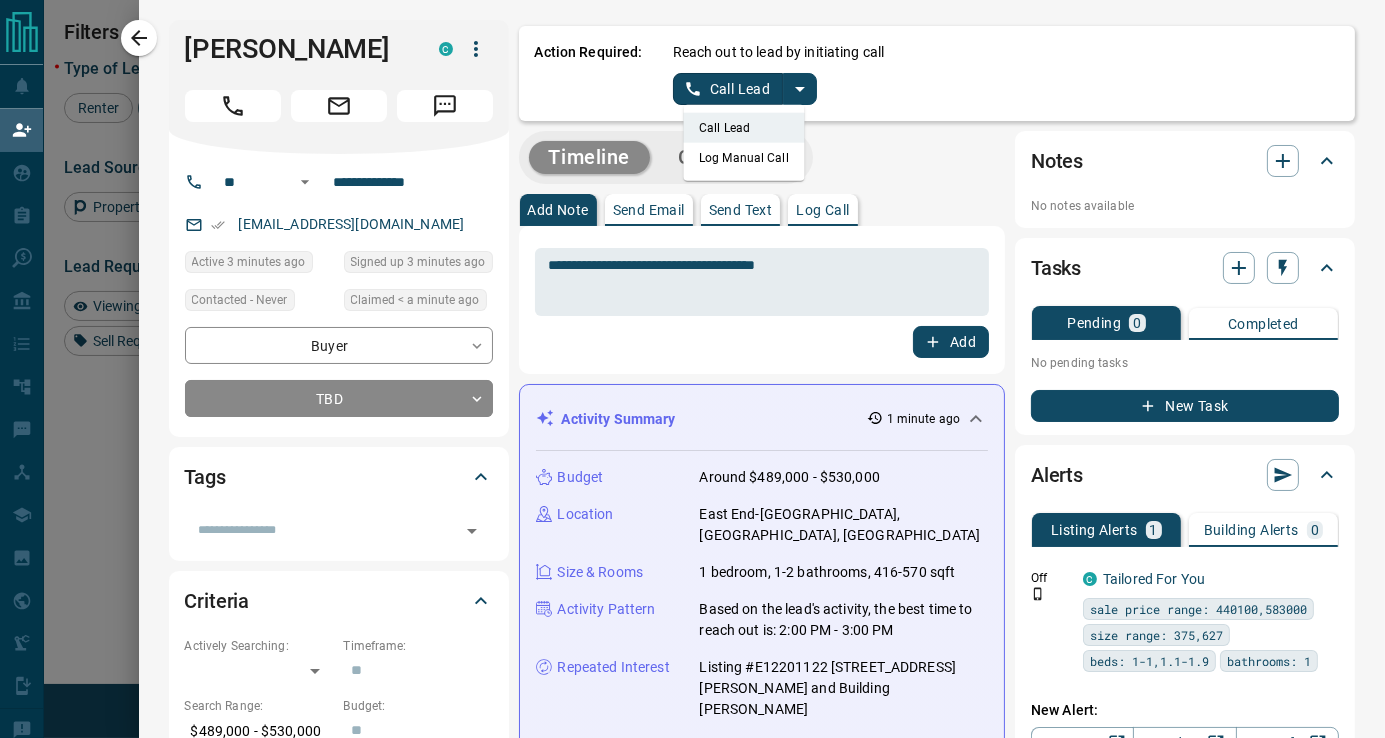 click on "Log Manual Call" at bounding box center (744, 158) 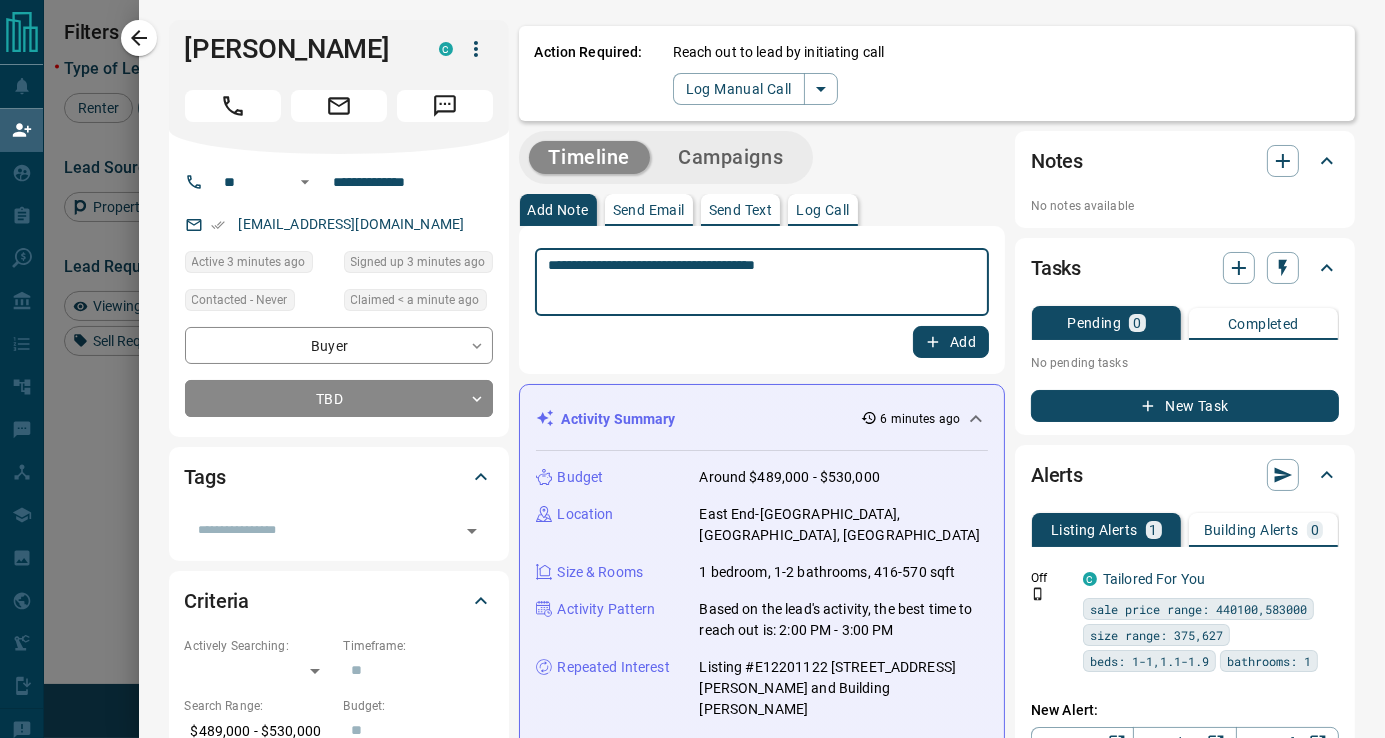 click on "**********" at bounding box center (761, 282) 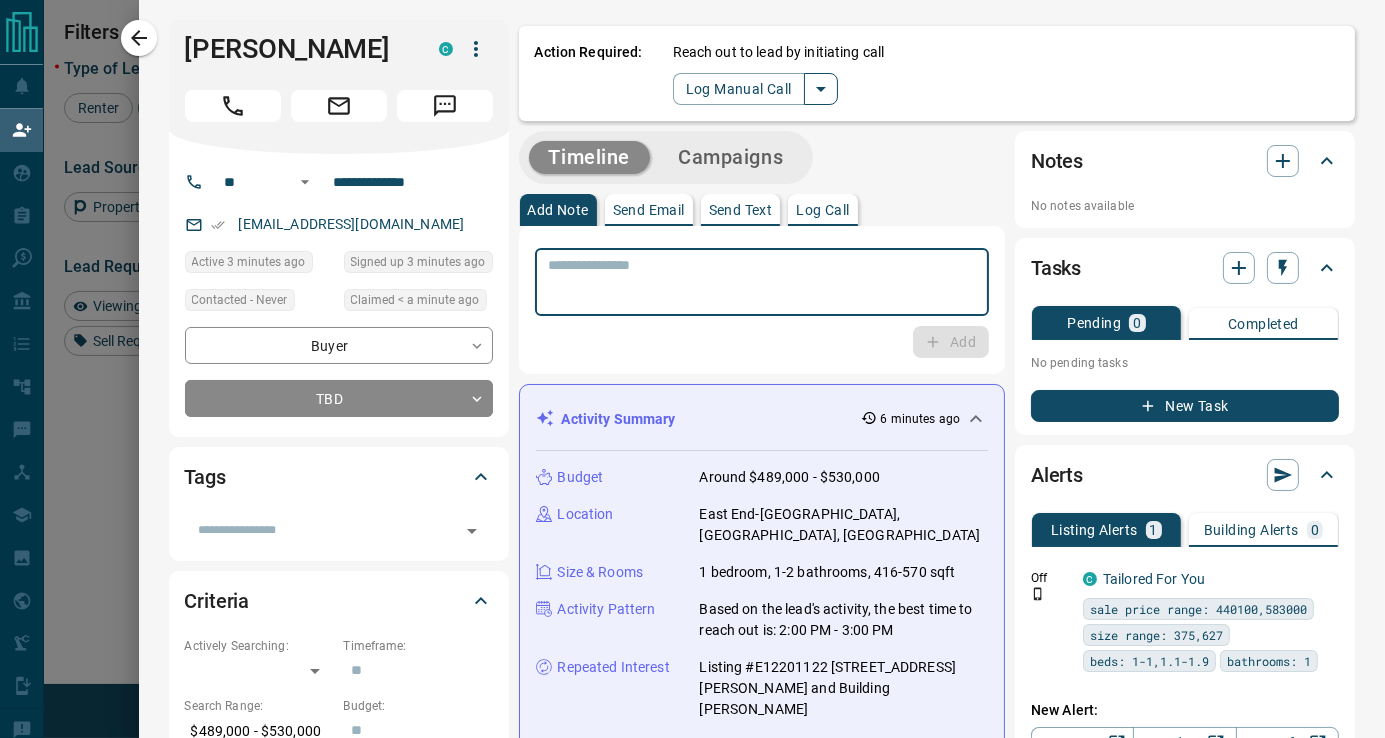 type 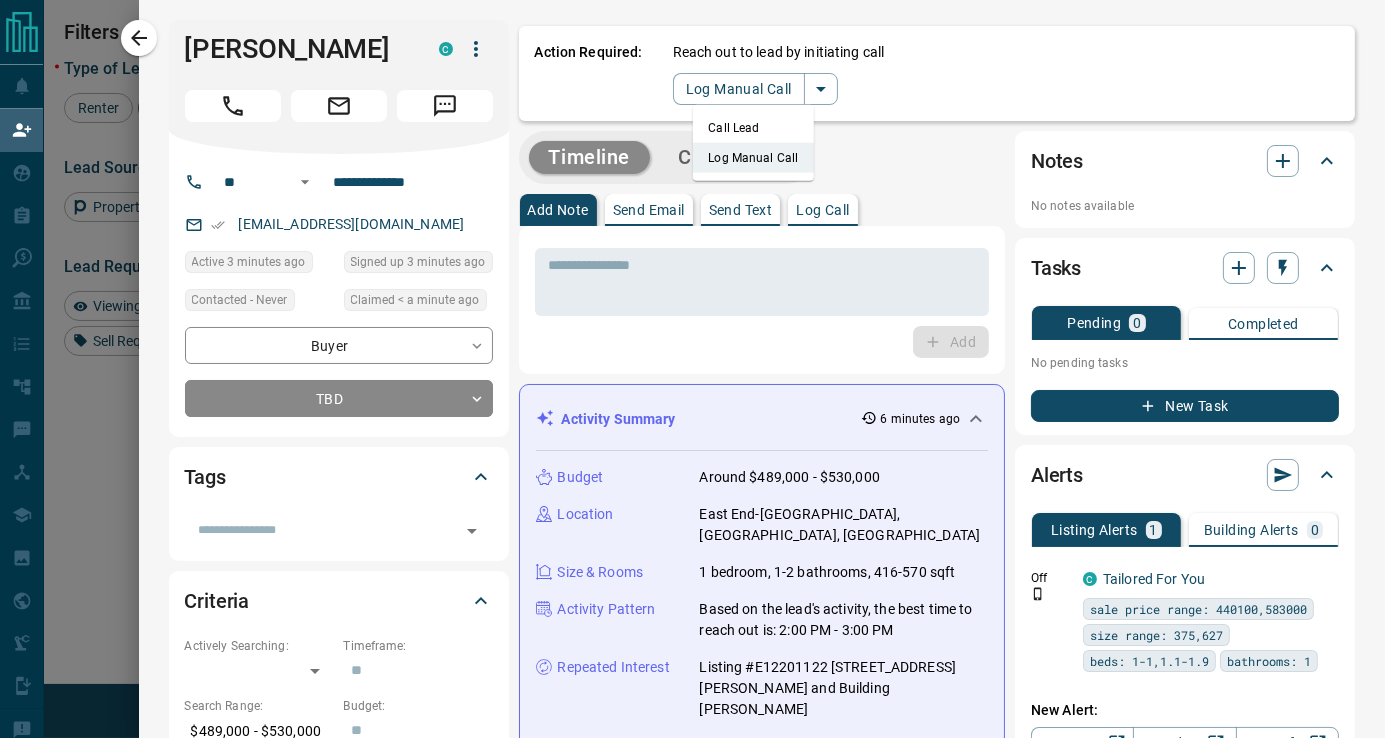 click on "Log Manual Call" at bounding box center [753, 158] 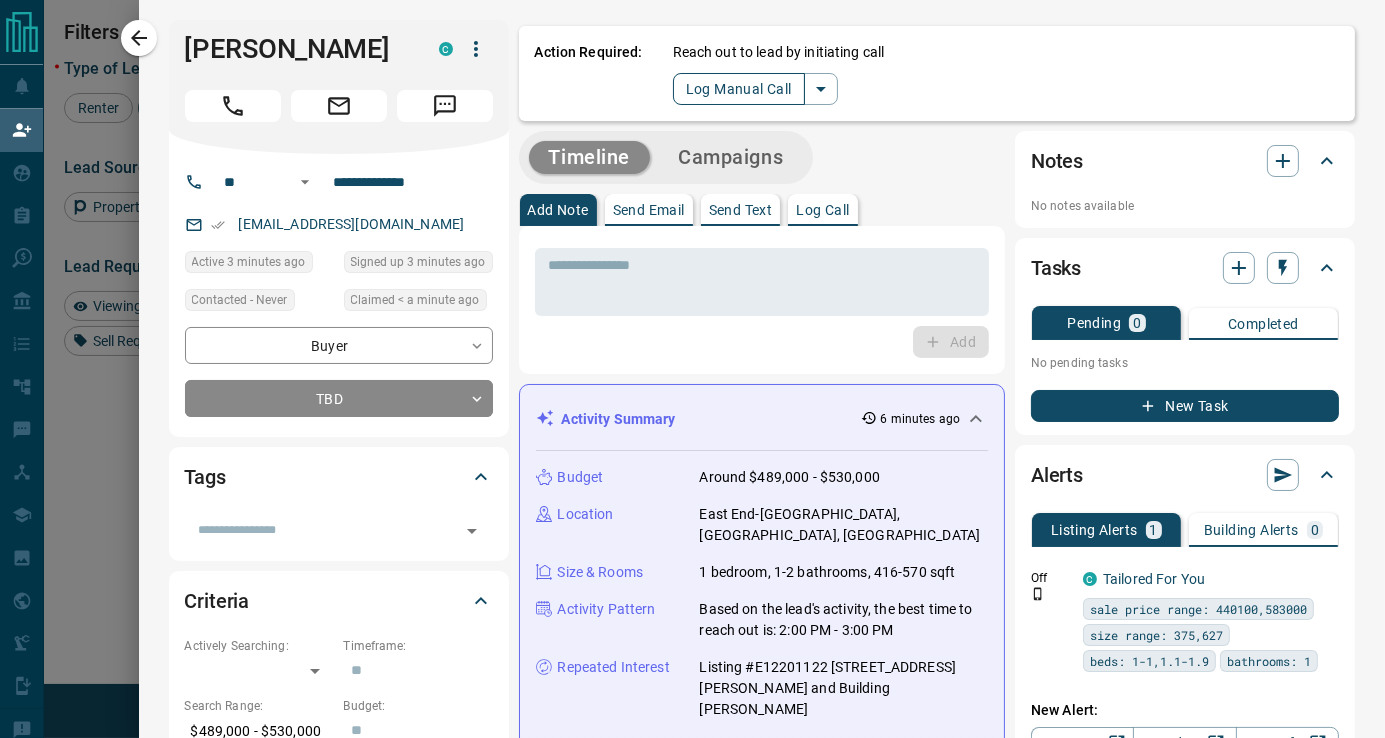 click on "Log Manual Call" at bounding box center [739, 89] 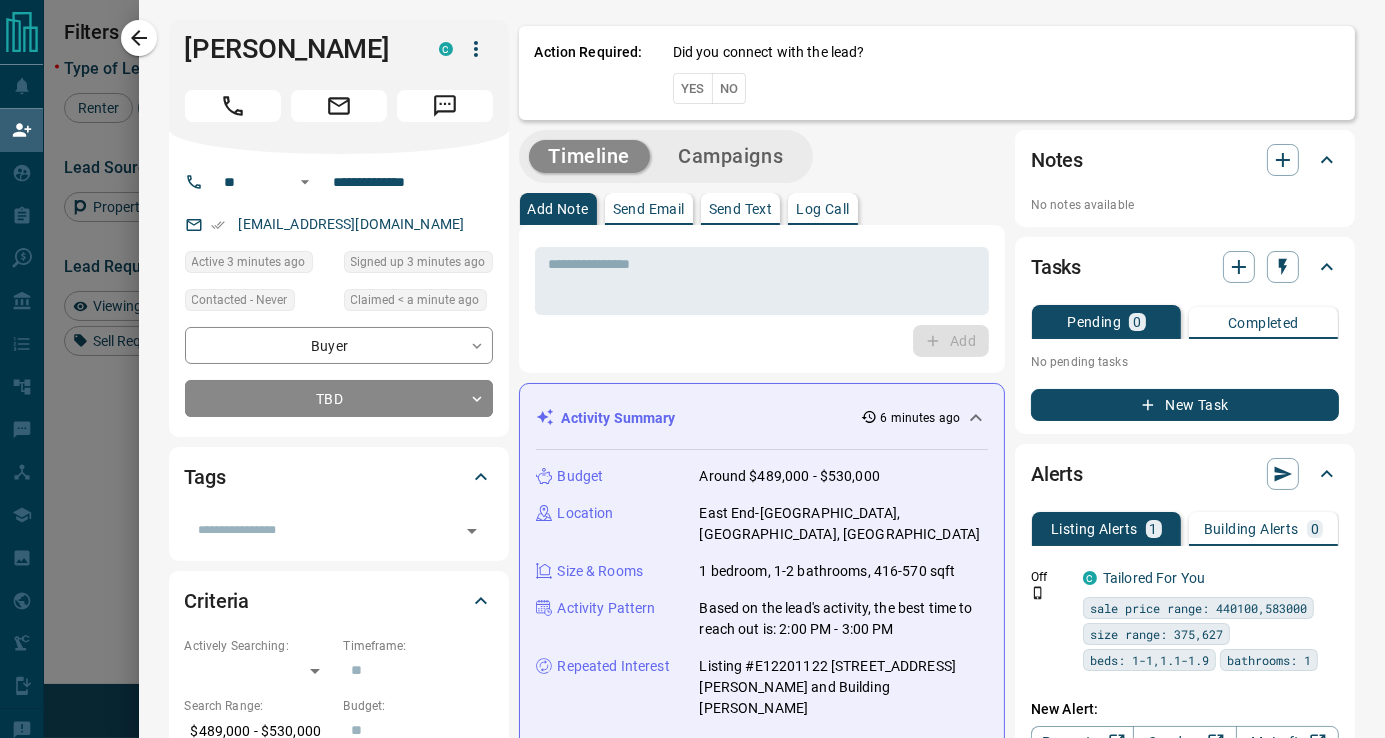 click on "Yes" at bounding box center [693, 88] 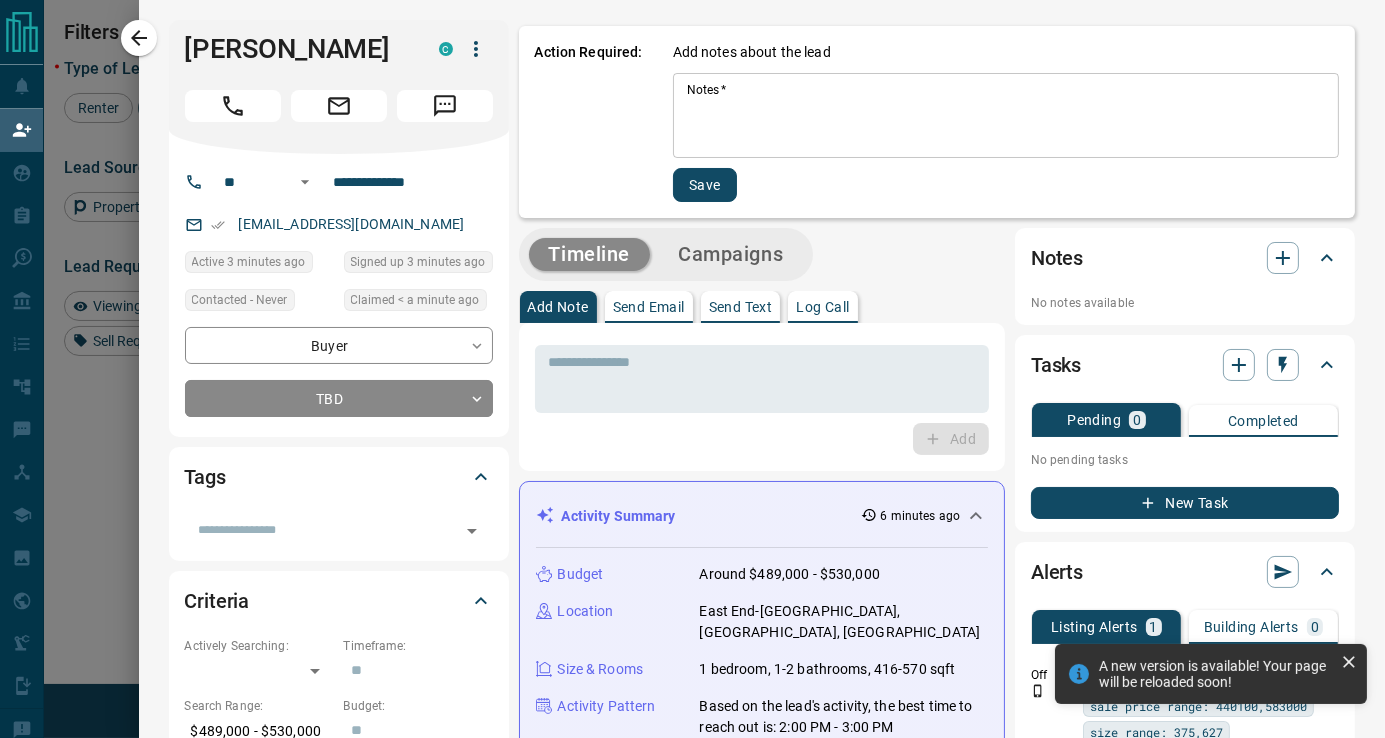 click on "Add notes about the lead Notes   * * Notes   * Save" at bounding box center (1006, 122) 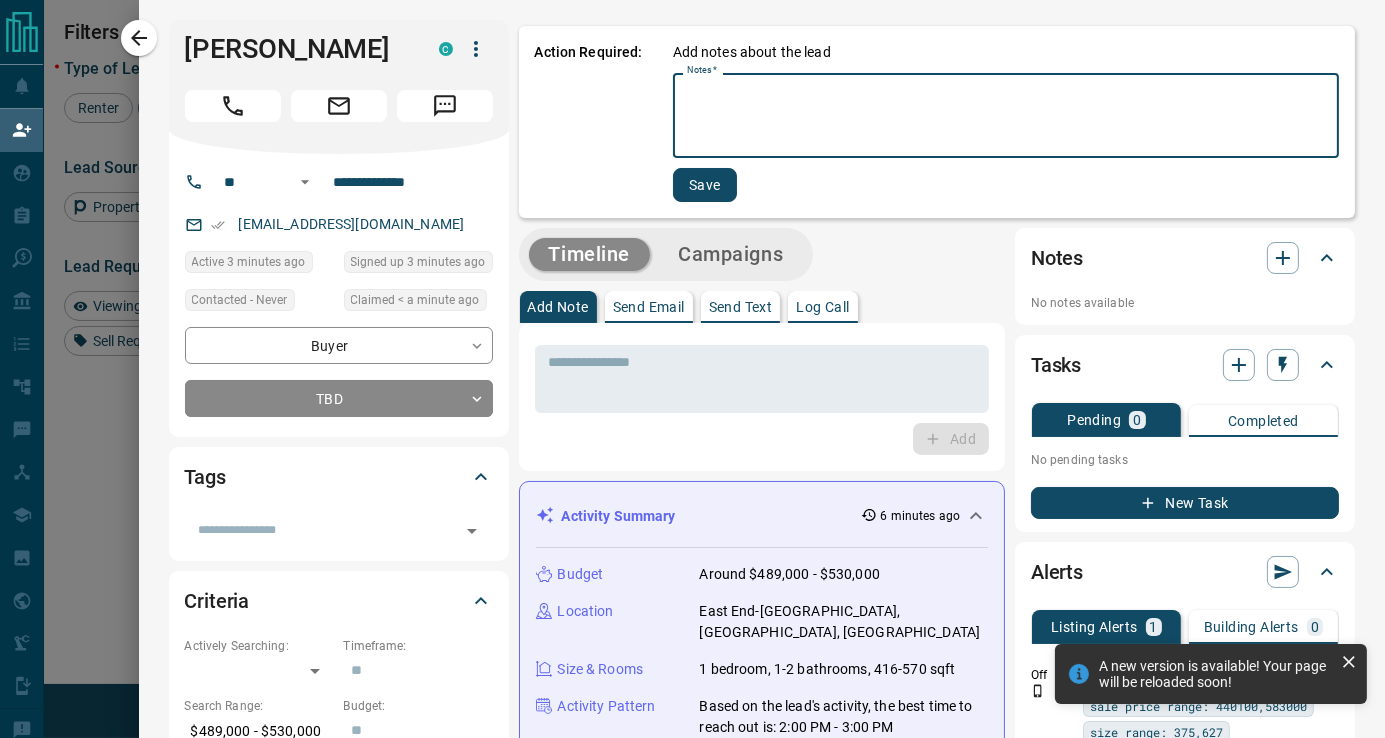 click on "Notes   *" at bounding box center [1006, 116] 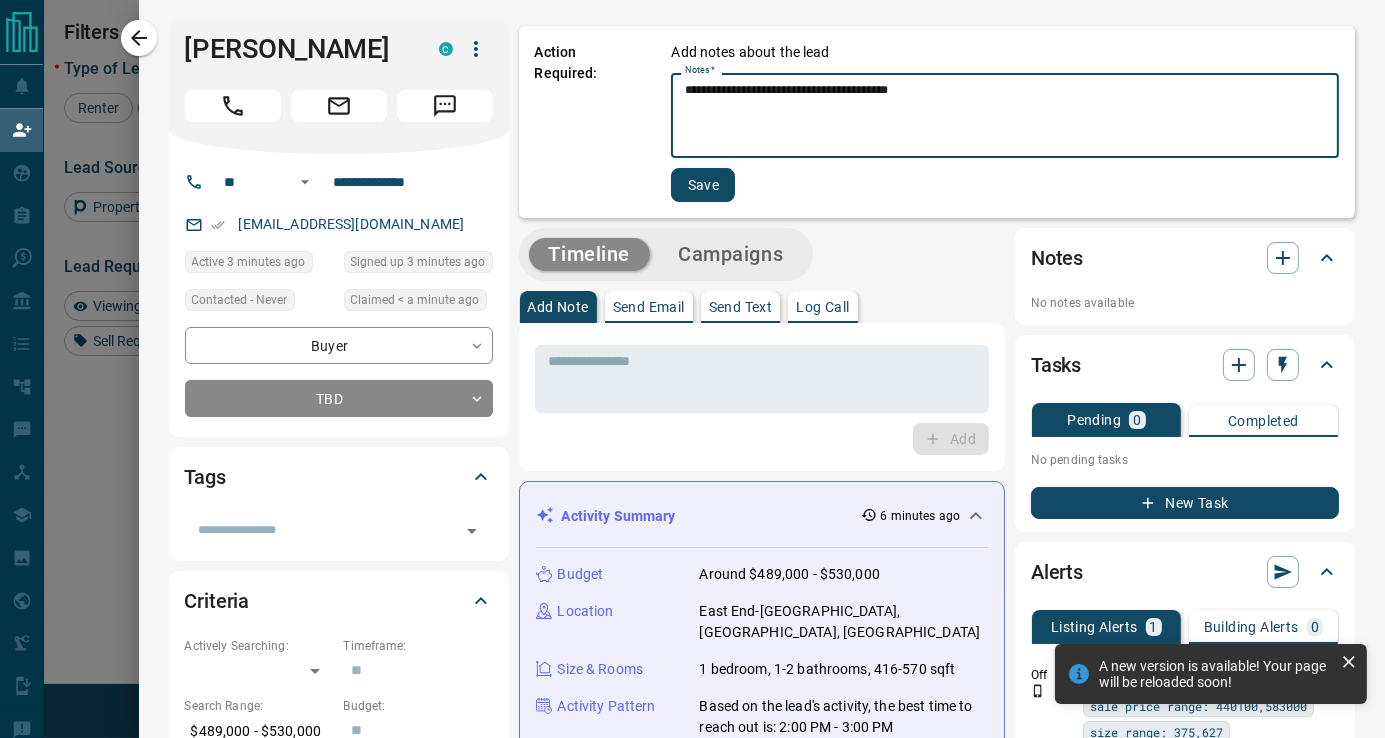 type on "**********" 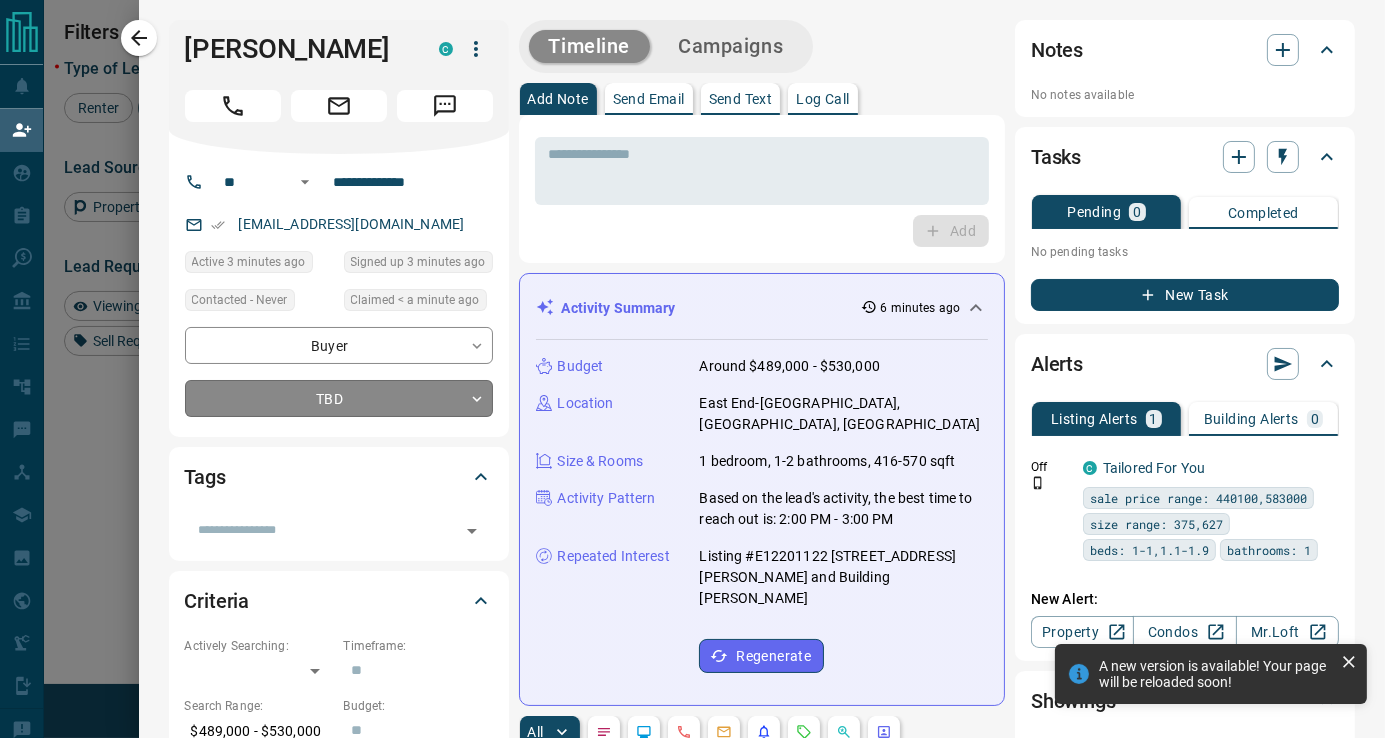 click on "Lead Transfers Claim Leads My Leads Tasks Opportunities Deals Campaigns Automations Messages Broker Bay Training Media Services Agent Resources Precon Worksheet Mobile Apps Disclosure Logout You are logged in as [PERSON_NAME] Group My Daily Quota Renter 16 / 18 Buyer 5 / 10 Precon 0 / 0 Filters 1 Lead Transfers Refresh Name Contact Search   Search Range Location Requests AI Status Recent Opportunities (30d) Buyer [PERSON_NAME] C huaxx@x +1- 41636134xx $899K - $899K [GEOGRAPHIC_DATA], Downtown Buyer [PERSON_NAME] C cpunwasxx@x +1- 64777121xx $489K - $530K [GEOGRAPHIC_DATA], [GEOGRAPHIC_DATA] Buyer L H C ldhigexx@x +1- 90592863xx $365K - $1M [GEOGRAPHIC_DATA], [GEOGRAPHIC_DATA] Buyer Renter  Yes C livelive12xx@x +1- 28927667xx [GEOGRAPHIC_DATA], [GEOGRAPHIC_DATA] Buyer Renter Service Home Trade Standards C servixx@x +1- 64728620xx [GEOGRAPHIC_DATA], [GEOGRAPHIC_DATA] | [GEOGRAPHIC_DATA] MaCock C lickmadixx@x +1- 51964741xx $3K - $3K [GEOGRAPHIC_DATA], [GEOGRAPHIC_DATA], [GEOGRAPHIC_DATA] Buyer Renter Sale Us M saleus3xx@x +1- 64728147xx Buyer Renter Mystic Mac C kingfxx@x +1- 36565582xx [GEOGRAPHIC_DATA], Downtown" at bounding box center (692, 339) 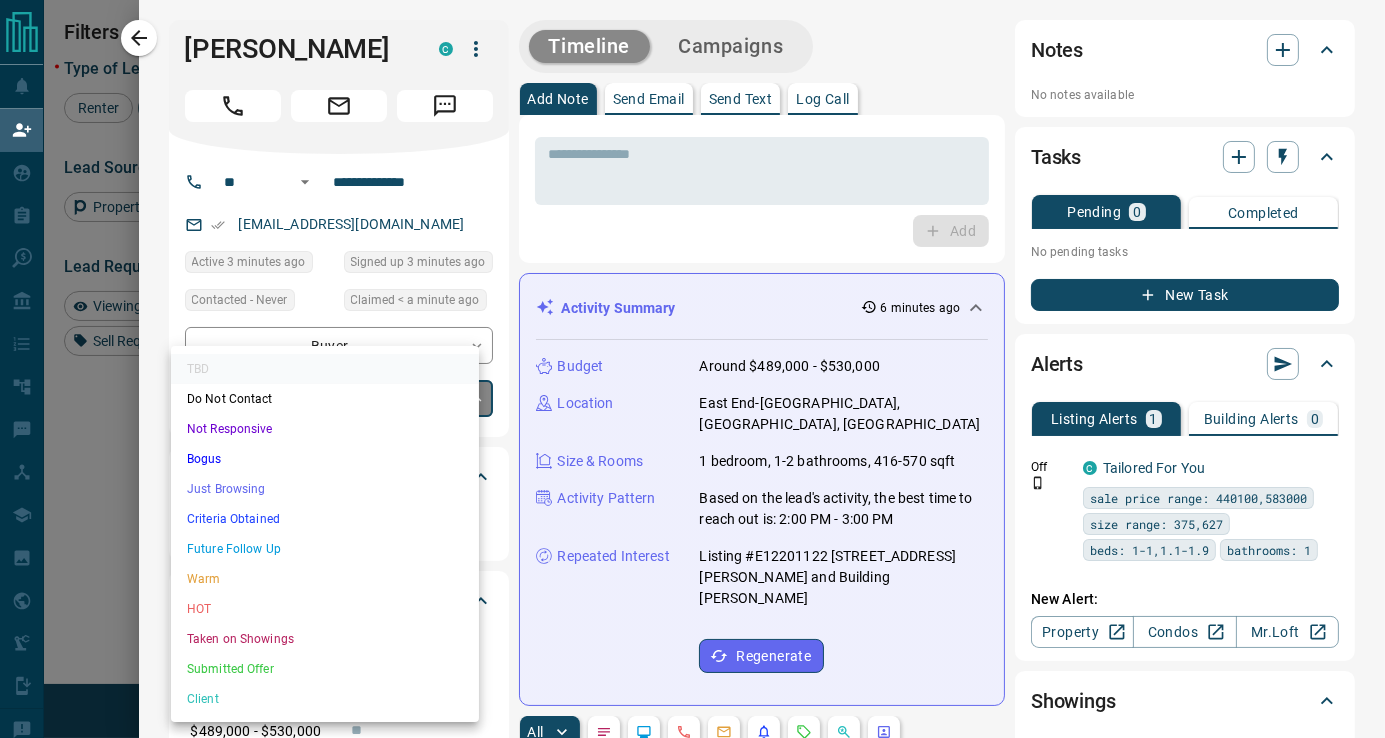 click on "Do Not Contact" at bounding box center (325, 399) 